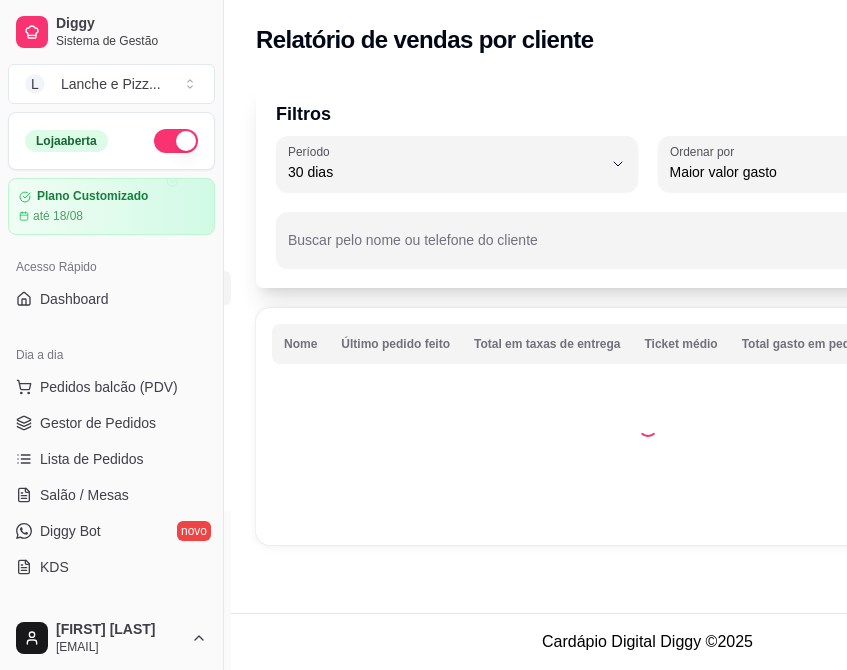 select on "30" 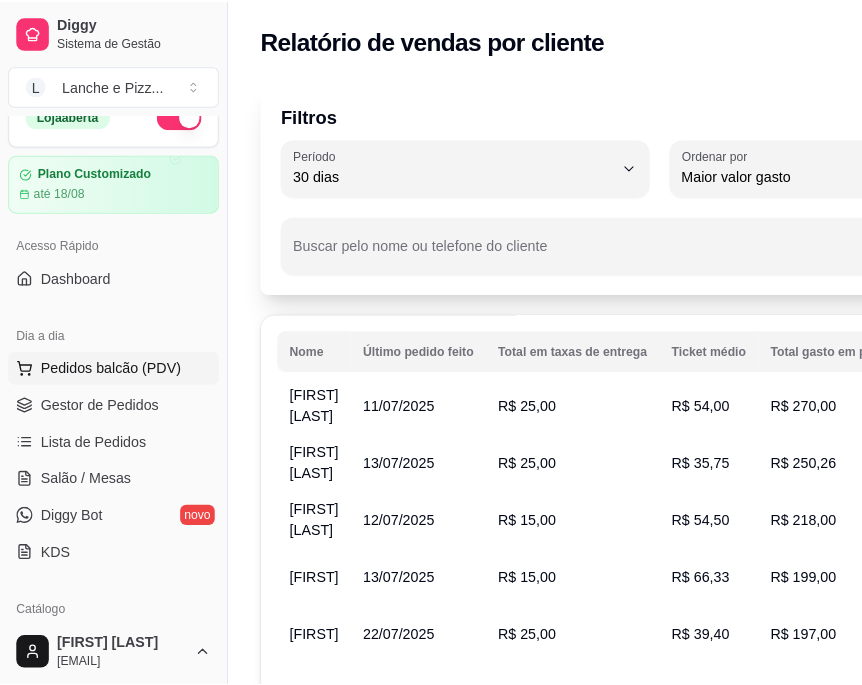 scroll, scrollTop: 17, scrollLeft: 0, axis: vertical 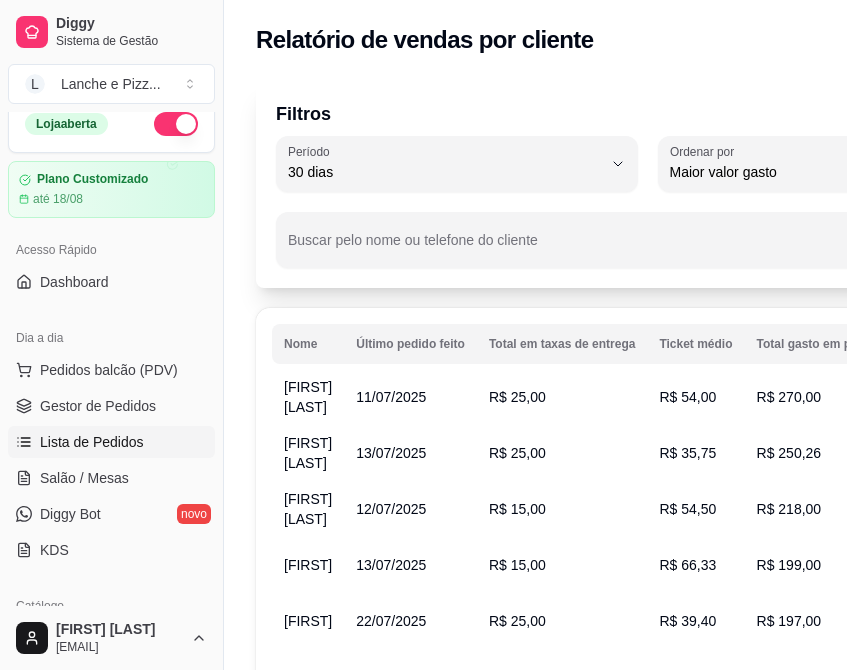 click on "Lista de Pedidos" at bounding box center (92, 442) 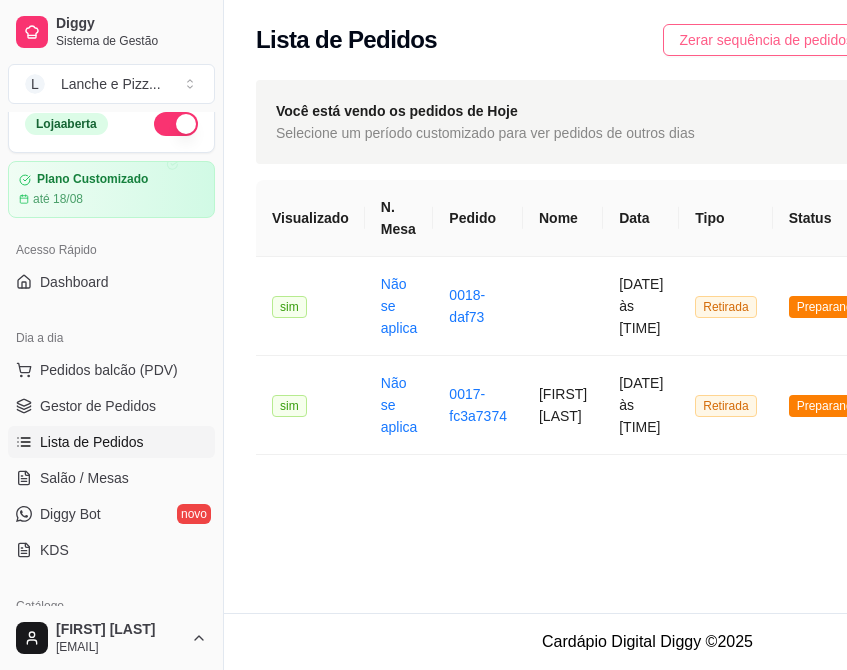 click on "Zerar sequência de pedidos" at bounding box center [766, 40] 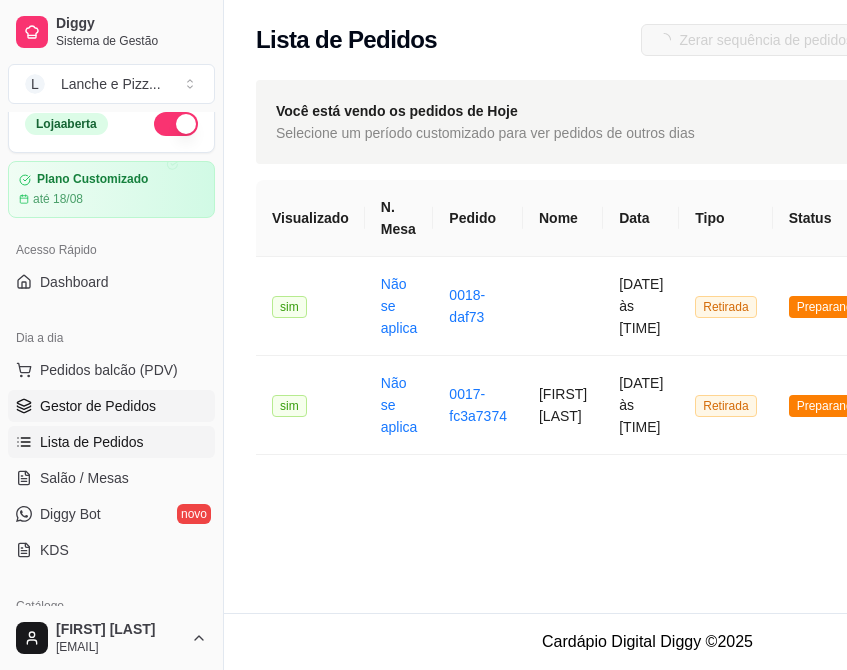 click on "Gestor de Pedidos" at bounding box center [98, 406] 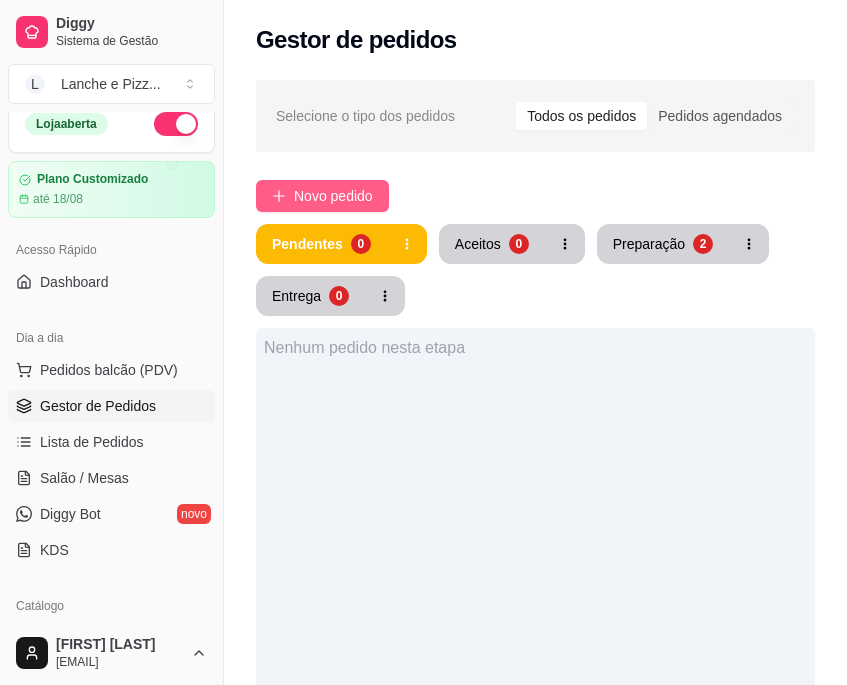 click on "Novo pedido" at bounding box center (333, 196) 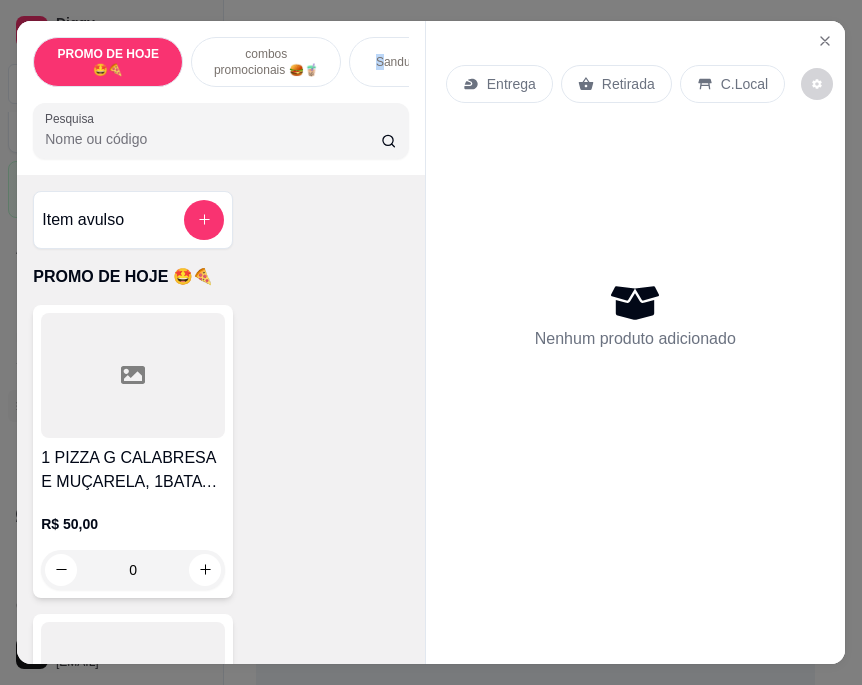 drag, startPoint x: 340, startPoint y: 63, endPoint x: 376, endPoint y: 62, distance: 36.013885 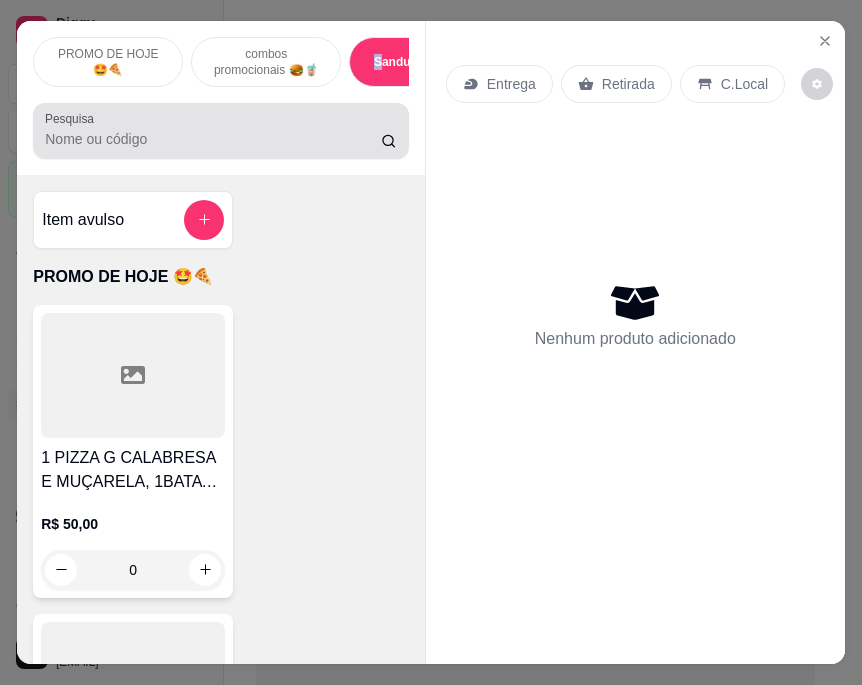 scroll, scrollTop: 3947, scrollLeft: 0, axis: vertical 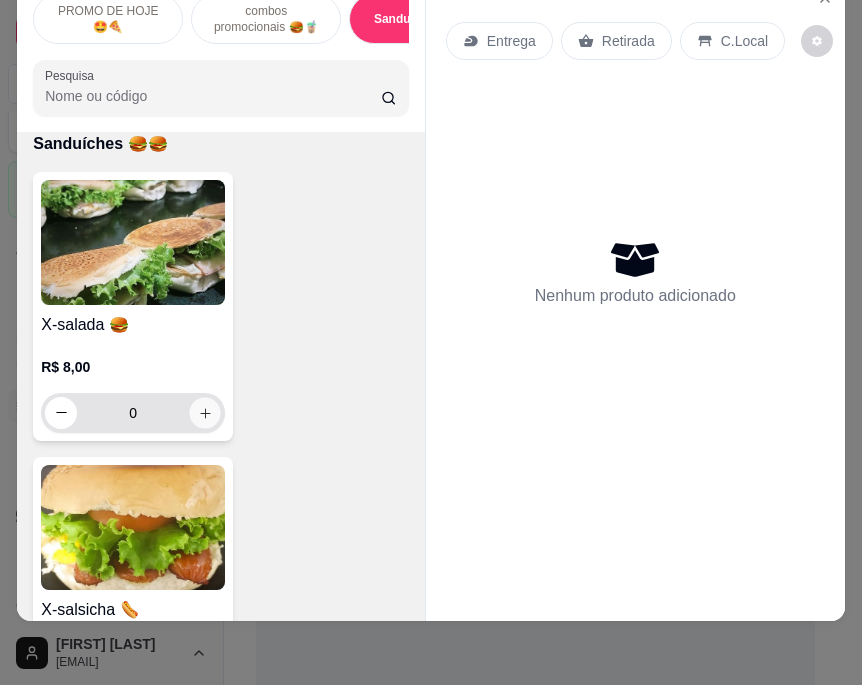 click 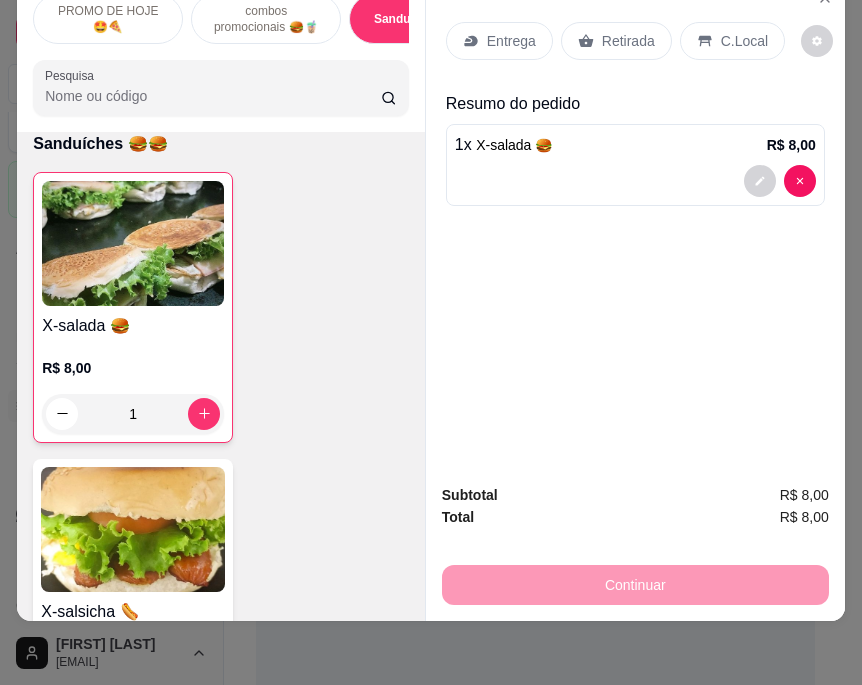 scroll, scrollTop: 0, scrollLeft: 0, axis: both 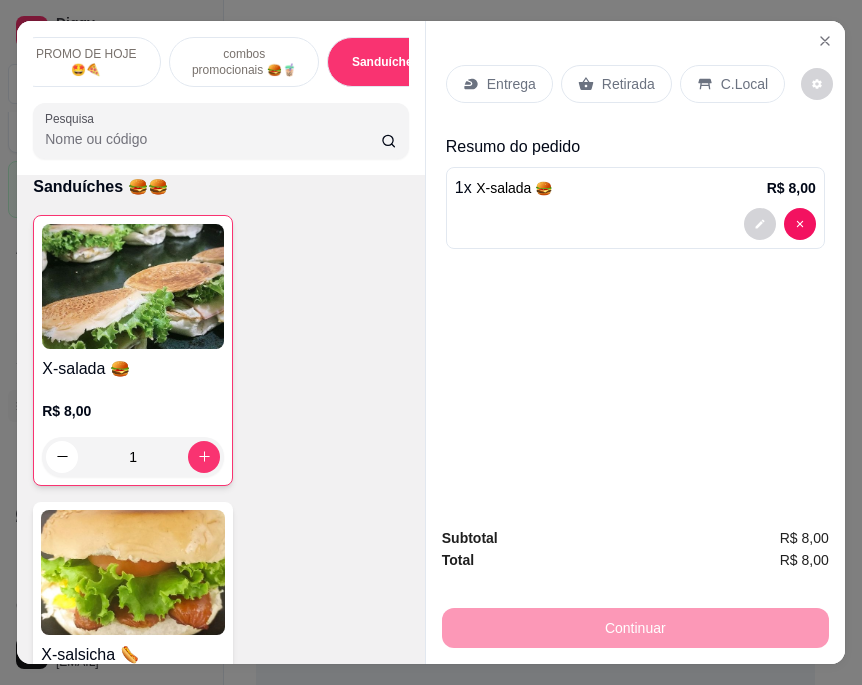 click on "combos promocionais 🍔🧋" at bounding box center [244, 62] 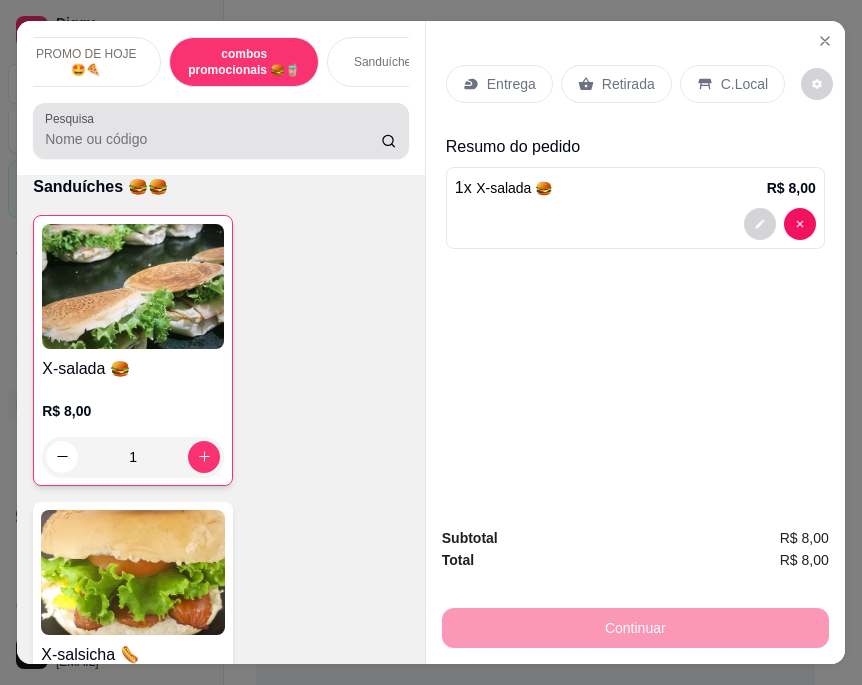 scroll, scrollTop: 748, scrollLeft: 0, axis: vertical 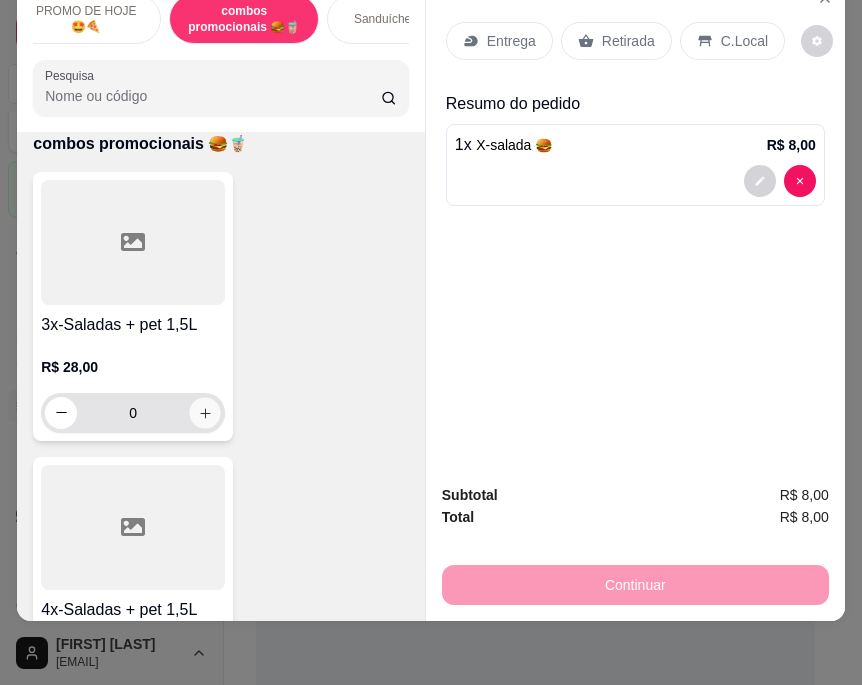 click 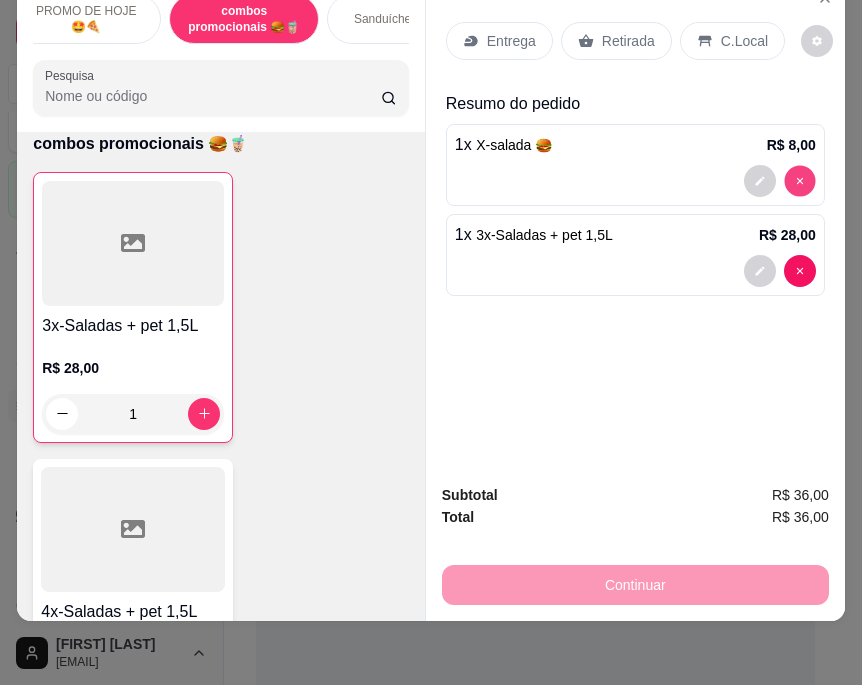 type on "0" 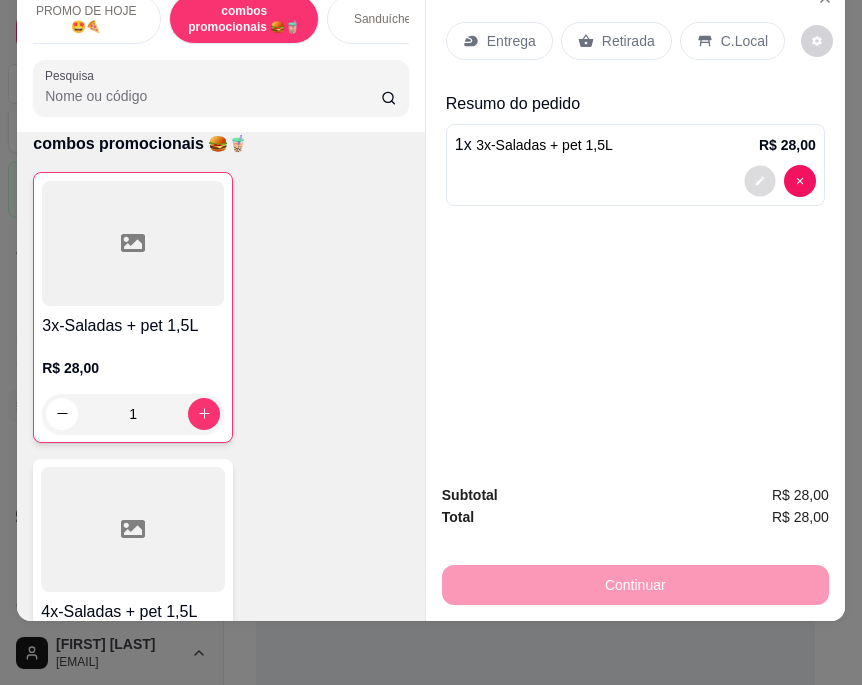 click 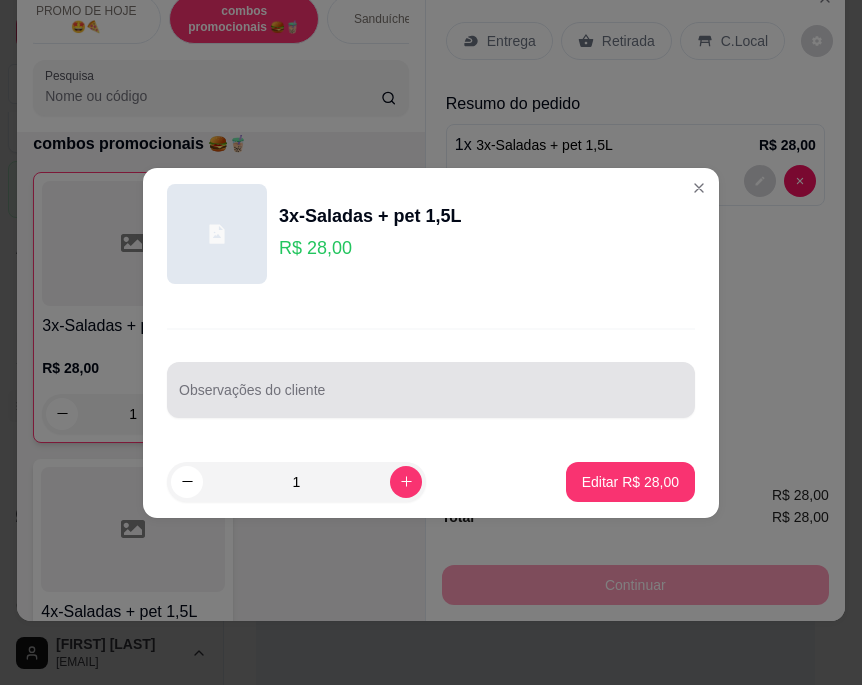 click at bounding box center (431, 390) 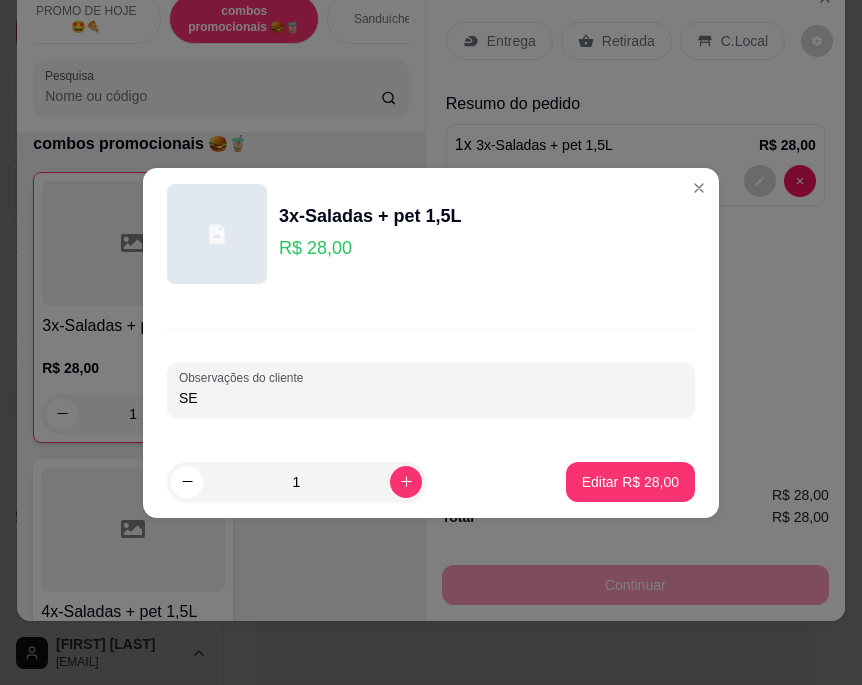 type on "S" 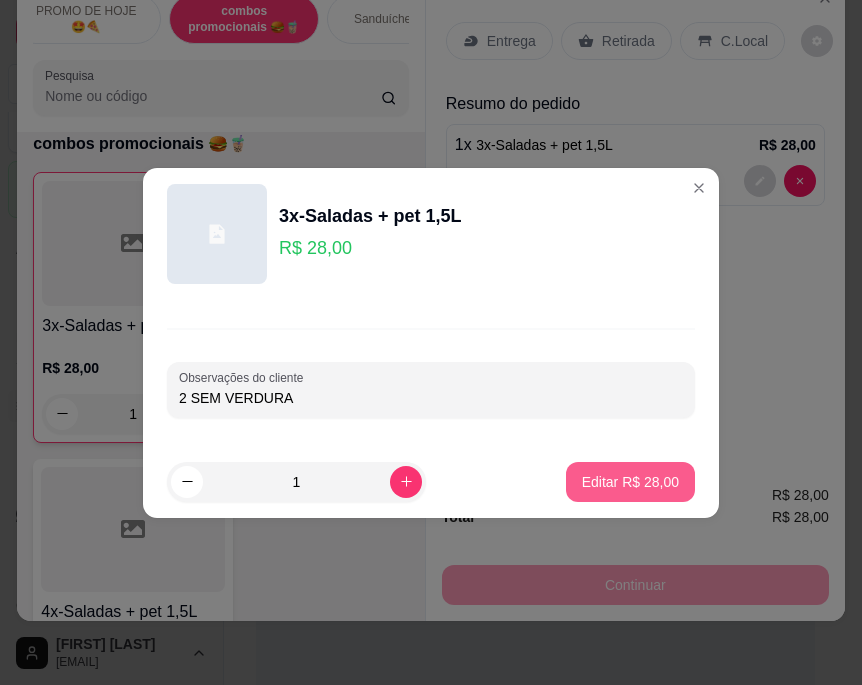 type on "2 SEM VERDURA" 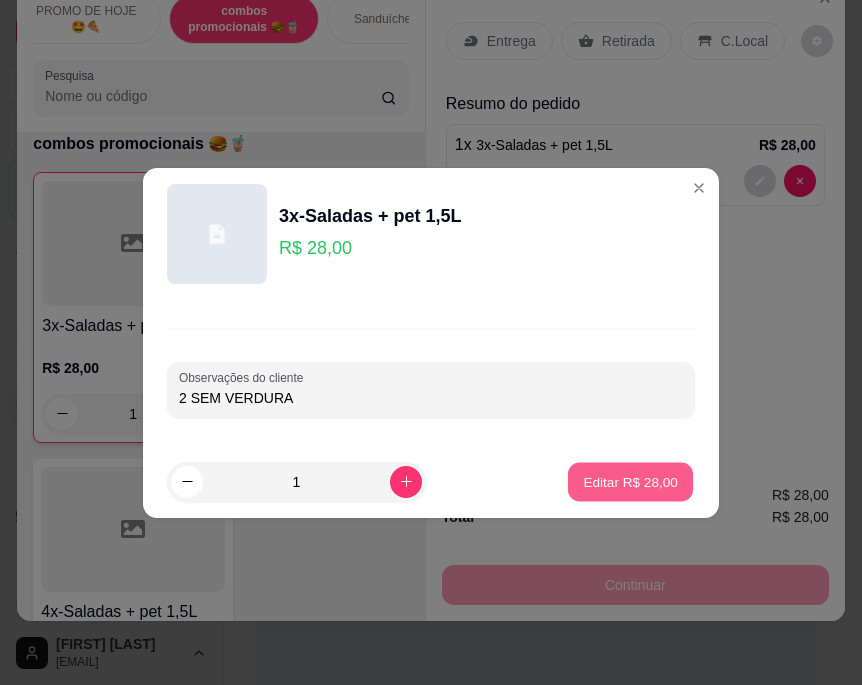 click on "Editar   R$ 28,00" at bounding box center (630, 481) 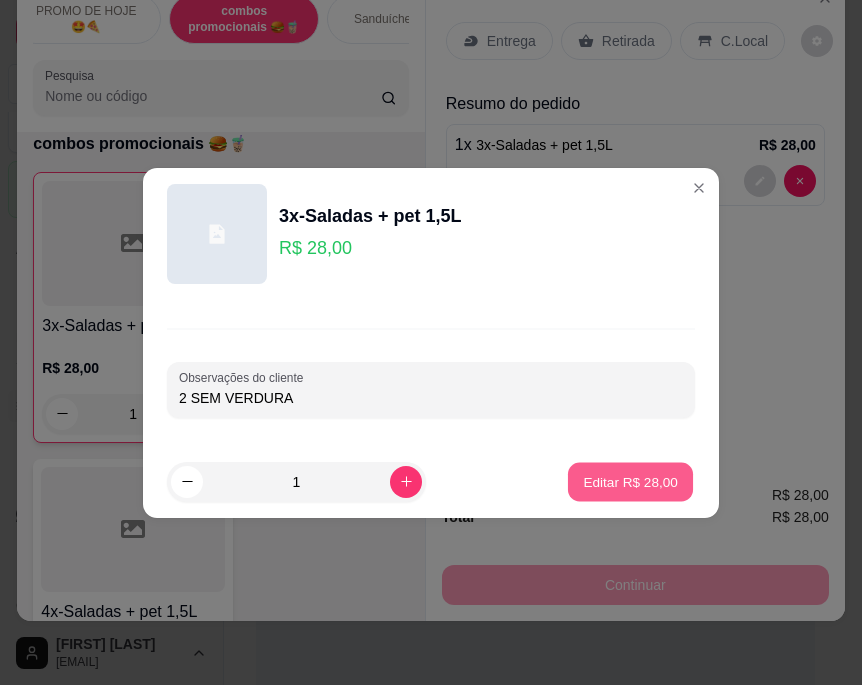 type on "0" 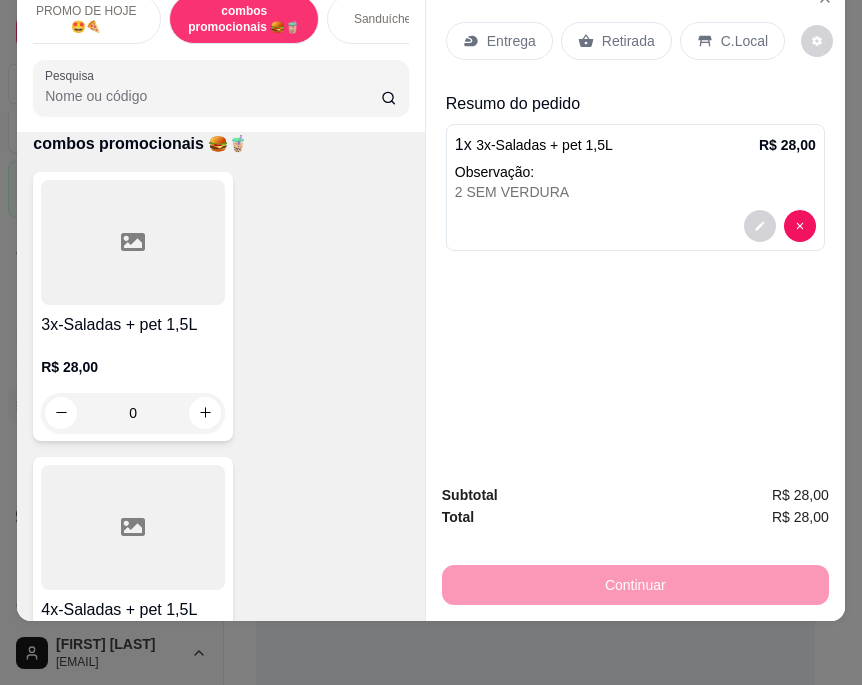 click on "Retirada" at bounding box center [628, 41] 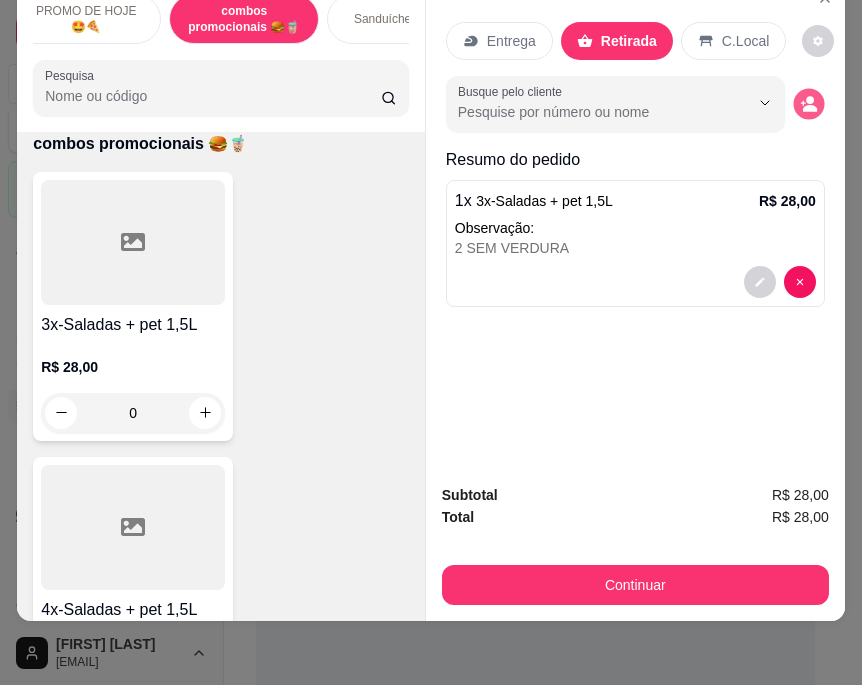 click 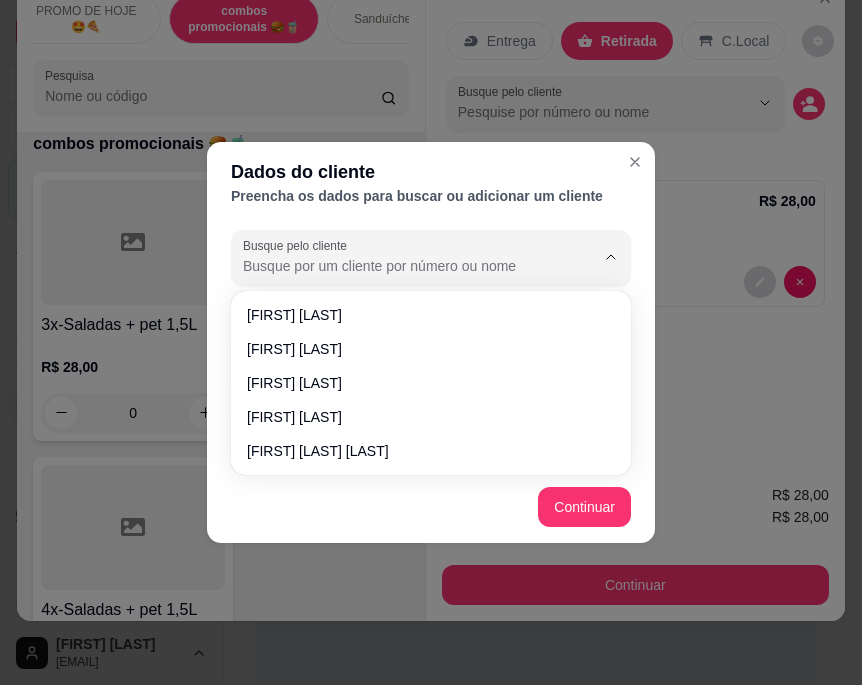 click on "Busque pelo cliente" at bounding box center [403, 266] 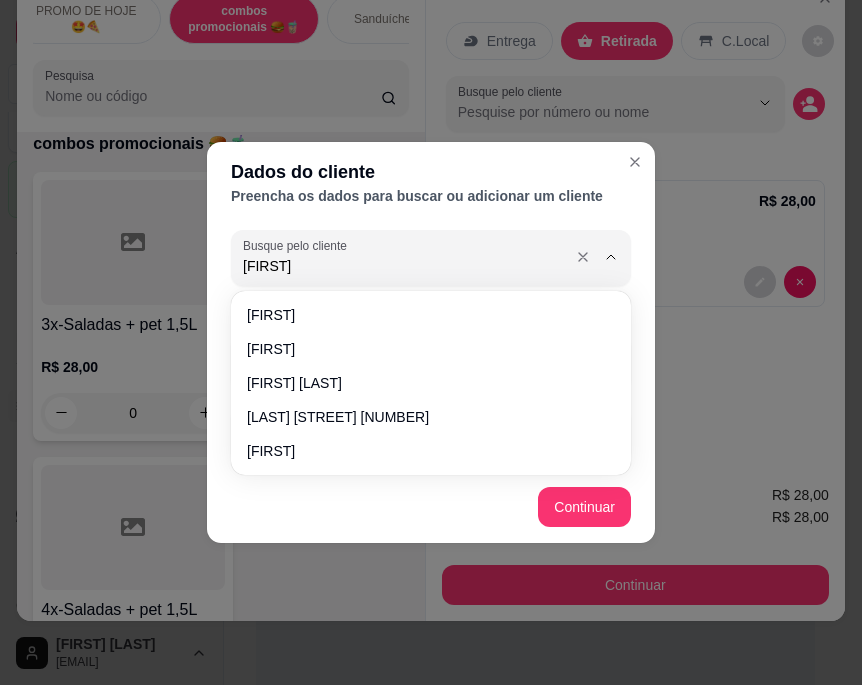 type on "[FIRST]" 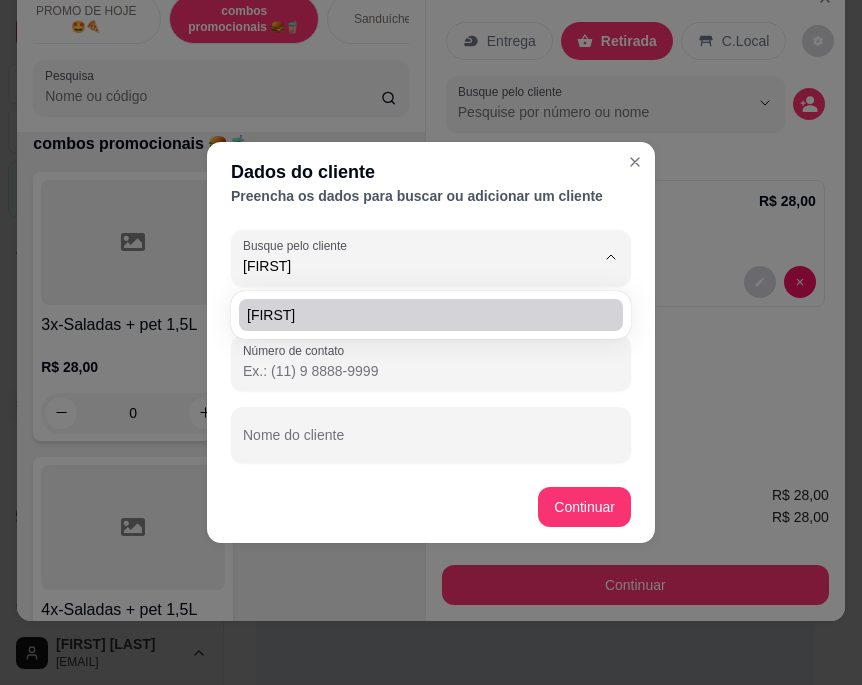 click on "[FIRST]" at bounding box center (421, 315) 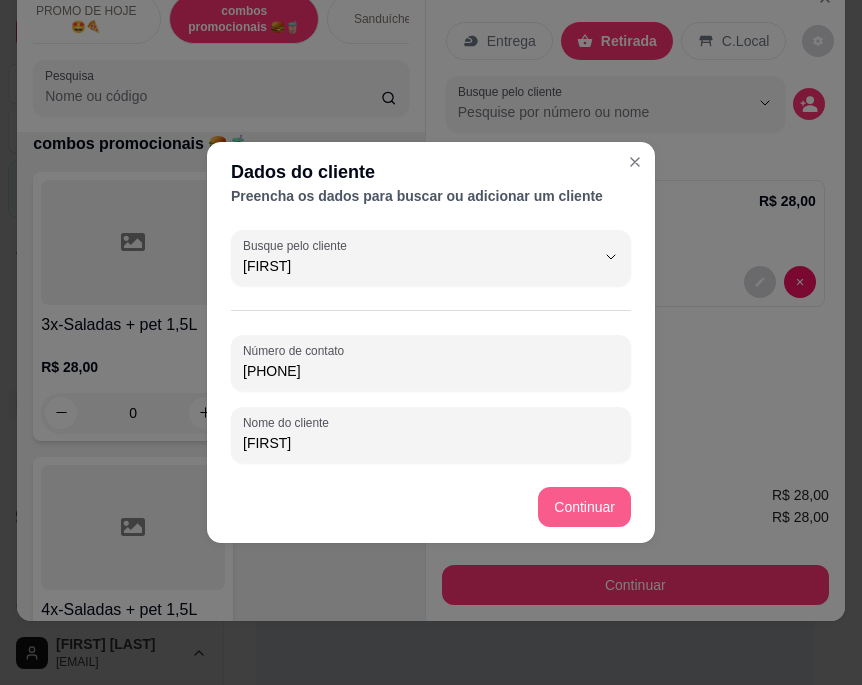 type on "[FIRST]" 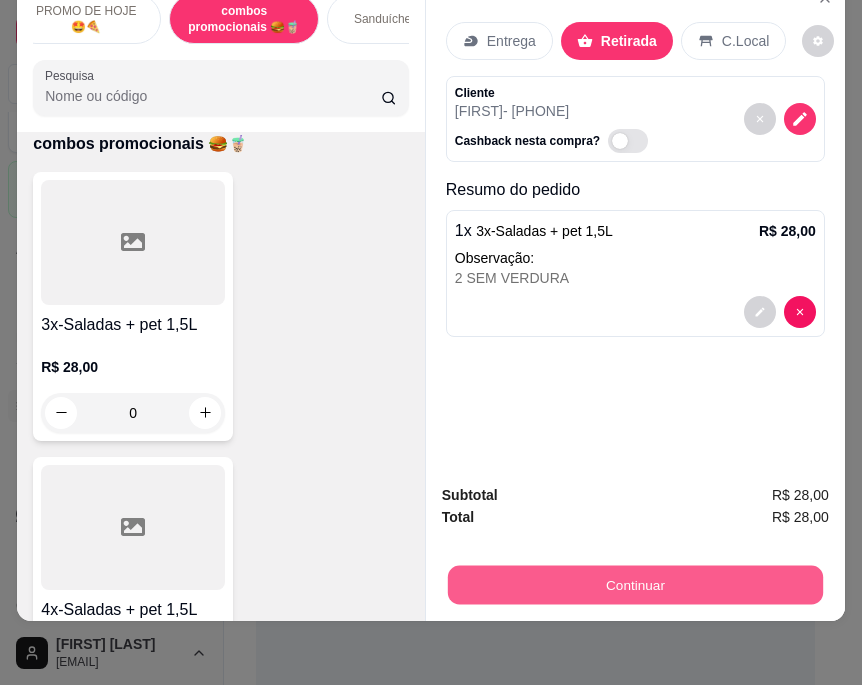 click on "Continuar" at bounding box center (635, 585) 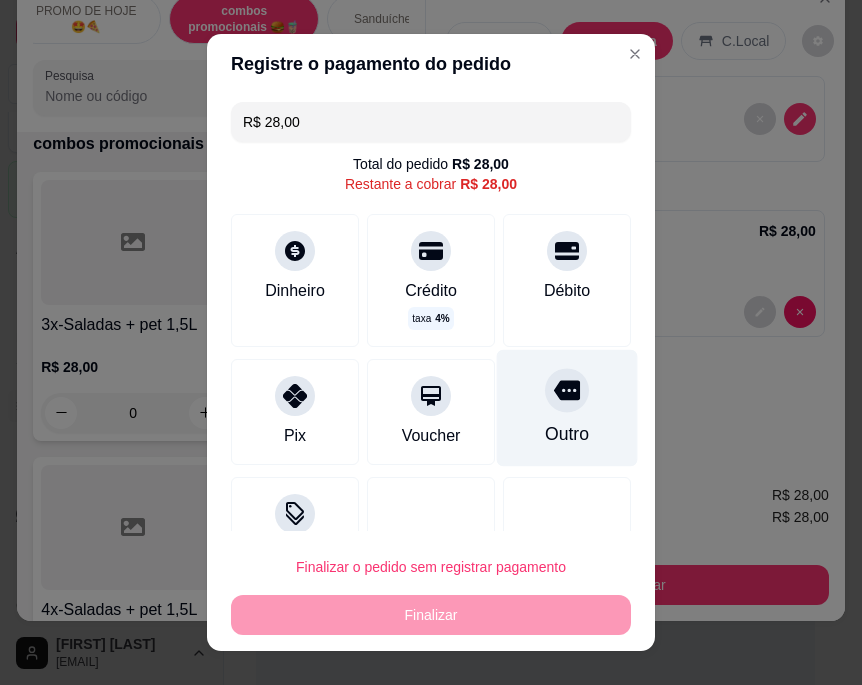 click on "Outro" at bounding box center [567, 408] 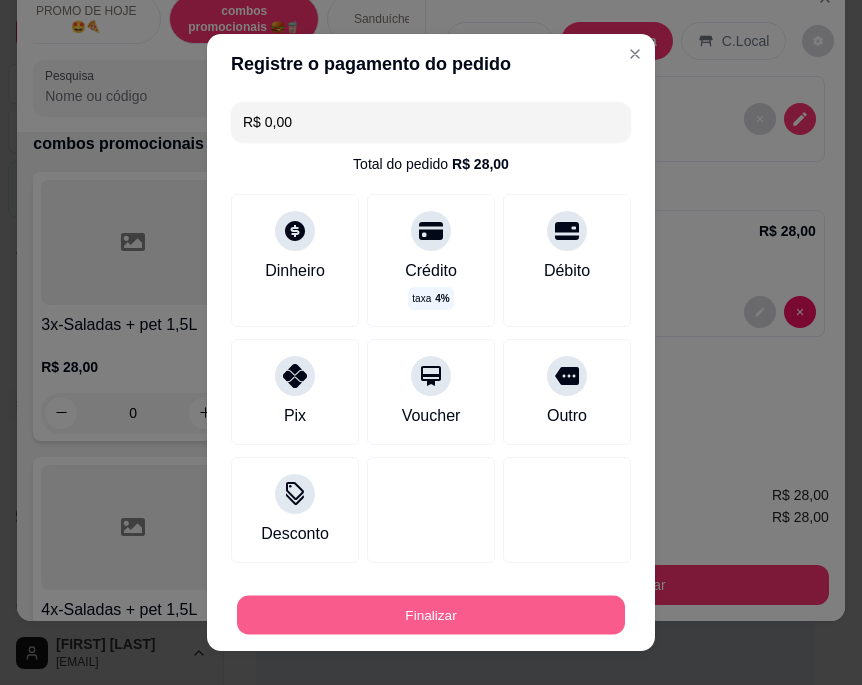 click on "Finalizar" at bounding box center [431, 614] 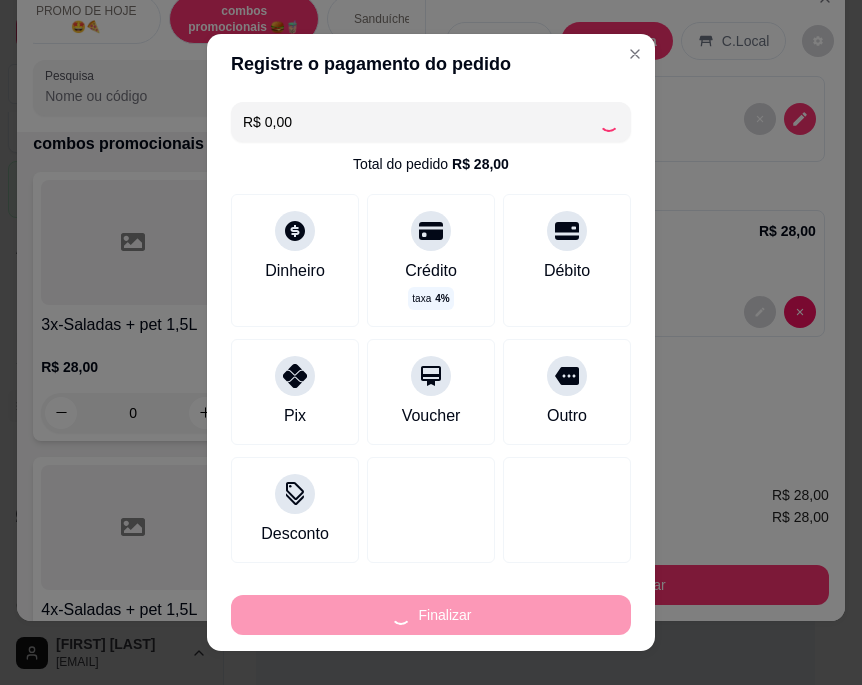 type on "-R$ 28,00" 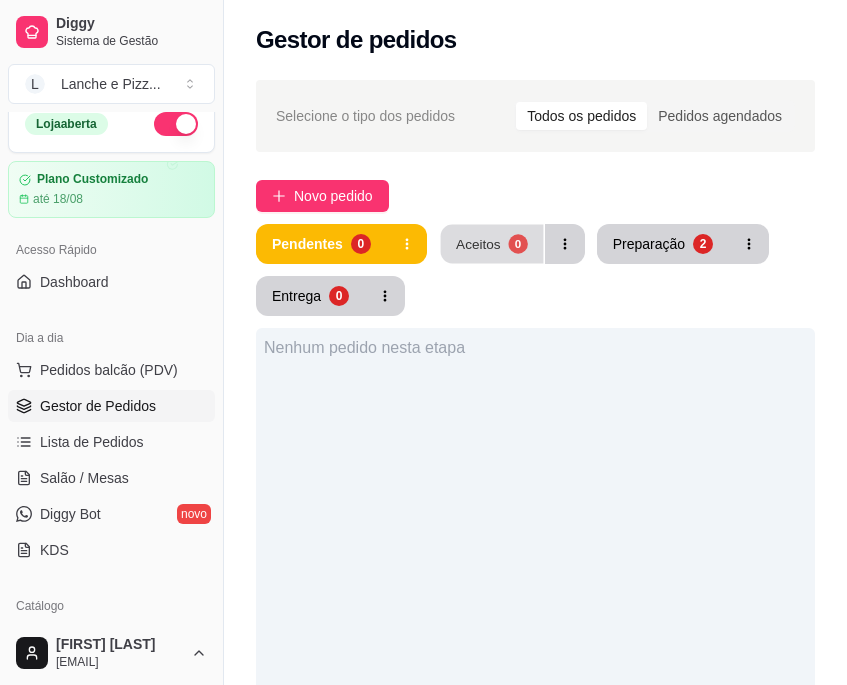 click on "Aceitos" at bounding box center [478, 243] 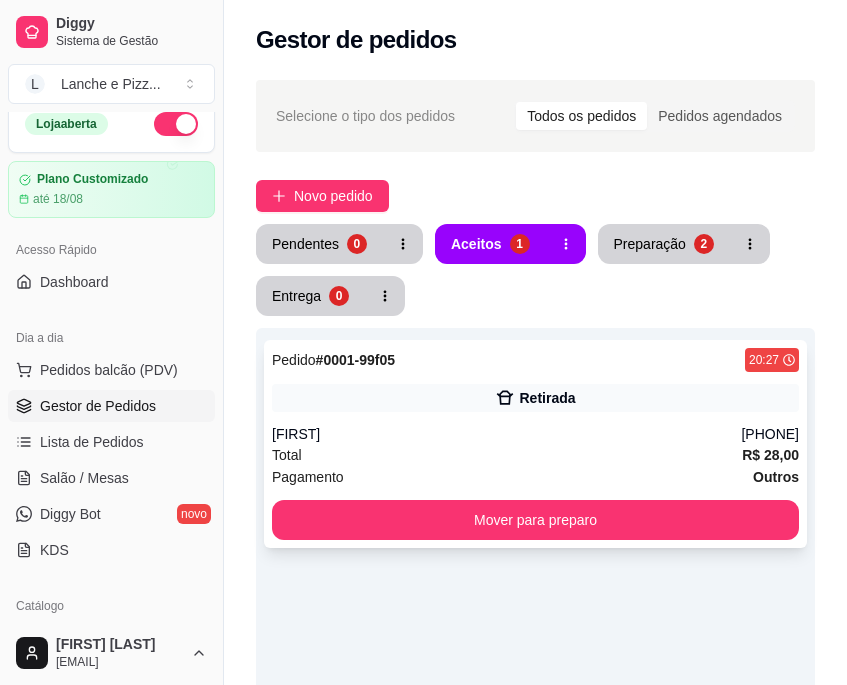 click on "[FIRST]" at bounding box center (506, 434) 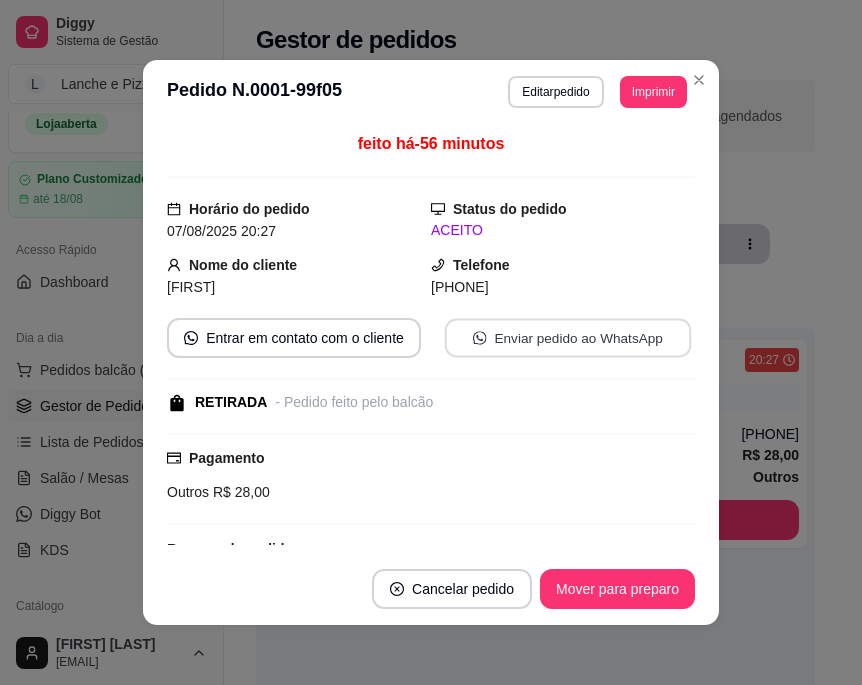click on "Enviar pedido ao WhatsApp" at bounding box center [568, 338] 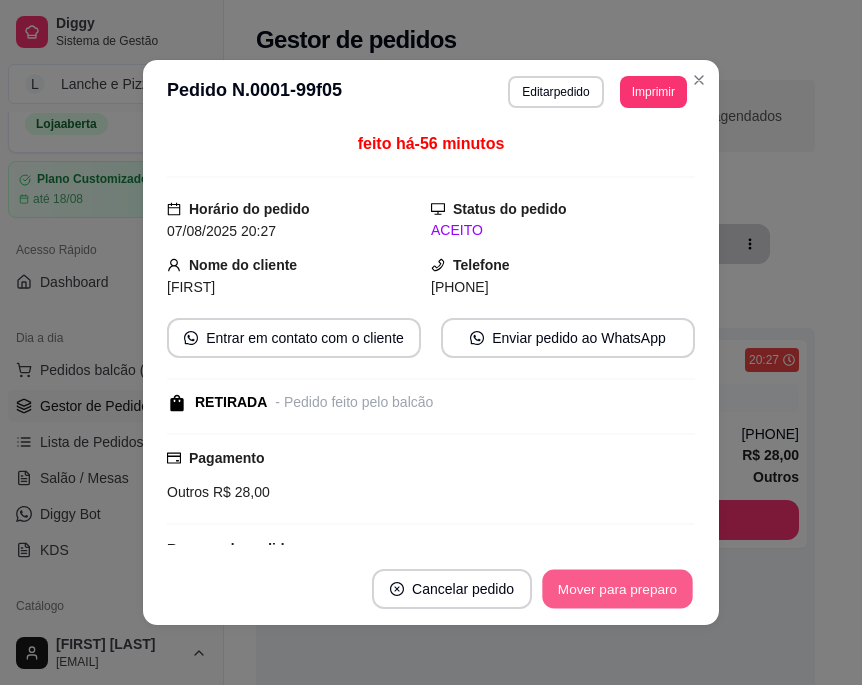 click on "Mover para preparo" at bounding box center (617, 589) 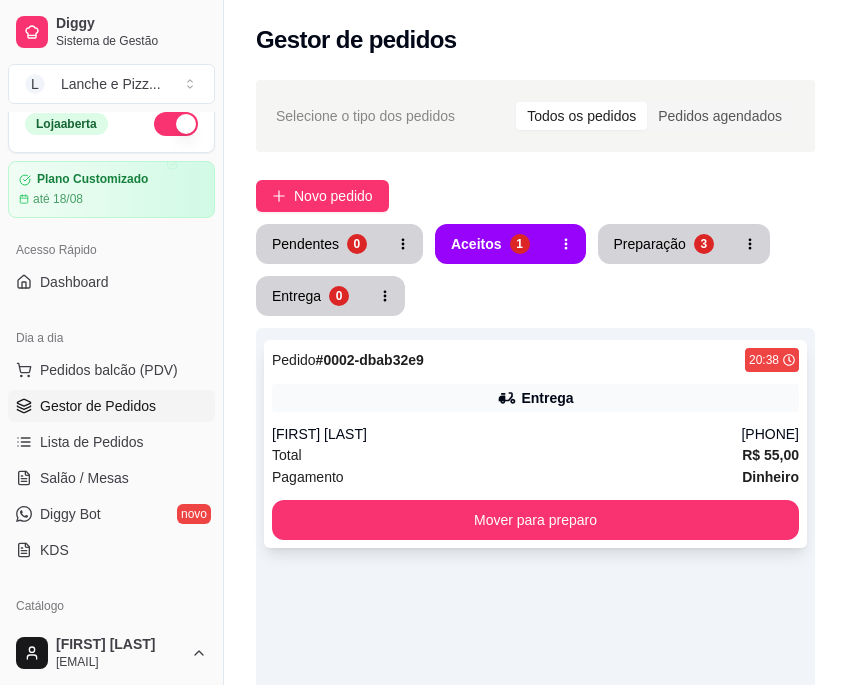 click on "[FIRST] [LAST]" at bounding box center [506, 434] 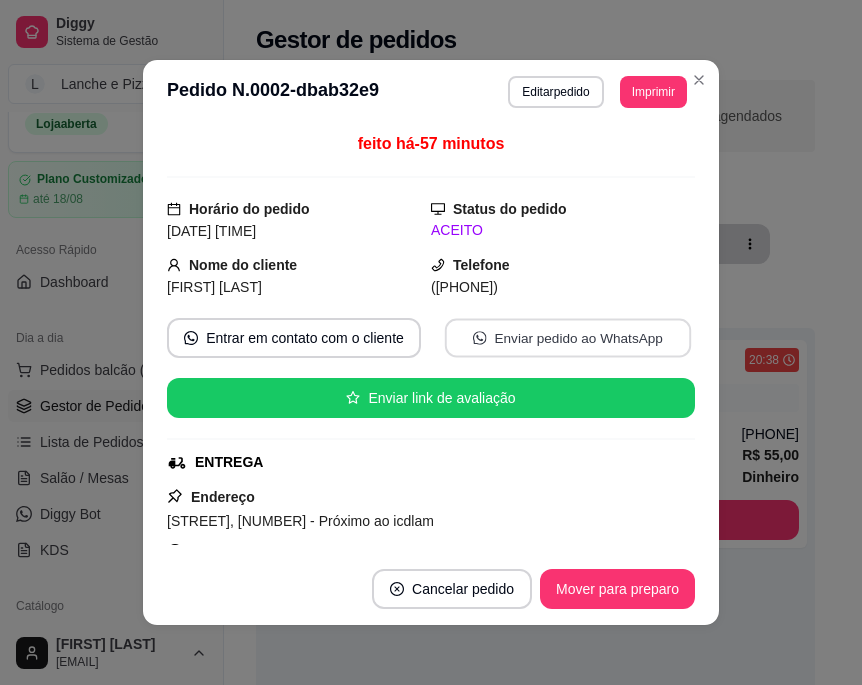 click on "Enviar pedido ao WhatsApp" at bounding box center (568, 338) 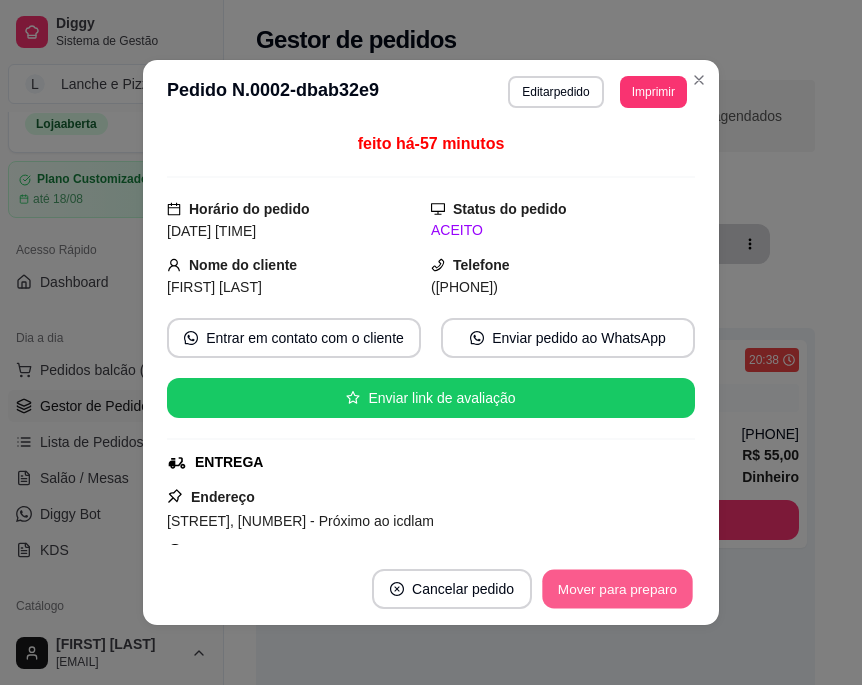 click on "Mover para preparo" at bounding box center (617, 589) 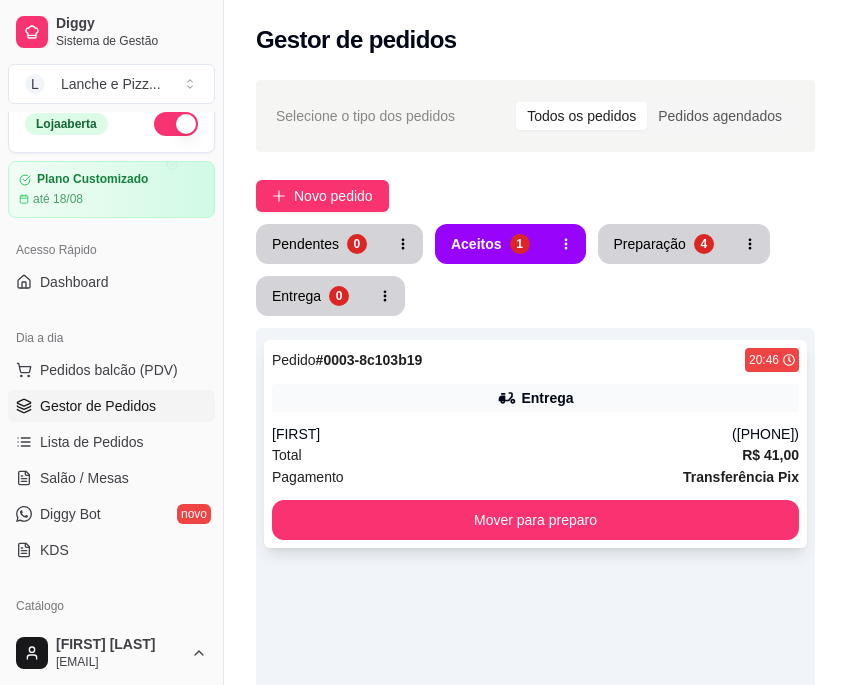 click on "Pagamento Transferência Pix" at bounding box center (535, 477) 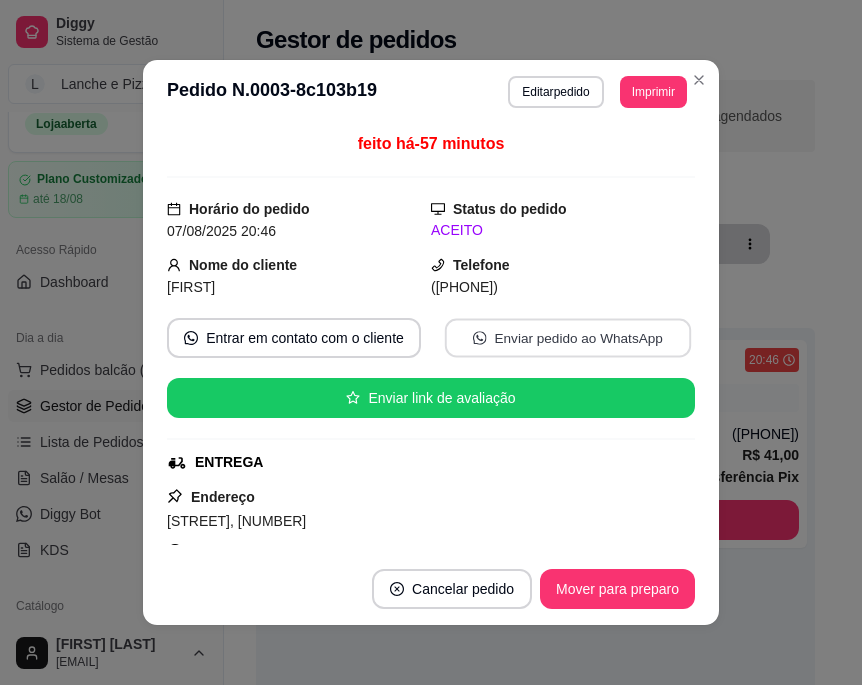 click on "Enviar pedido ao WhatsApp" at bounding box center (568, 338) 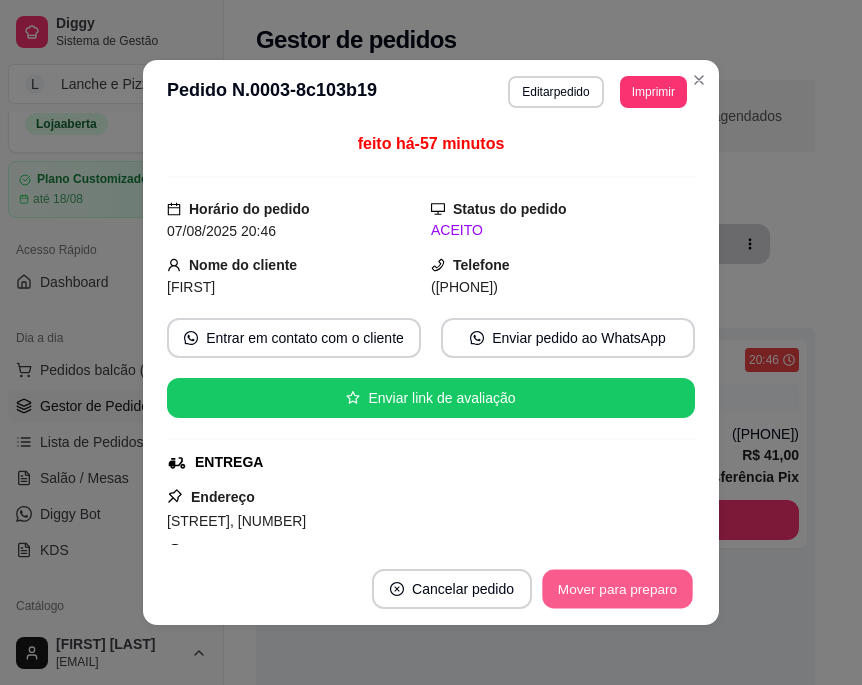 click on "Mover para preparo" at bounding box center (617, 589) 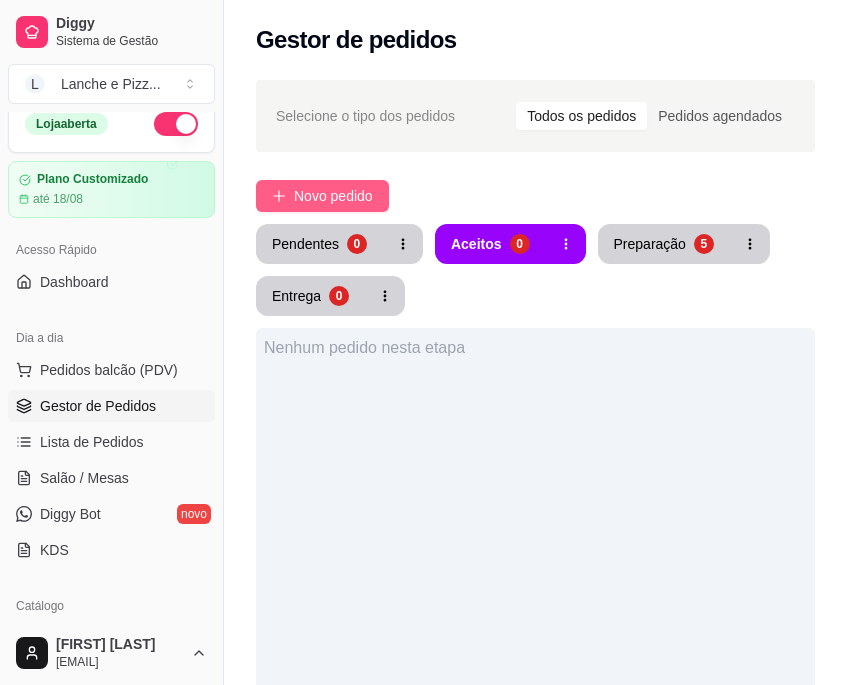 click on "Novo pedido" at bounding box center (333, 196) 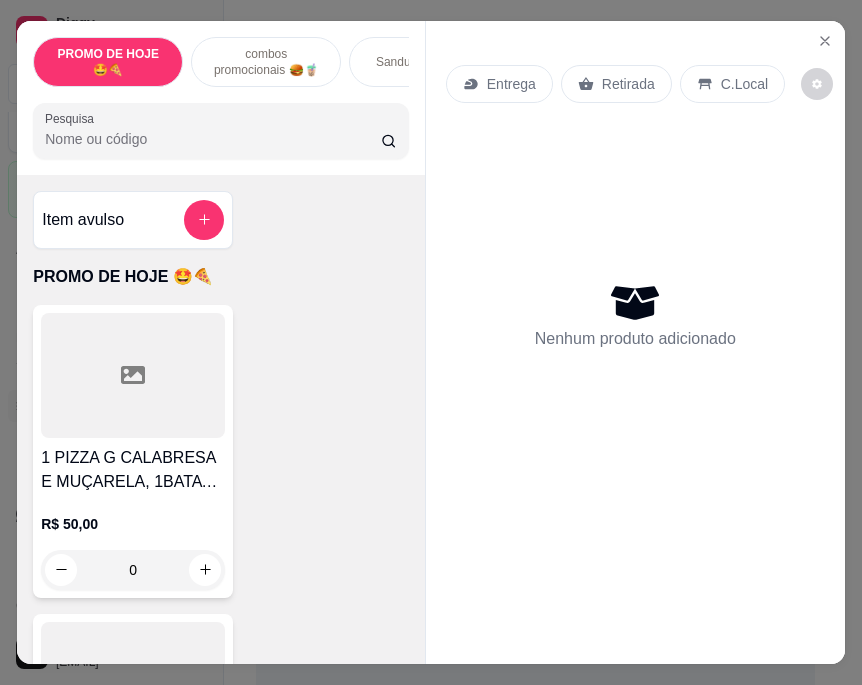 click on "Sanduíches 🍔🍔" at bounding box center (424, 62) 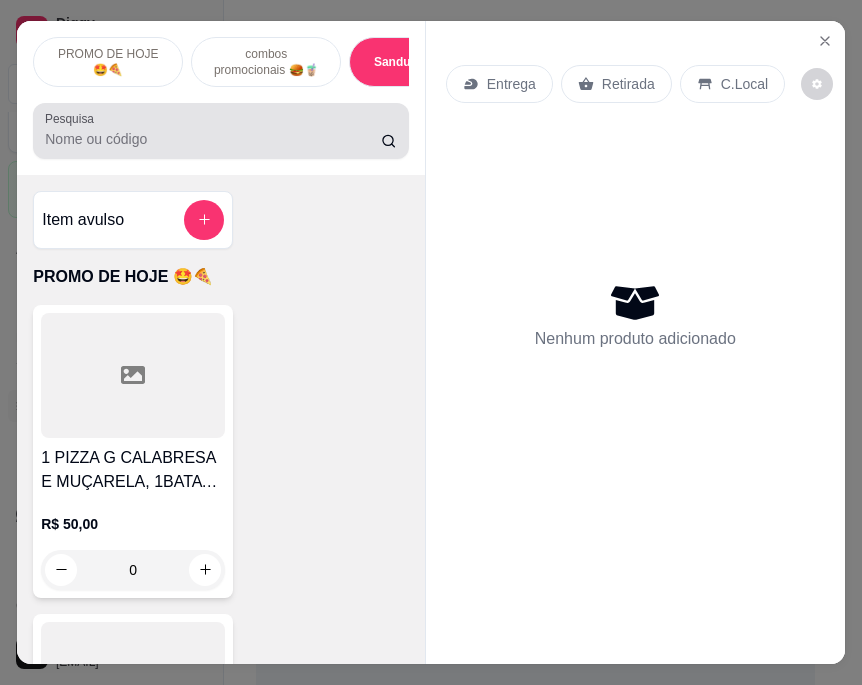 scroll, scrollTop: 3947, scrollLeft: 0, axis: vertical 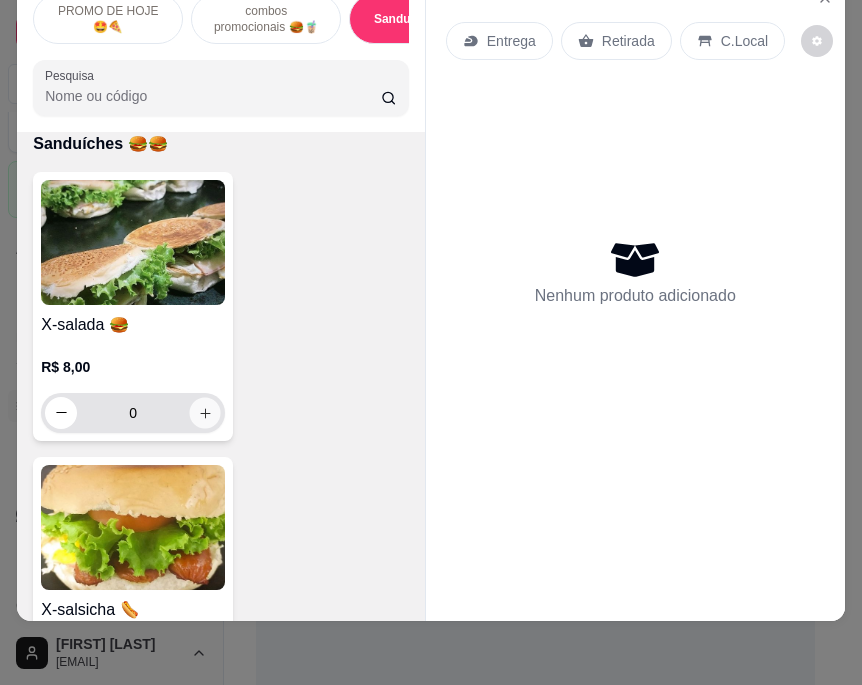 click 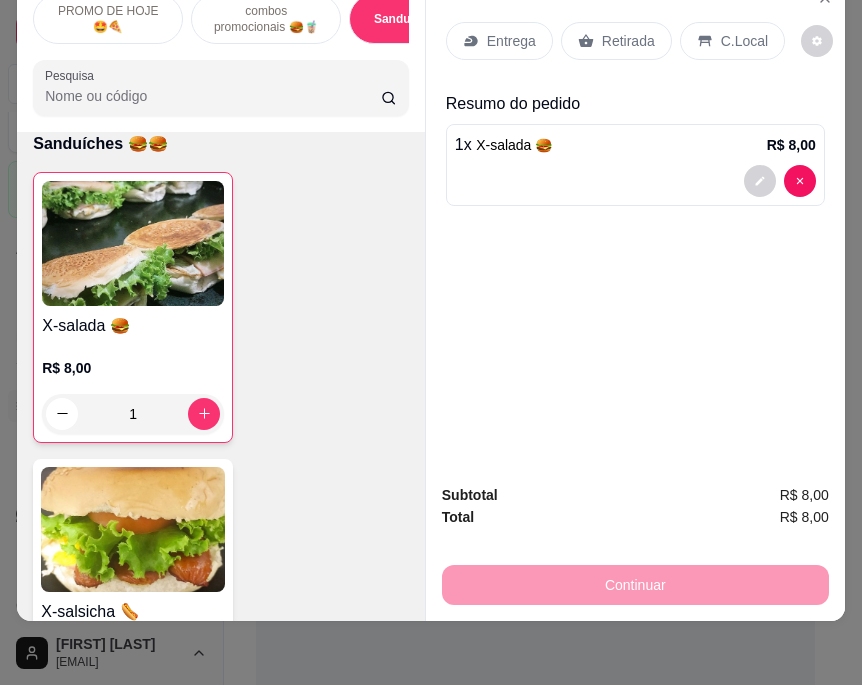 scroll, scrollTop: 0, scrollLeft: 0, axis: both 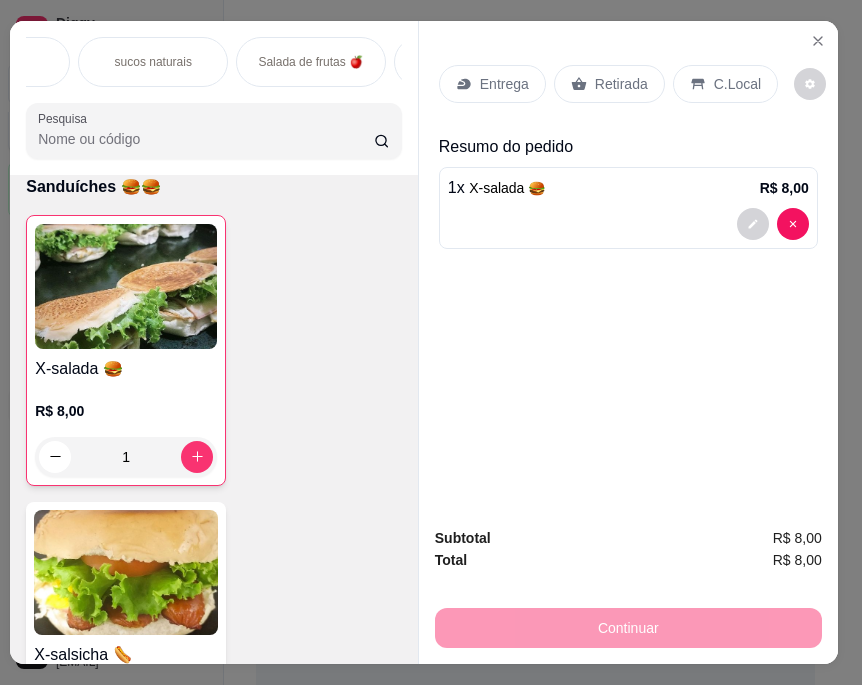 click on "sucos naturais" at bounding box center (153, 62) 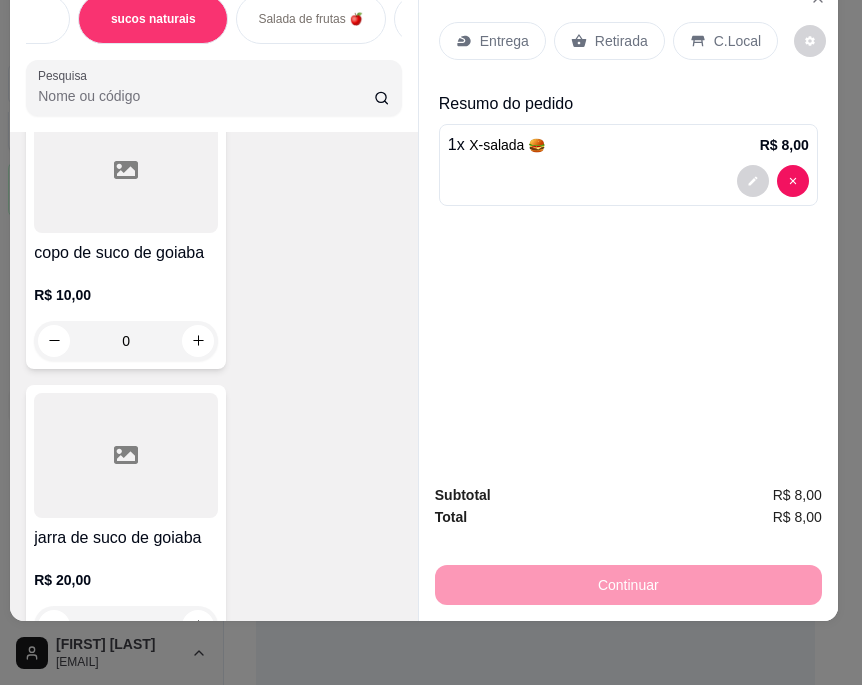 scroll, scrollTop: 18506, scrollLeft: 0, axis: vertical 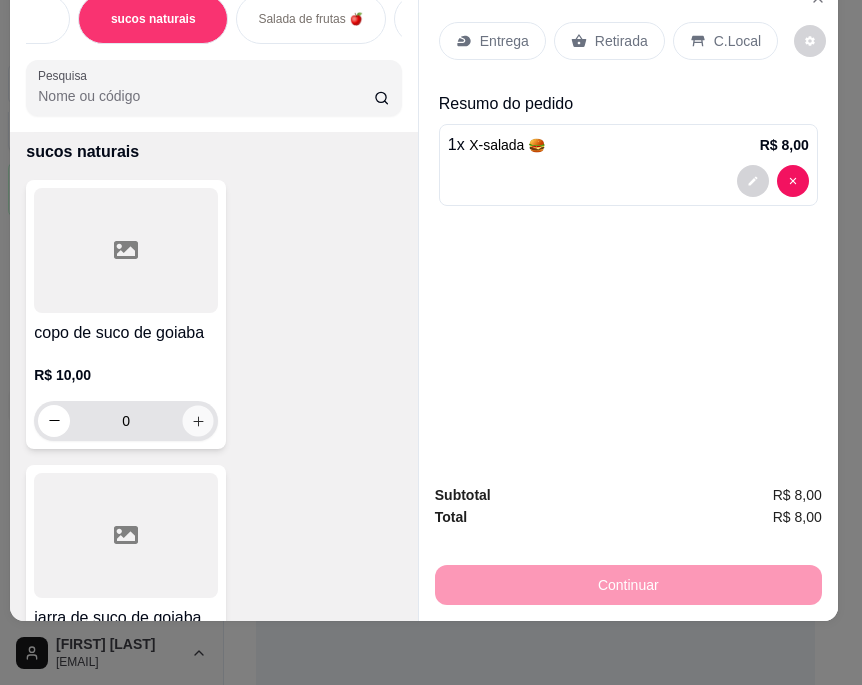 click 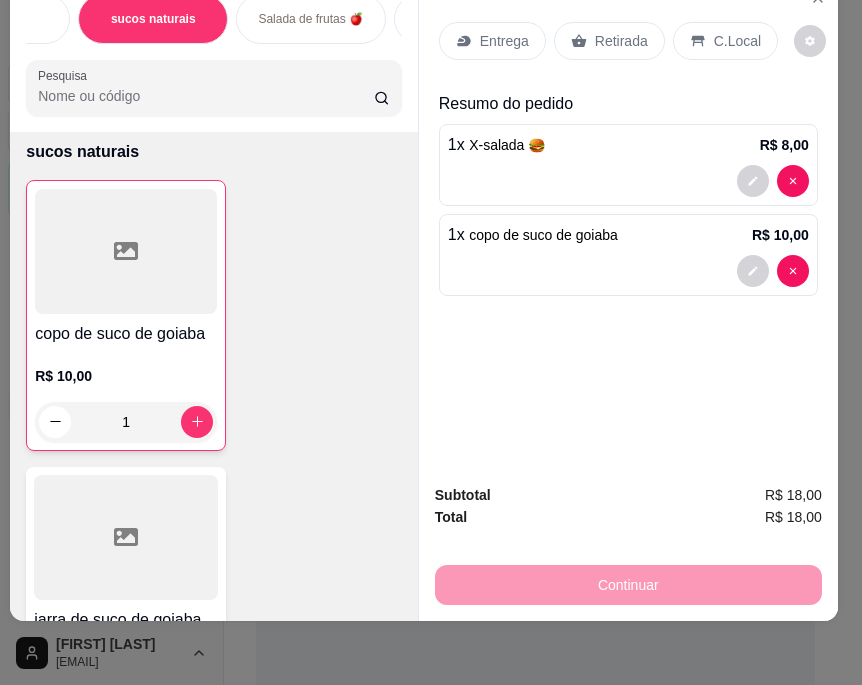 click on "Entrega" at bounding box center [504, 41] 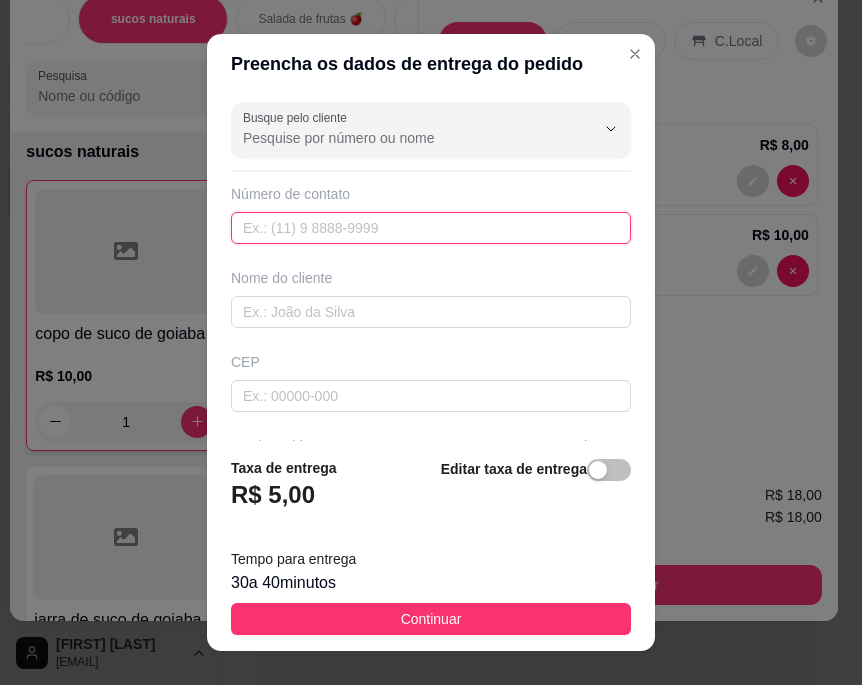 click at bounding box center [431, 228] 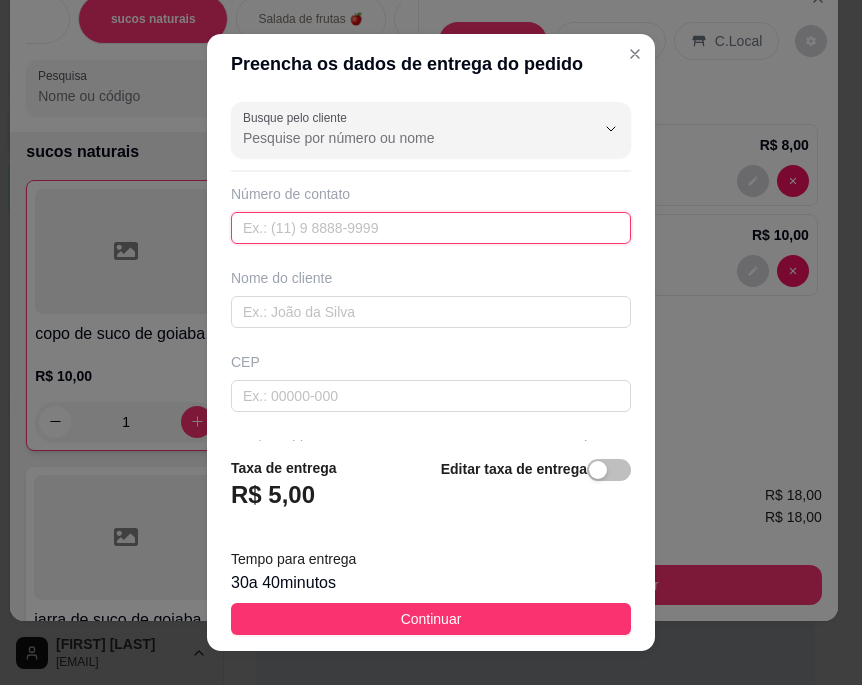 click at bounding box center (431, 228) 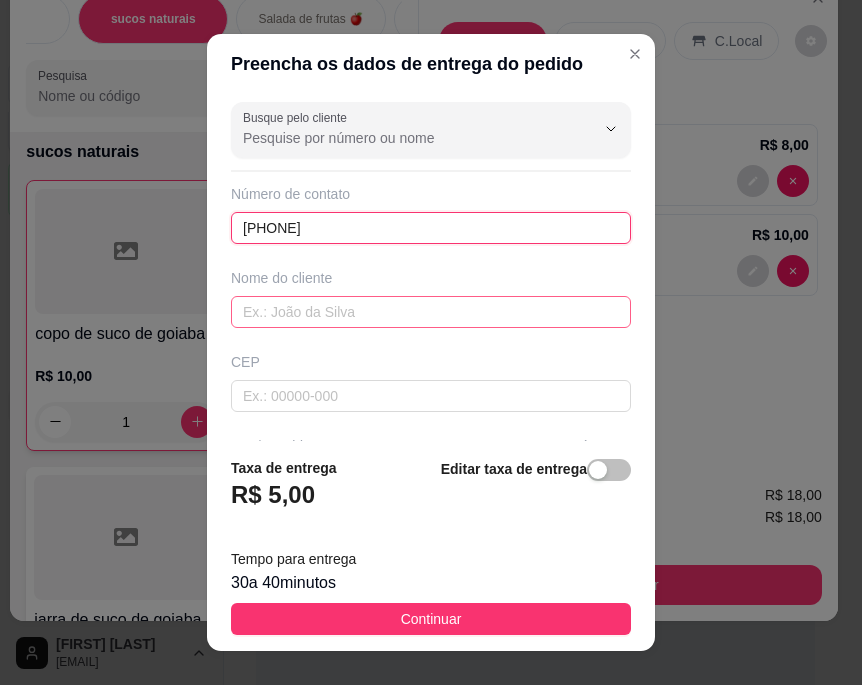 type on "[PHONE]" 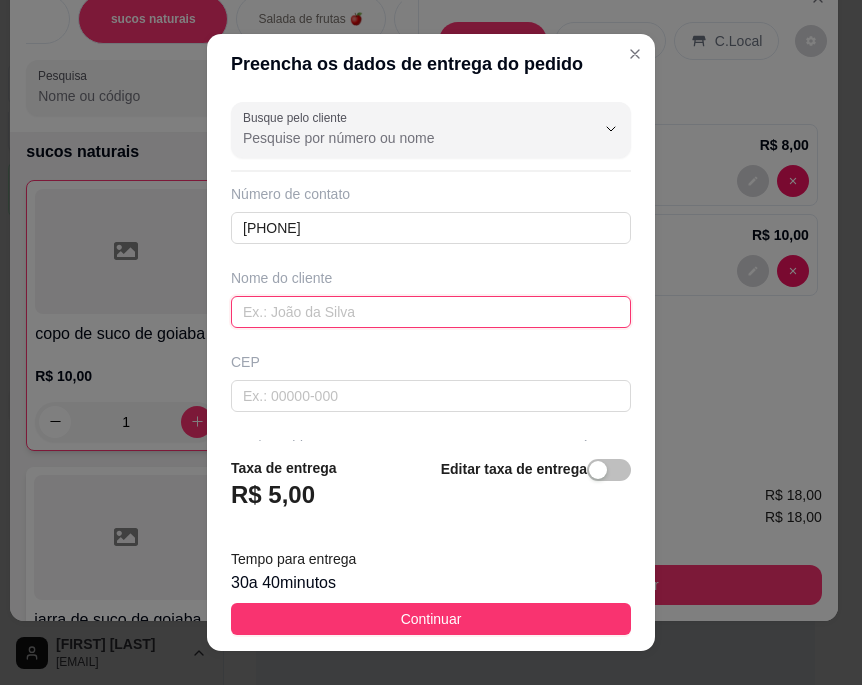 click at bounding box center [431, 312] 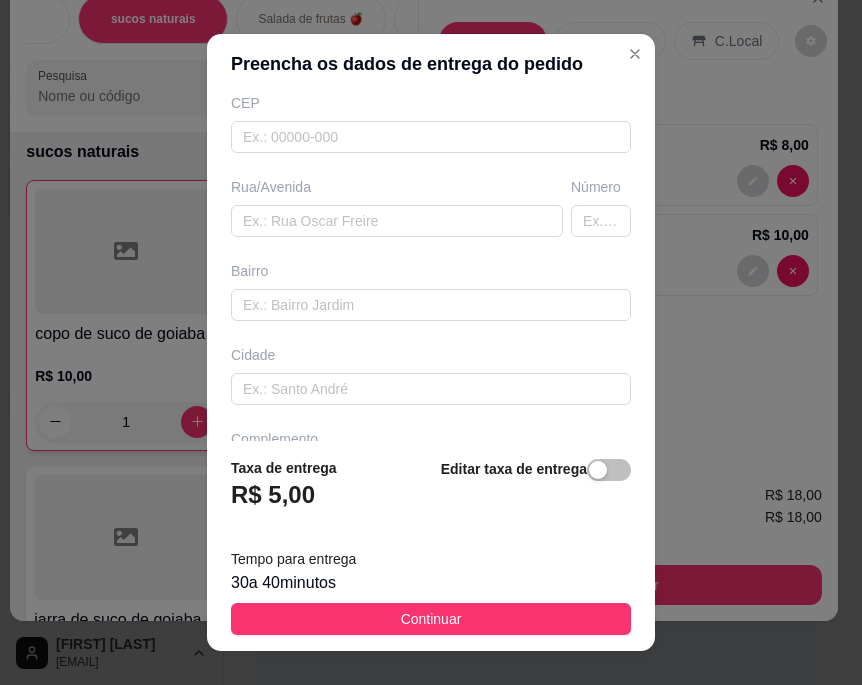 scroll, scrollTop: 260, scrollLeft: 0, axis: vertical 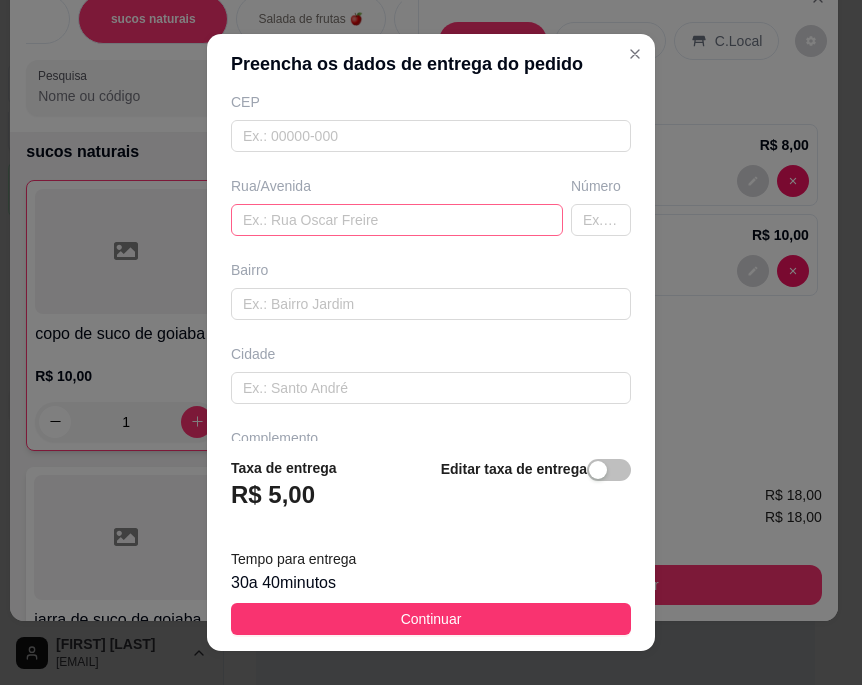 type on "[FIRST]" 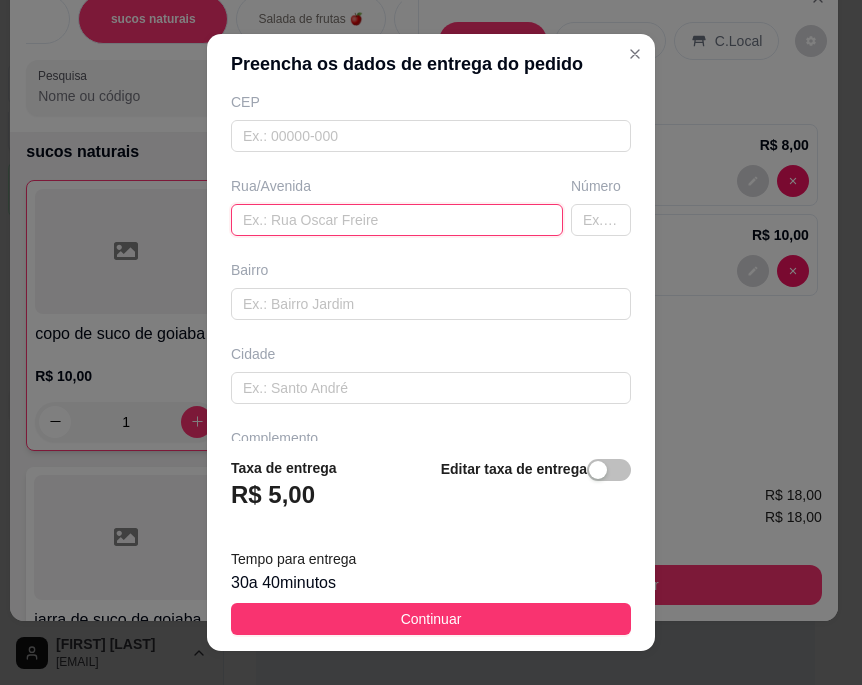 click at bounding box center [397, 220] 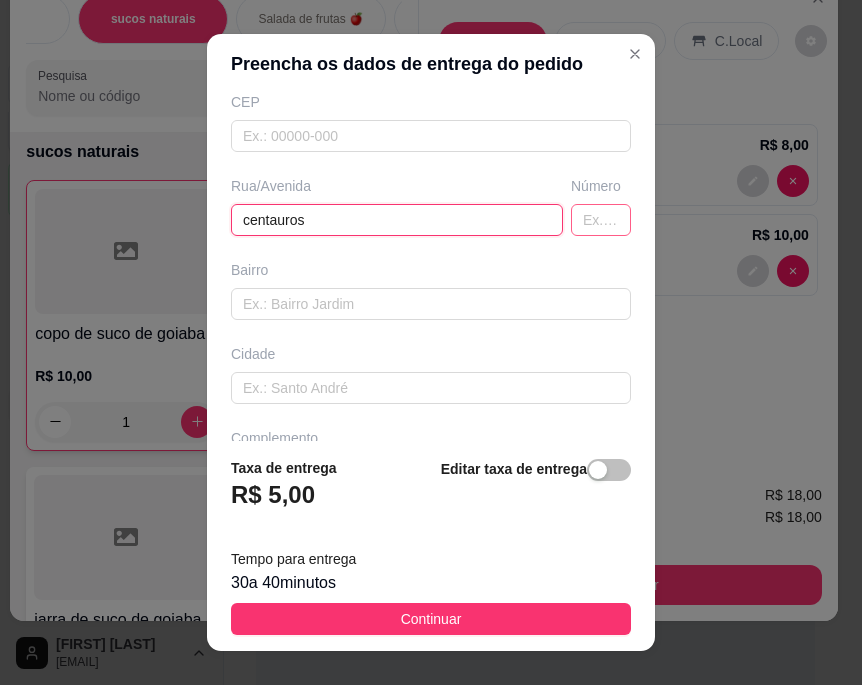 type on "centauros" 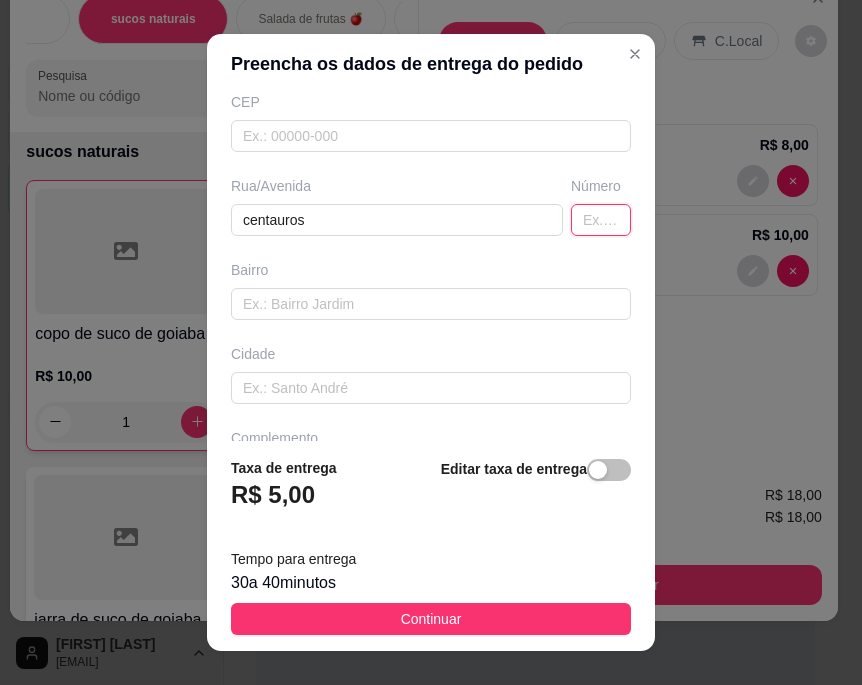 click at bounding box center [601, 220] 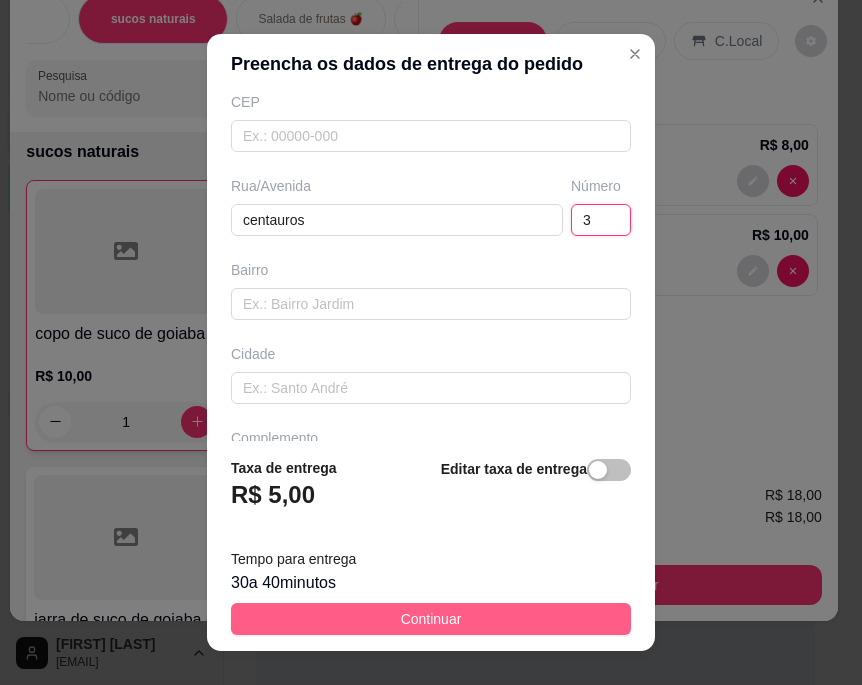 type on "3" 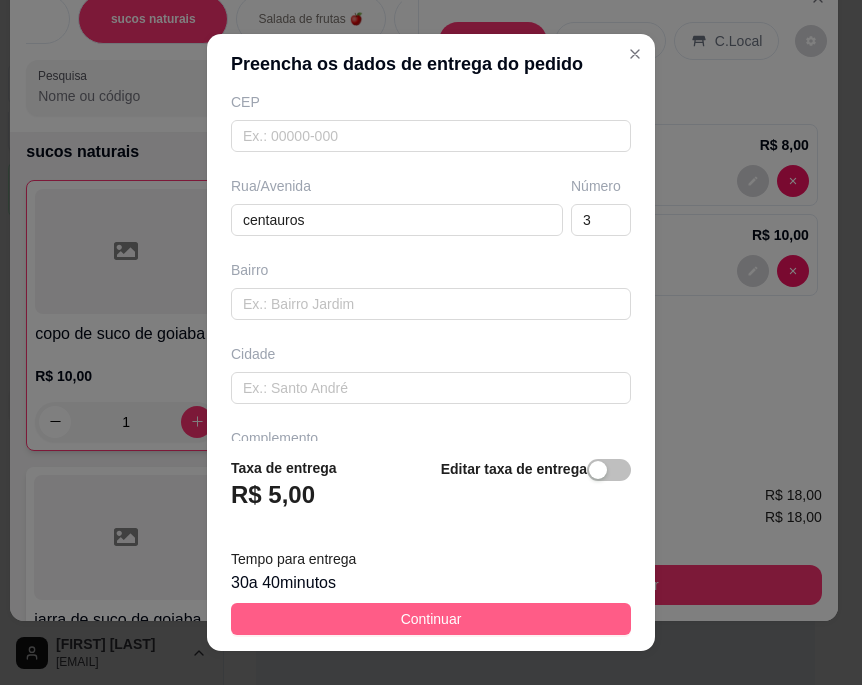 click on "Continuar" at bounding box center (431, 619) 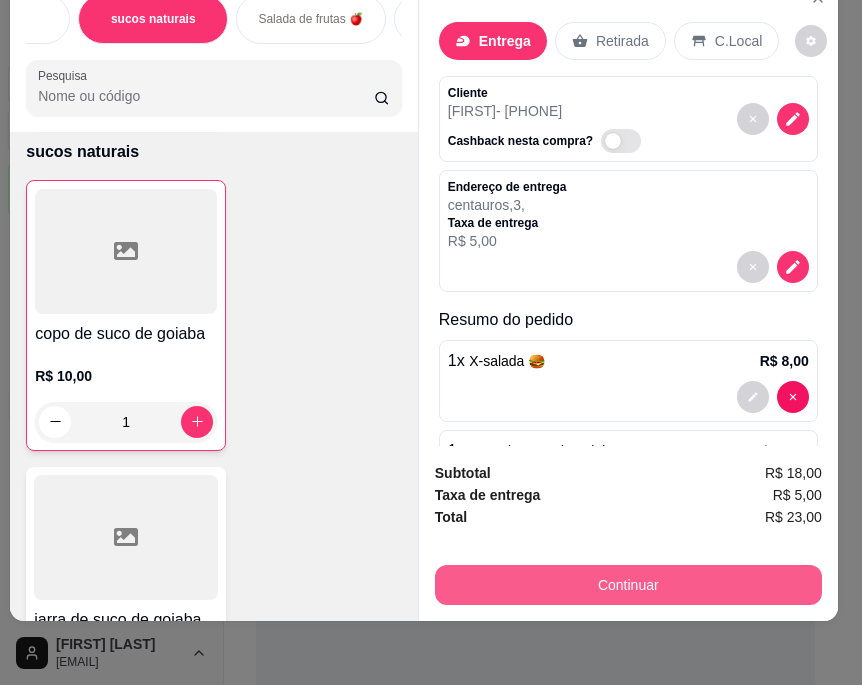 click on "Continuar" at bounding box center (628, 585) 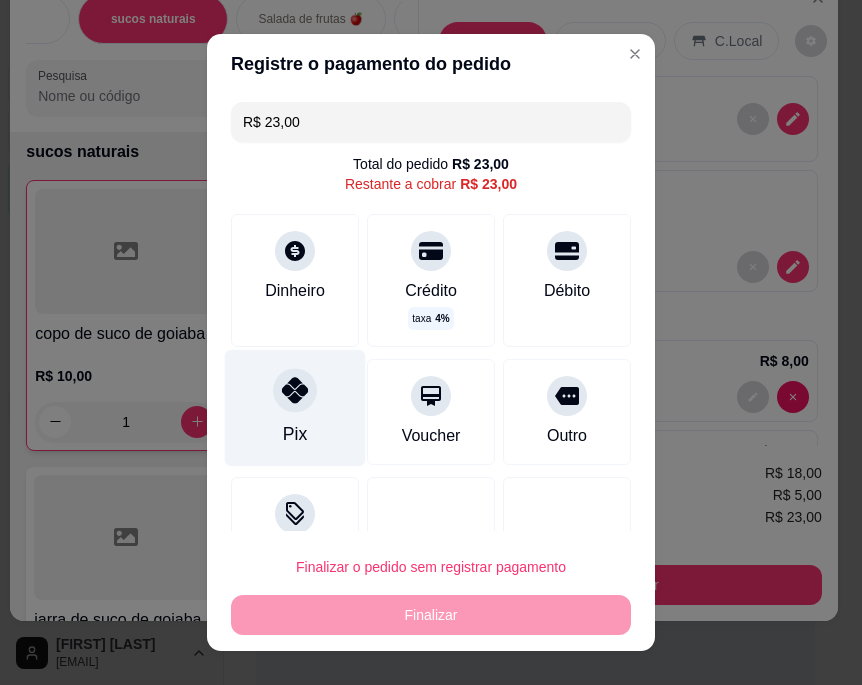click at bounding box center [295, 391] 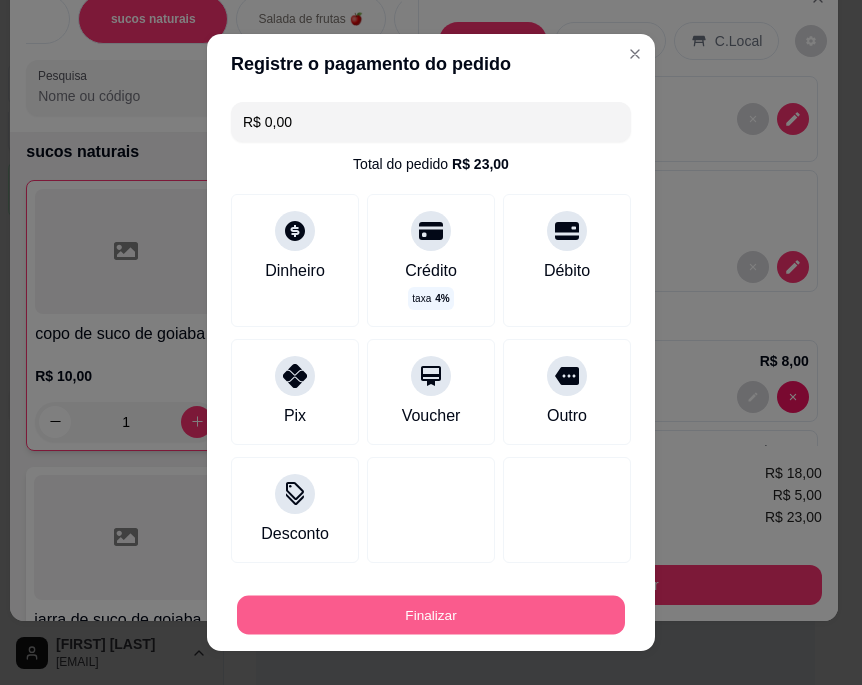 click on "Finalizar" at bounding box center [431, 614] 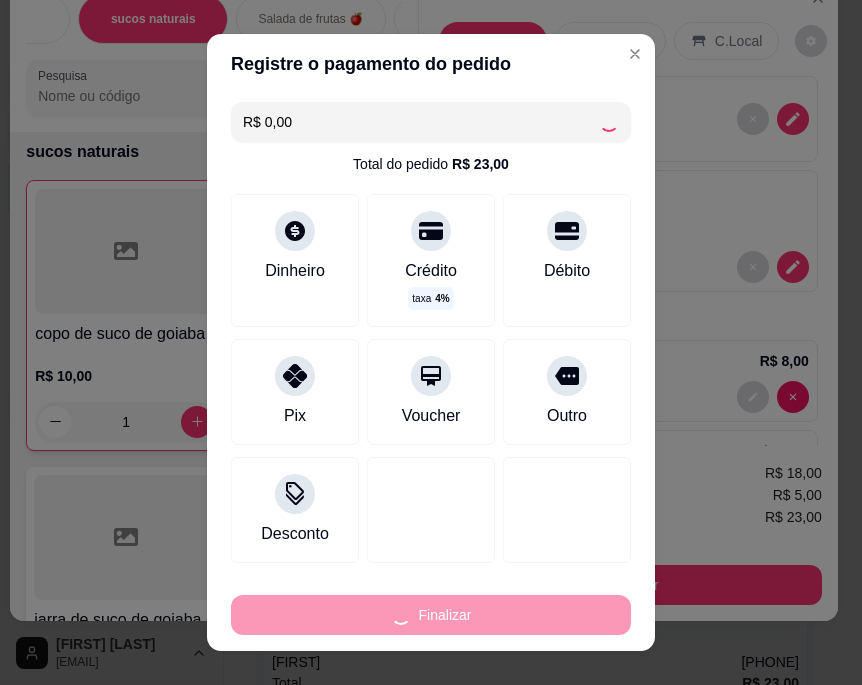type on "0" 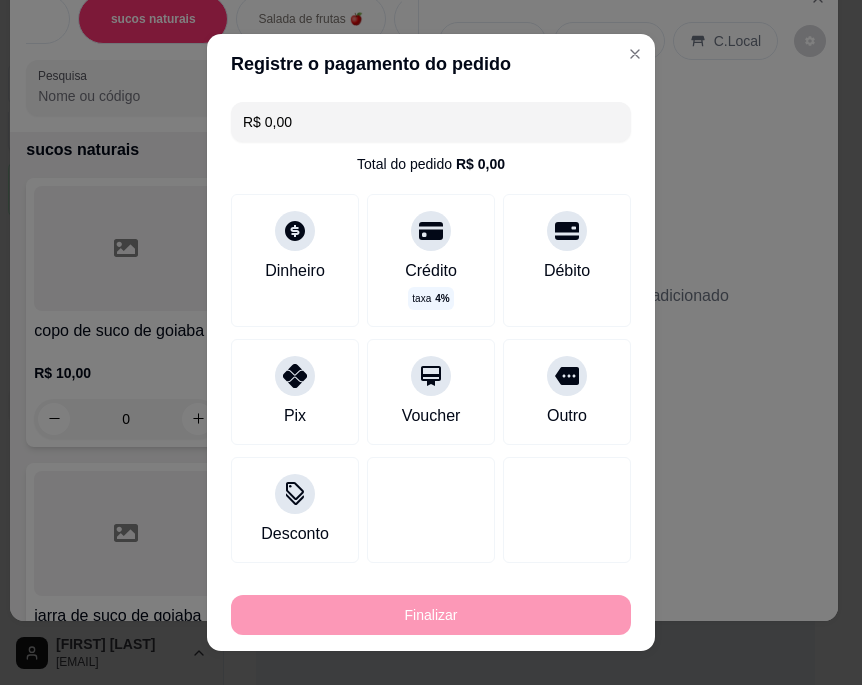 type on "-R$ 23,00" 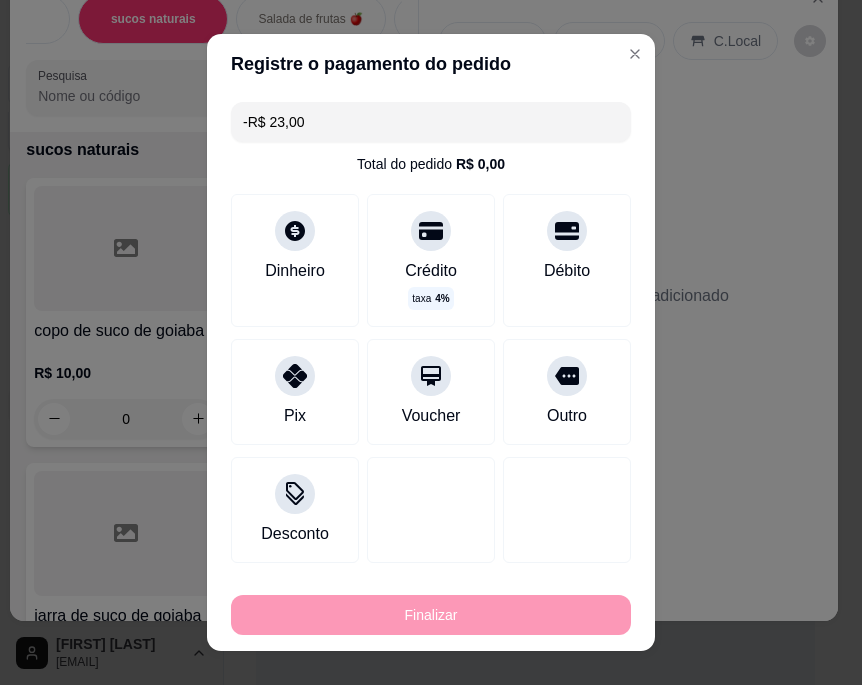 scroll, scrollTop: 18504, scrollLeft: 0, axis: vertical 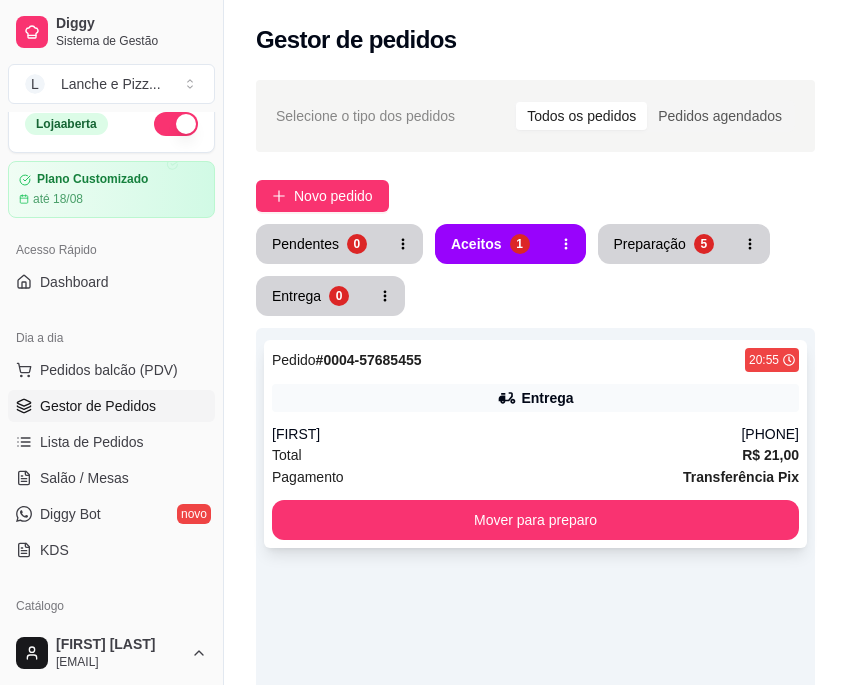 click on "[FIRST]" at bounding box center (506, 434) 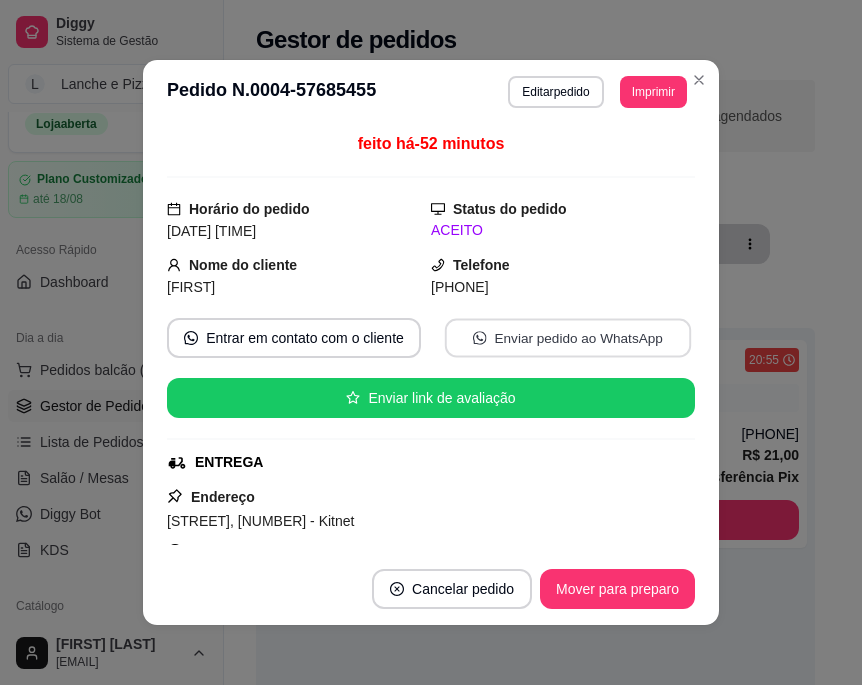 click on "Enviar pedido ao WhatsApp" at bounding box center (568, 338) 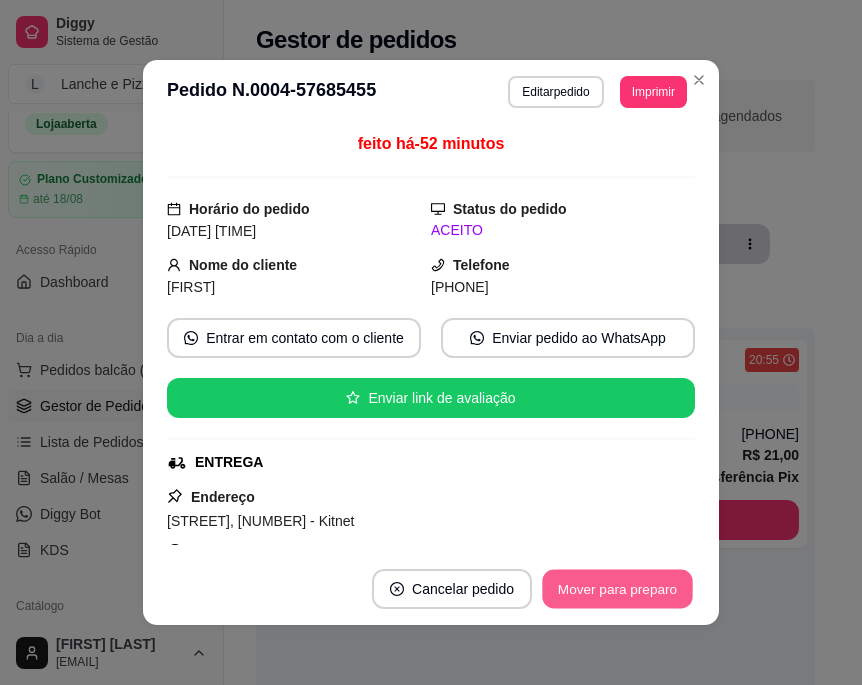 click on "Mover para preparo" at bounding box center (617, 589) 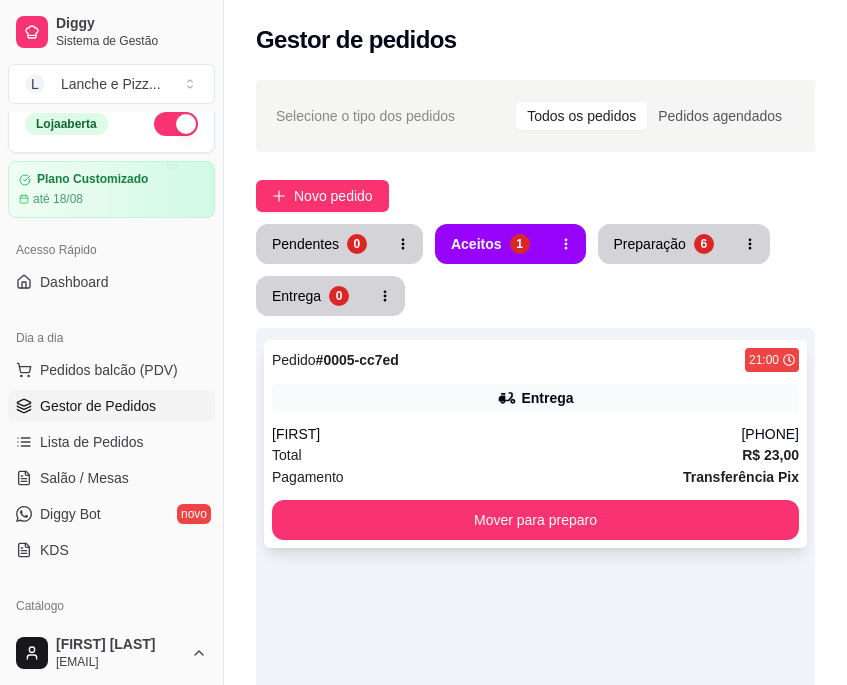 click on "Total R$ 23,00" at bounding box center [535, 455] 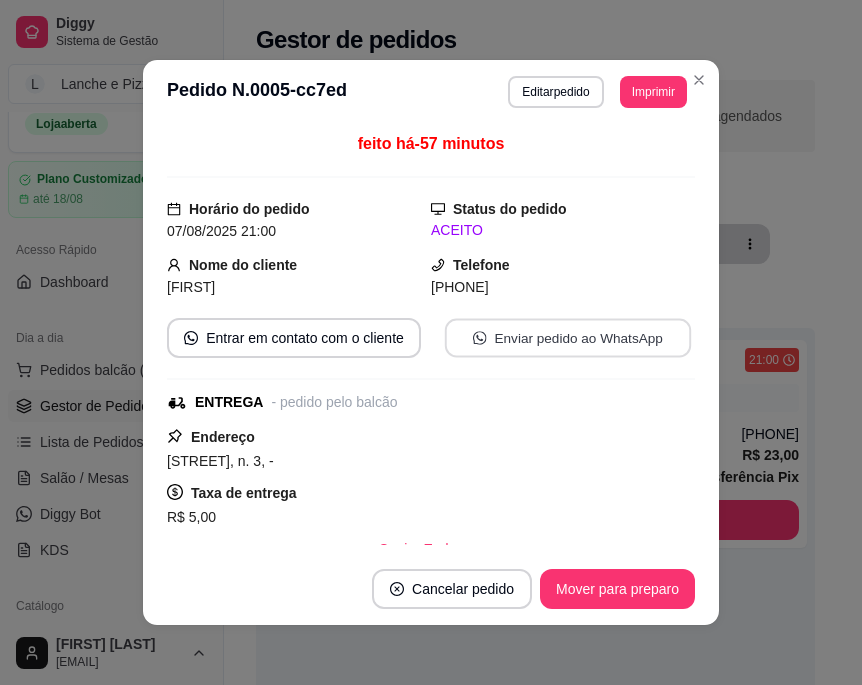 click on "Enviar pedido ao WhatsApp" at bounding box center (568, 338) 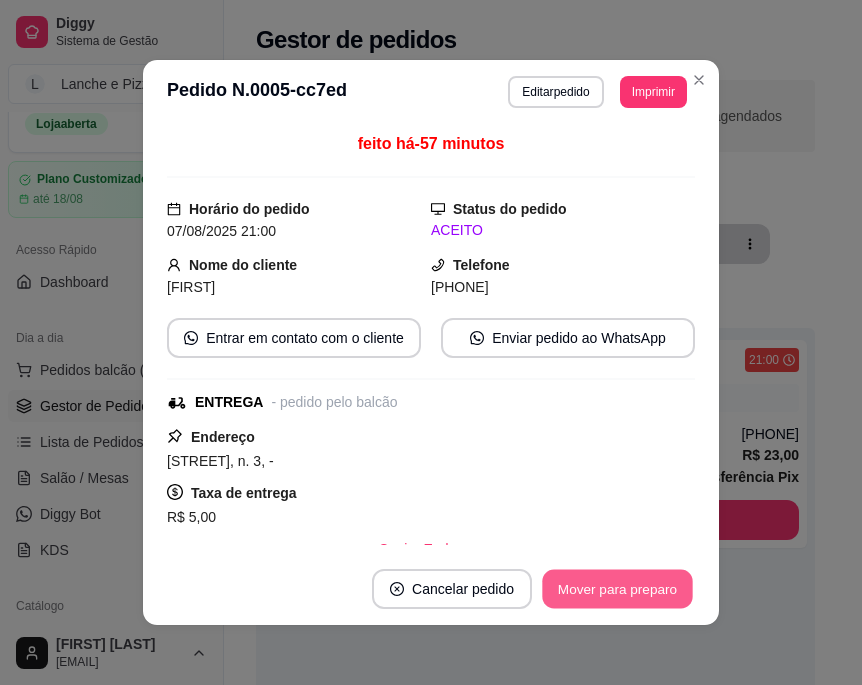 click on "Mover para preparo" at bounding box center (617, 589) 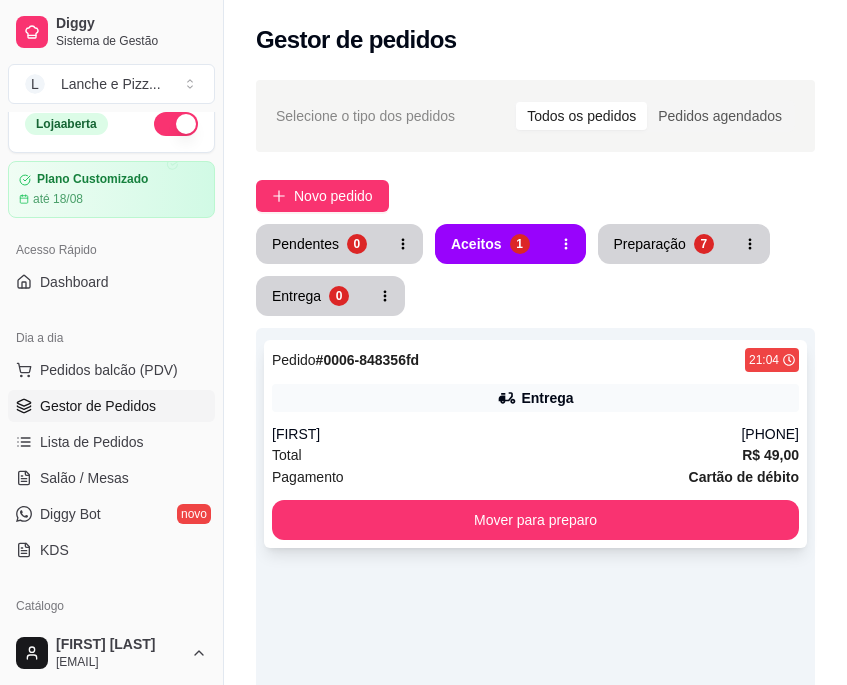 click on "Pedido  # [ORDER_ID] [TIME] Entrega [FIRST]  ([PHONE]) Total R$ 49,00 Pagamento Cartão de débito Mover para preparo" at bounding box center (535, 444) 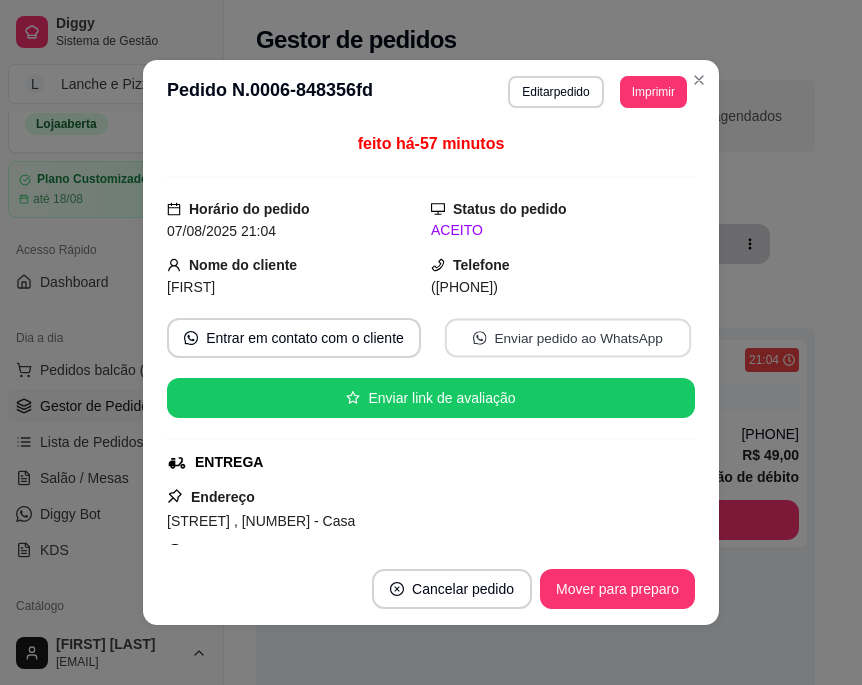 click on "Enviar pedido ao WhatsApp" at bounding box center (568, 338) 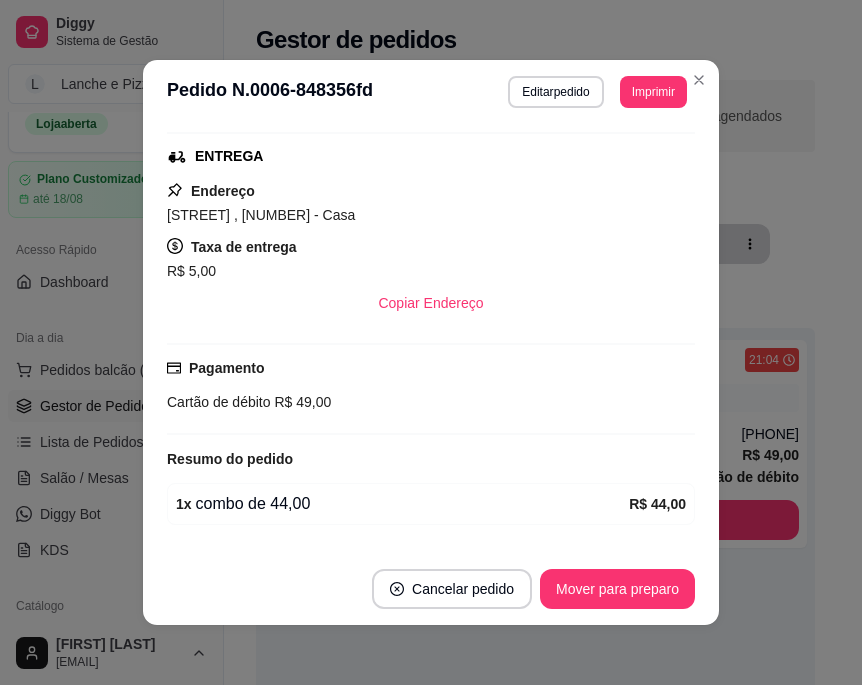 scroll, scrollTop: 364, scrollLeft: 0, axis: vertical 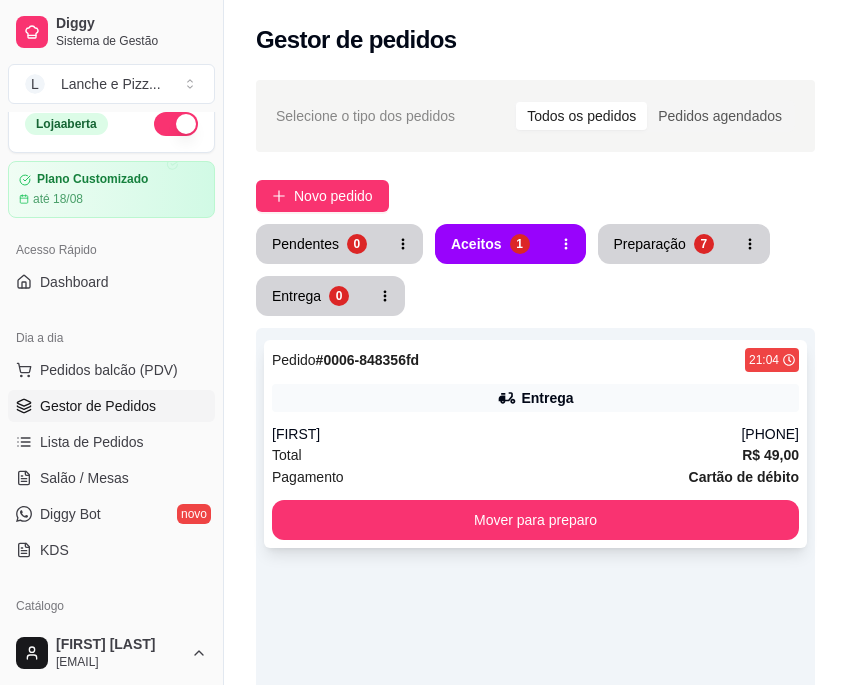 click on "Pedido  # [ORDER_ID] [TIME] Entrega [FIRST]  ([PHONE]) Total R$ 49,00 Pagamento Cartão de débito Mover para preparo" at bounding box center [535, 444] 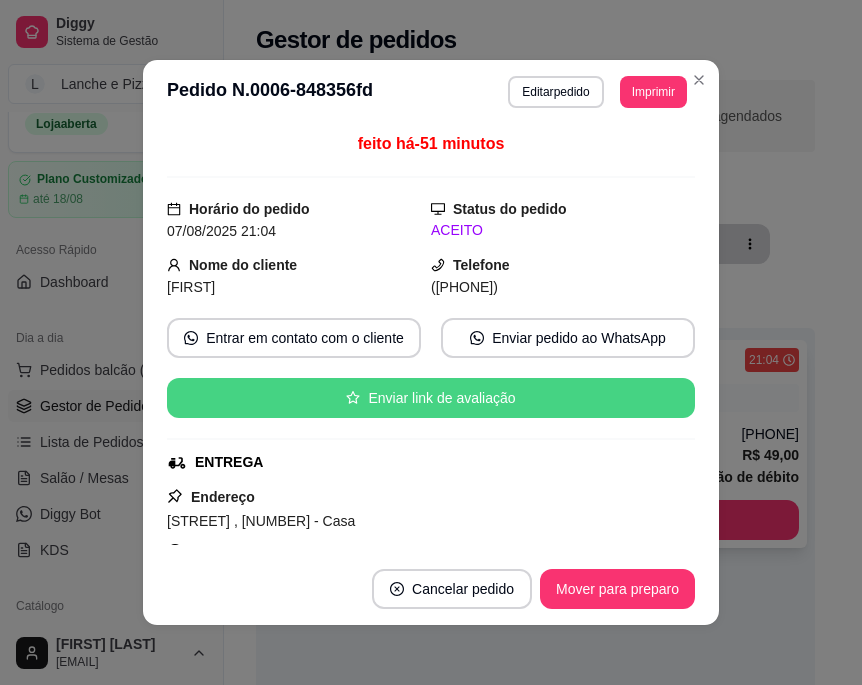 scroll, scrollTop: 364, scrollLeft: 0, axis: vertical 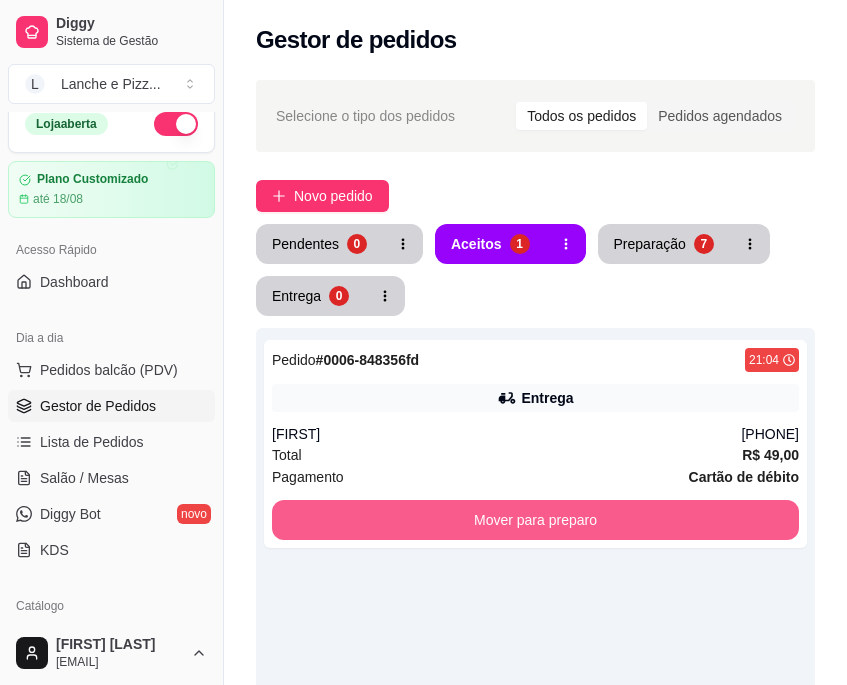 click on "Mover para preparo" at bounding box center [535, 520] 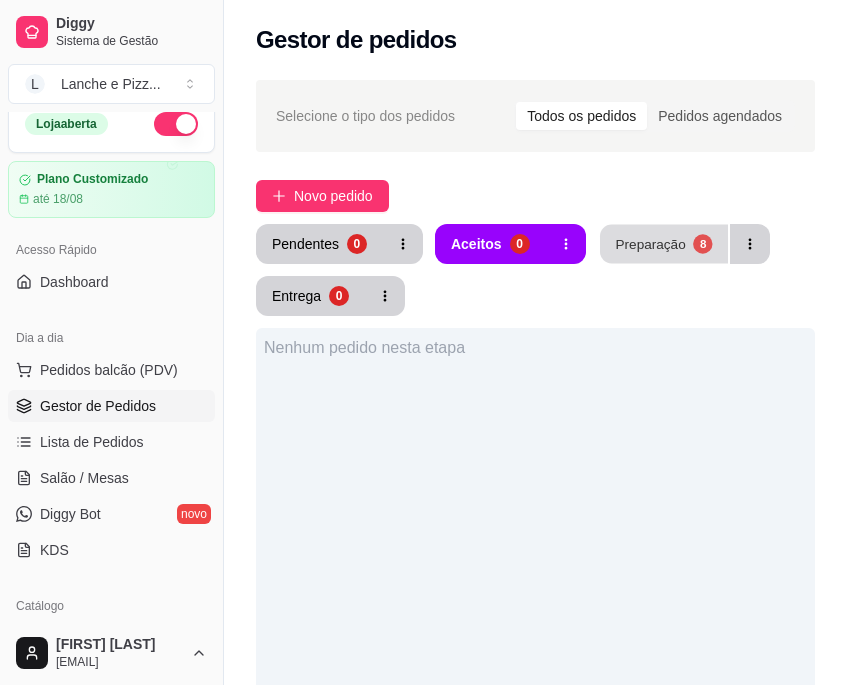 click on "Preparação 8" at bounding box center [664, 244] 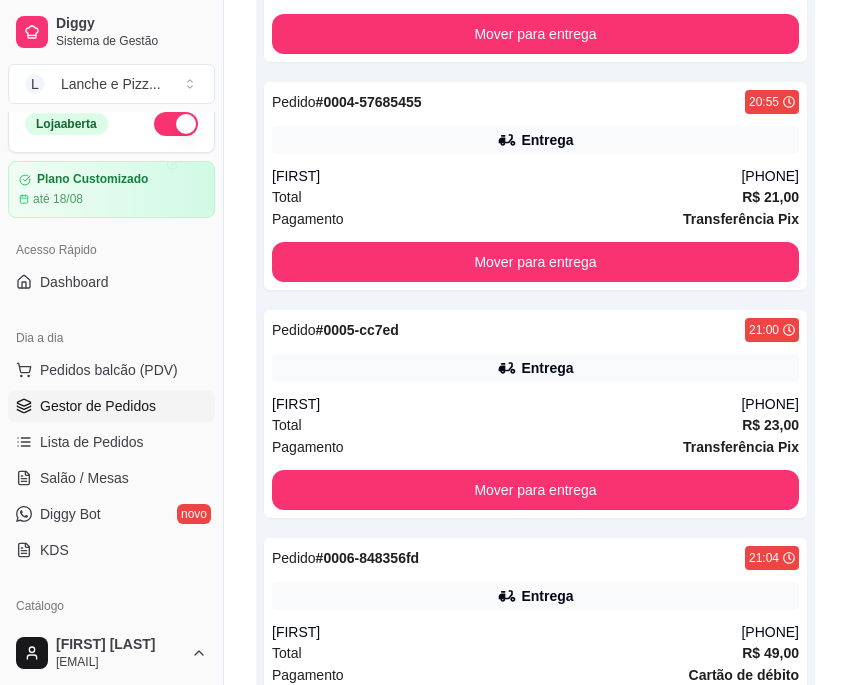 scroll, scrollTop: 1568, scrollLeft: 0, axis: vertical 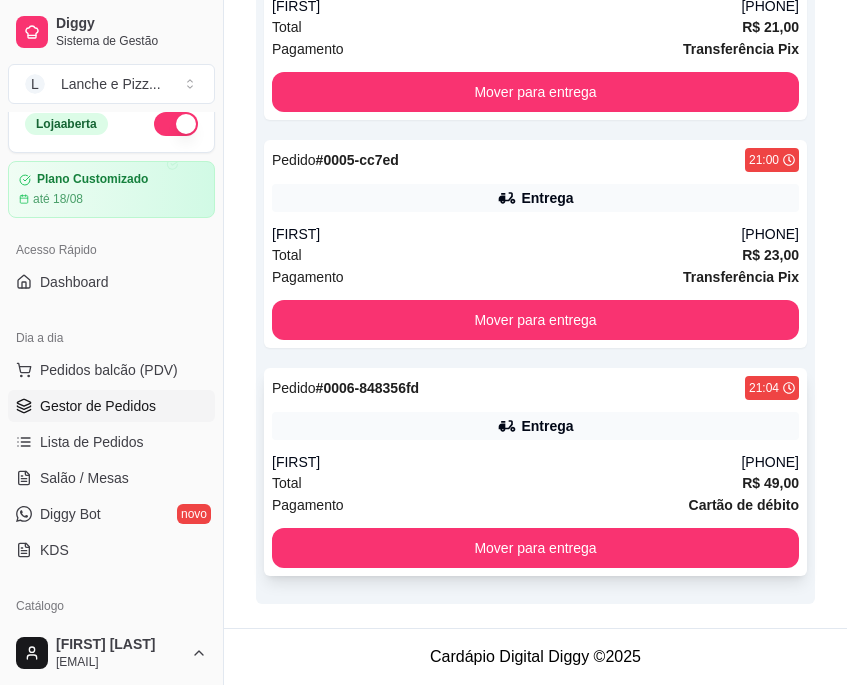 click on "[FIRST]" at bounding box center [506, 462] 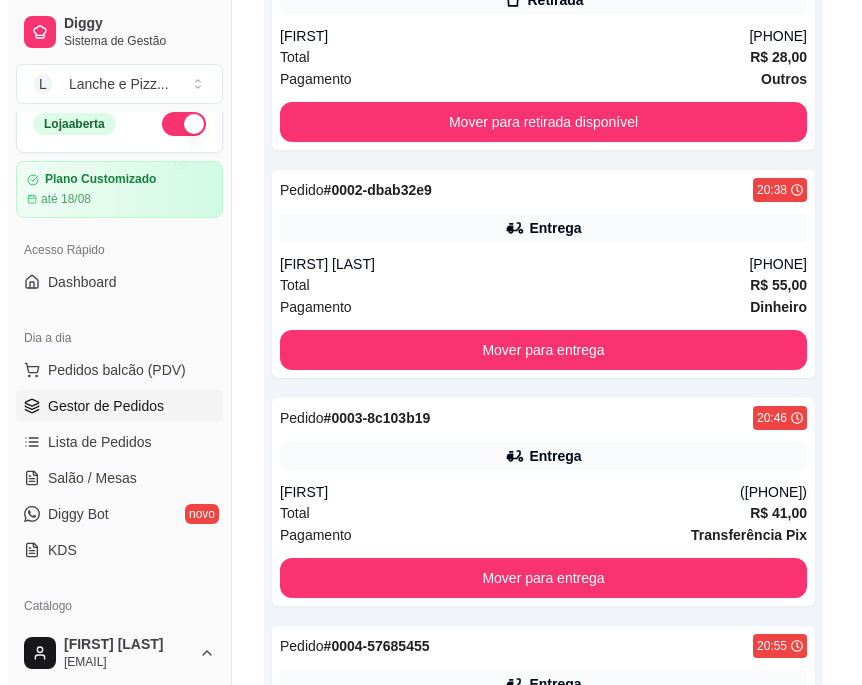 scroll, scrollTop: 1568, scrollLeft: 0, axis: vertical 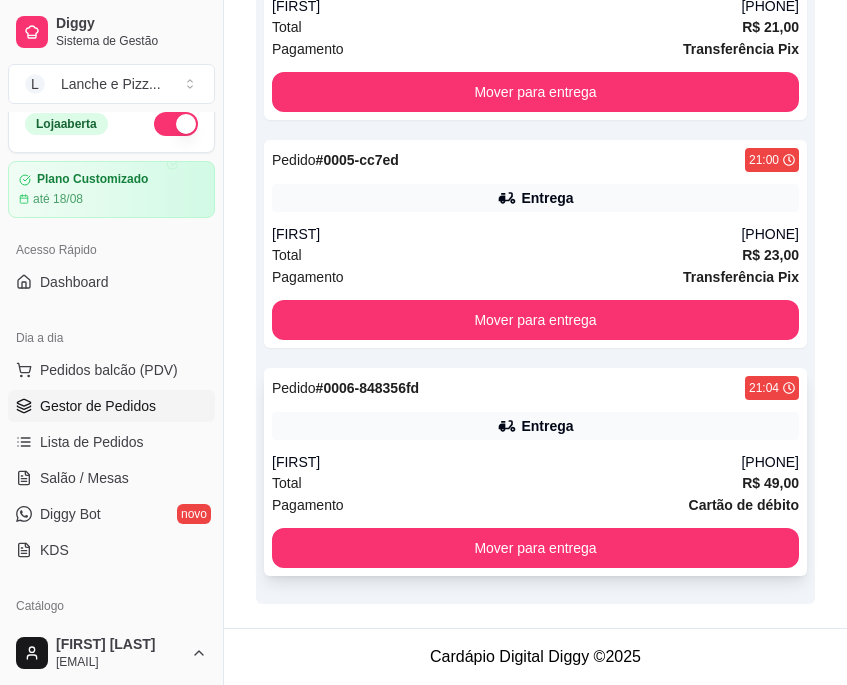 click on "Entrega" at bounding box center [547, 426] 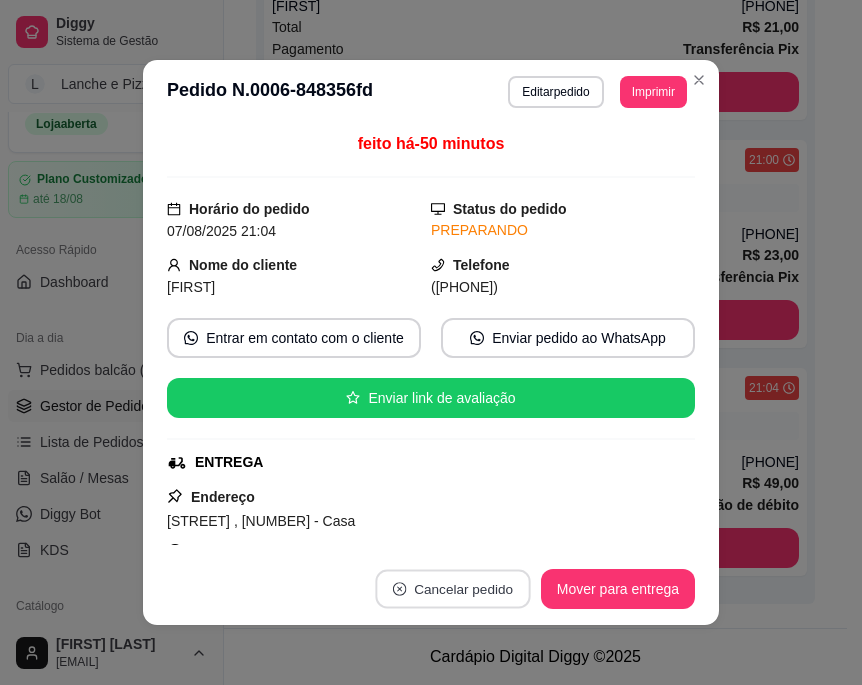 click on "Cancelar pedido" at bounding box center [452, 589] 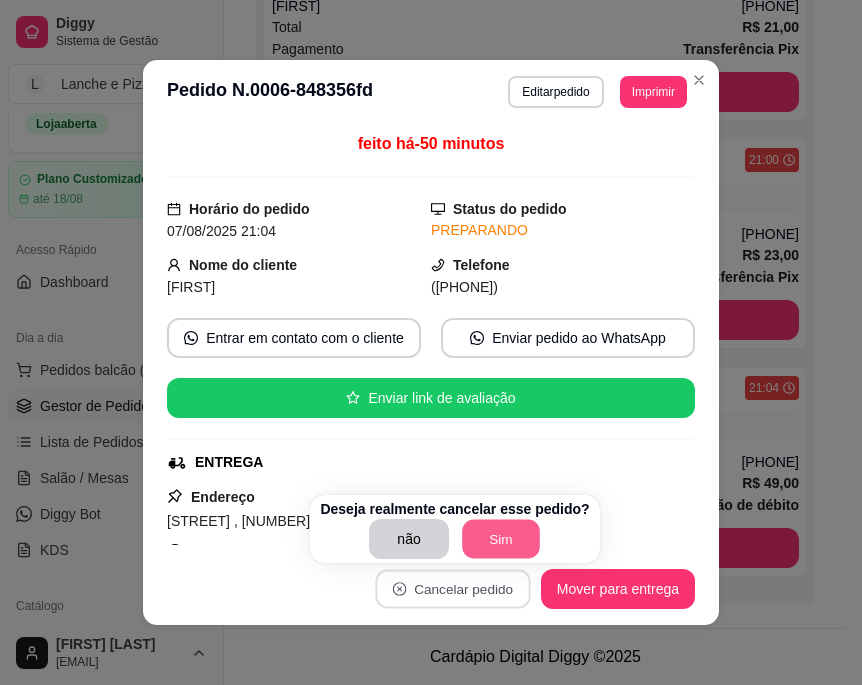 click on "Sim" at bounding box center [501, 539] 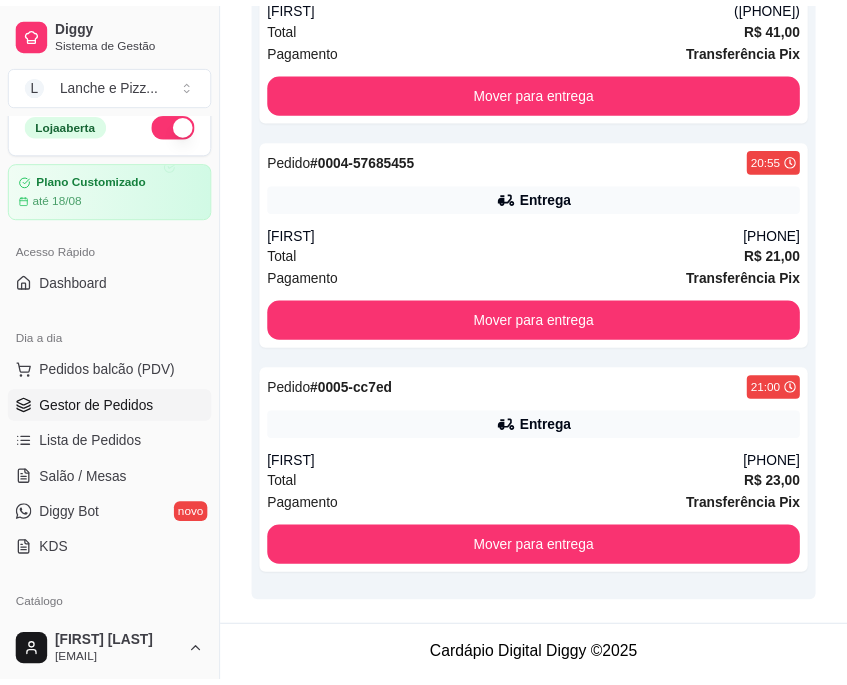 scroll, scrollTop: 1340, scrollLeft: 0, axis: vertical 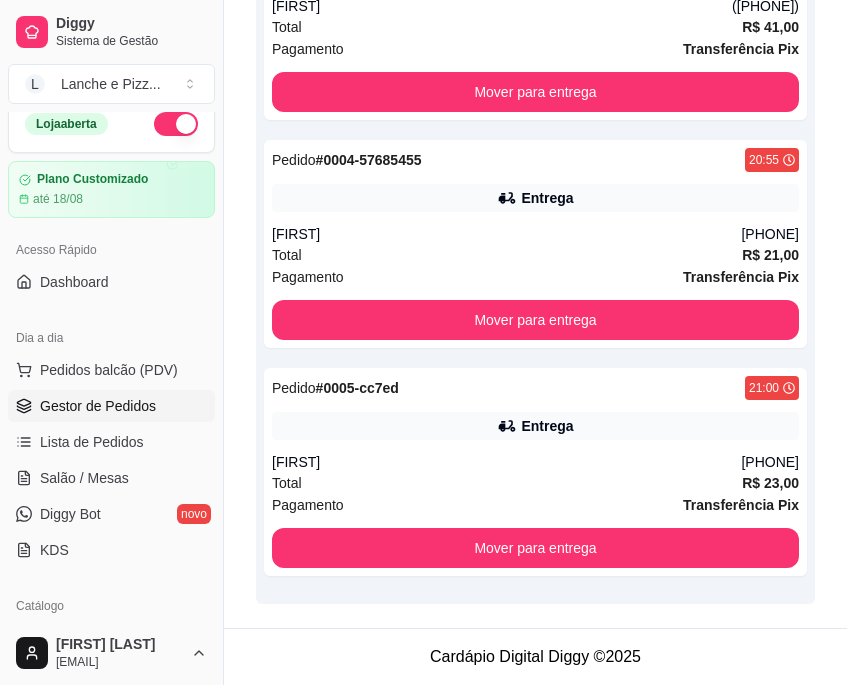 click on "Cardápio Digital Diggy © 2025" at bounding box center (535, 656) 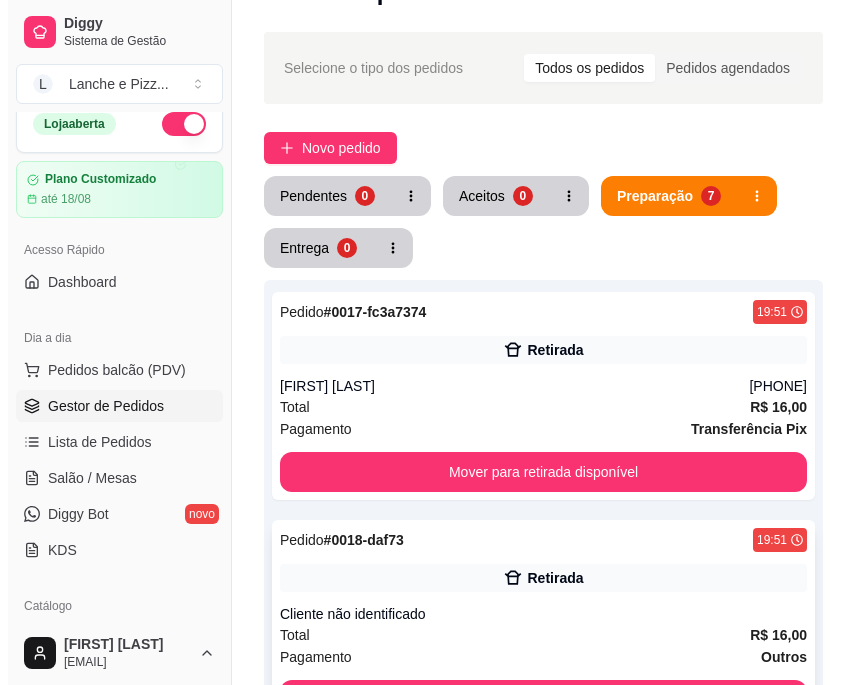 scroll, scrollTop: 0, scrollLeft: 0, axis: both 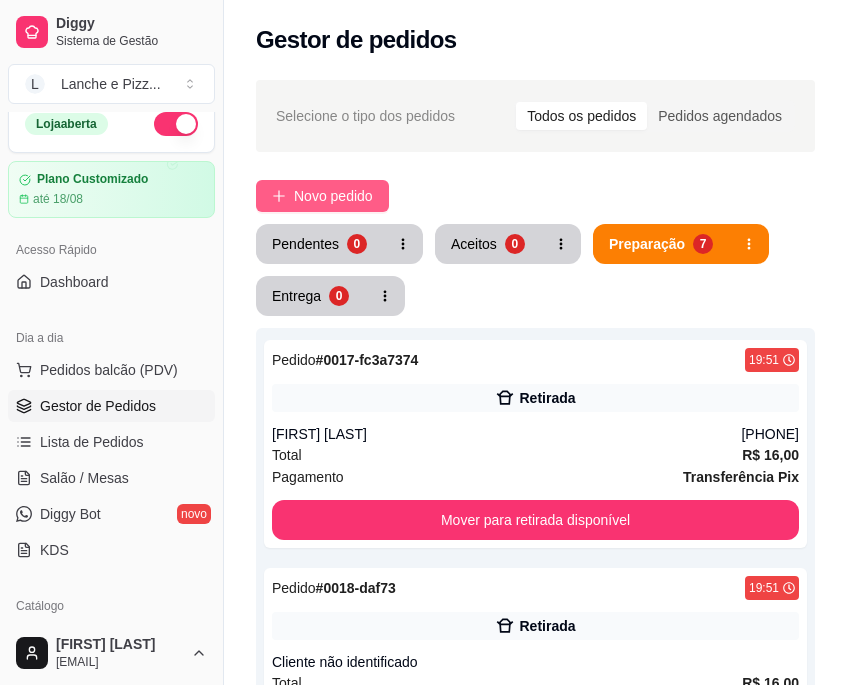 click on "Novo pedido" at bounding box center (333, 196) 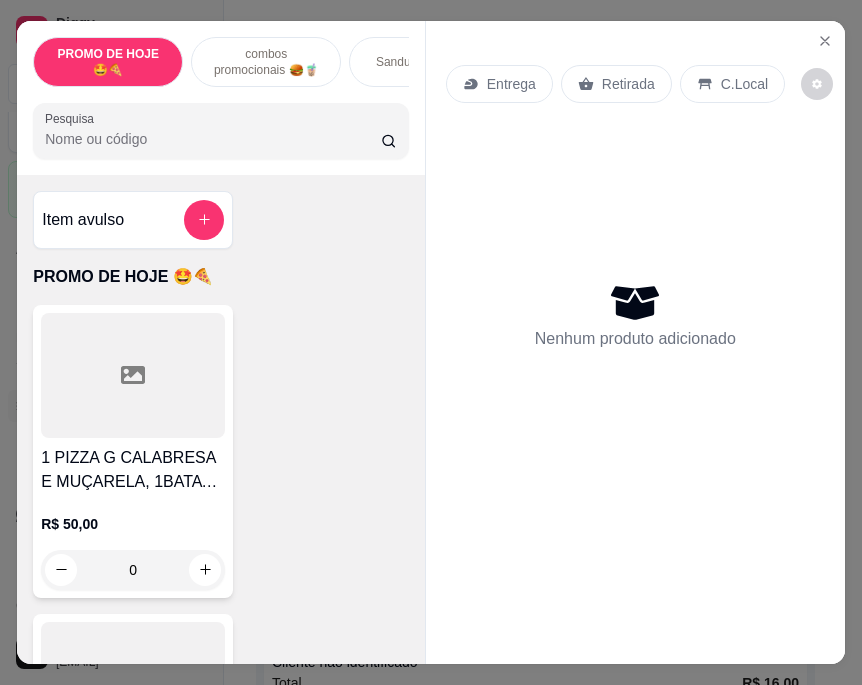 click on "Sanduíches 🍔🍔" at bounding box center [424, 62] 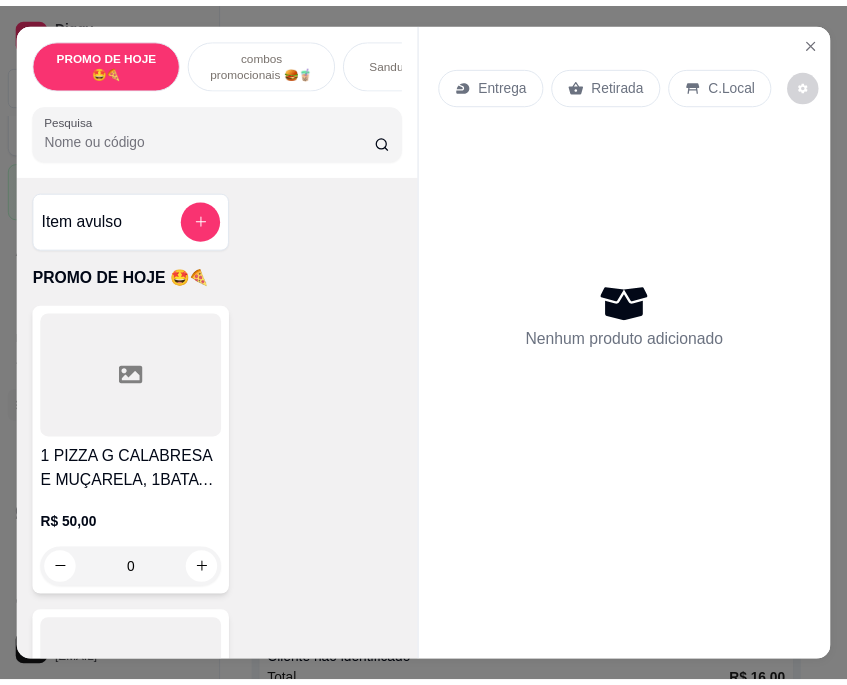 scroll, scrollTop: 51, scrollLeft: 0, axis: vertical 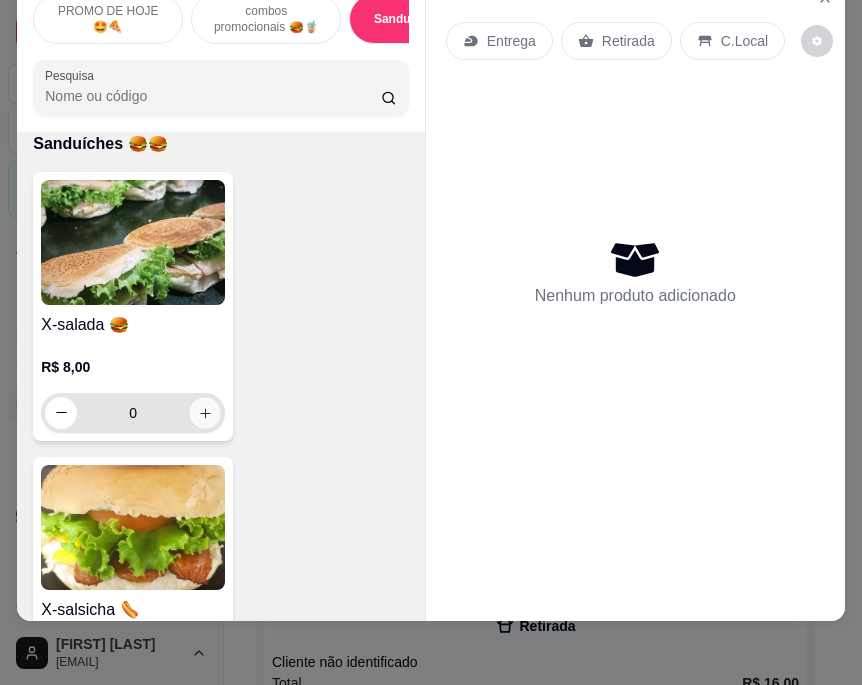 click 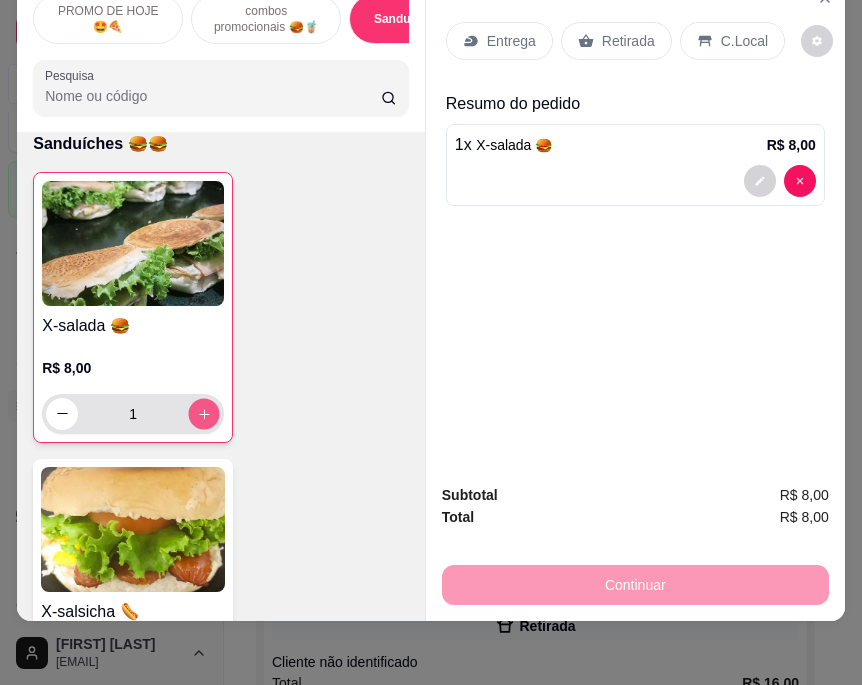 click 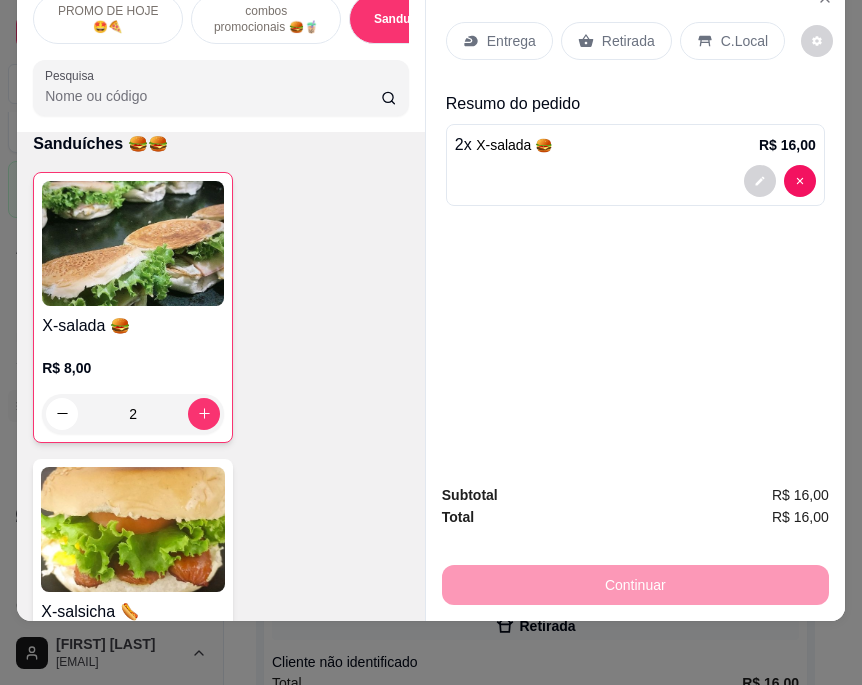 click on "Retirada" at bounding box center [628, 41] 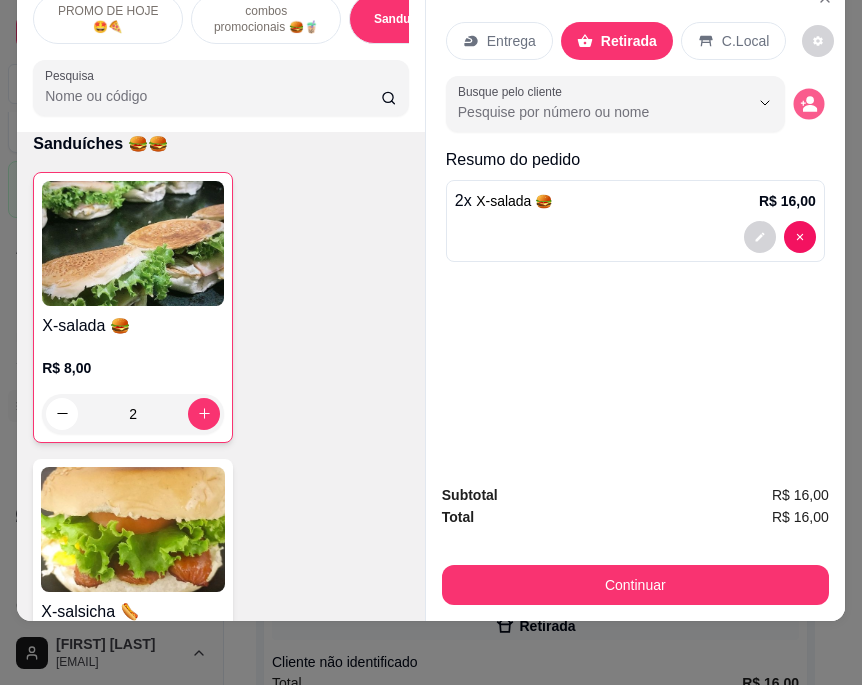 click 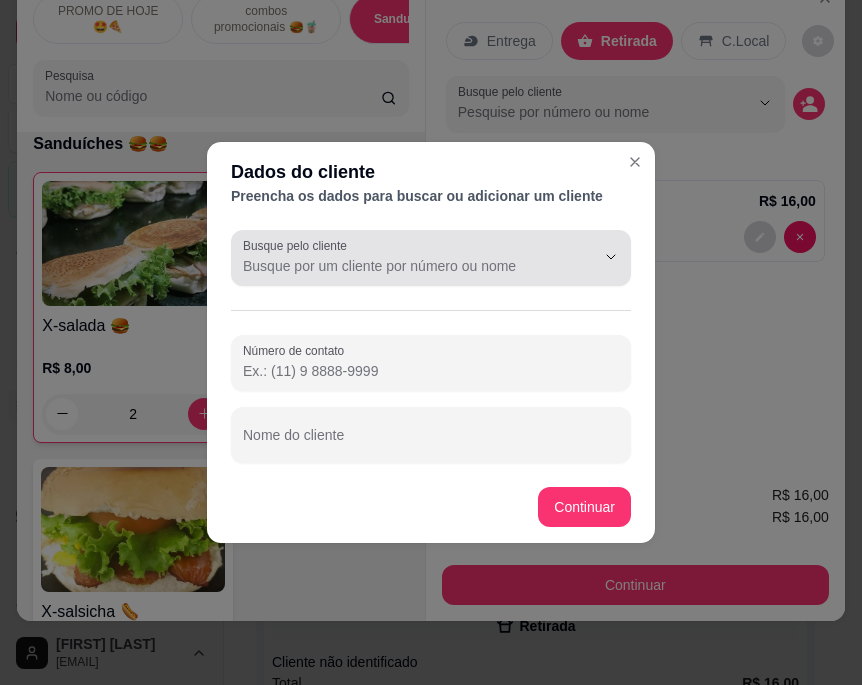 click at bounding box center [431, 258] 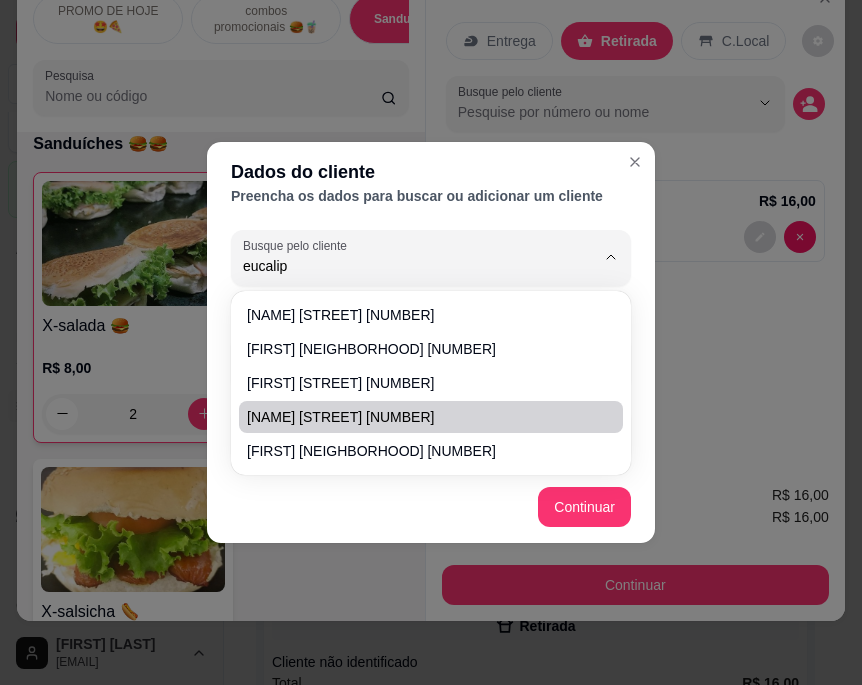 click on "[NAME] [STREET] [NUMBER]" at bounding box center [421, 417] 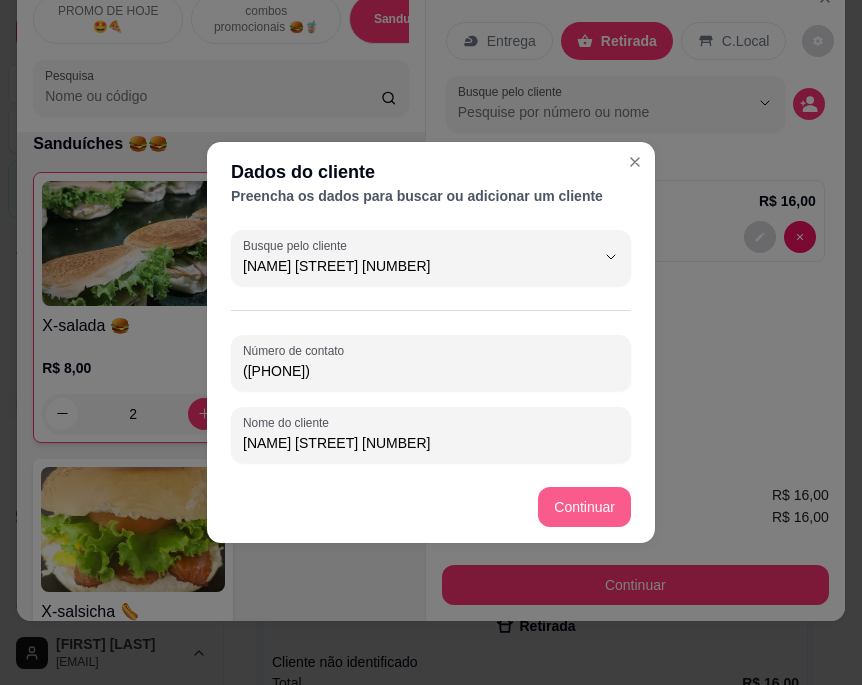 type on "[NAME] [STREET] [NUMBER]" 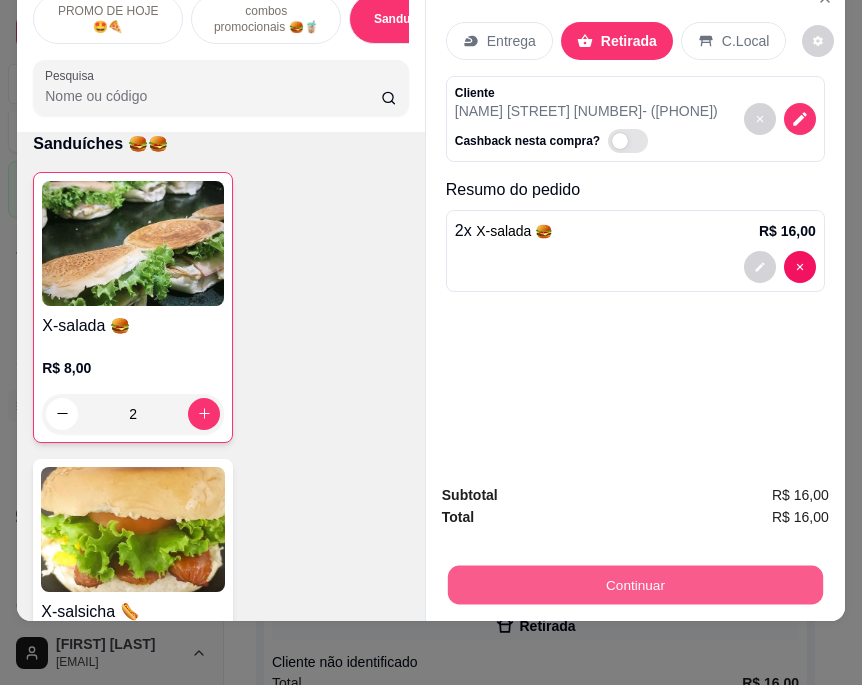 click on "Continuar" at bounding box center (635, 585) 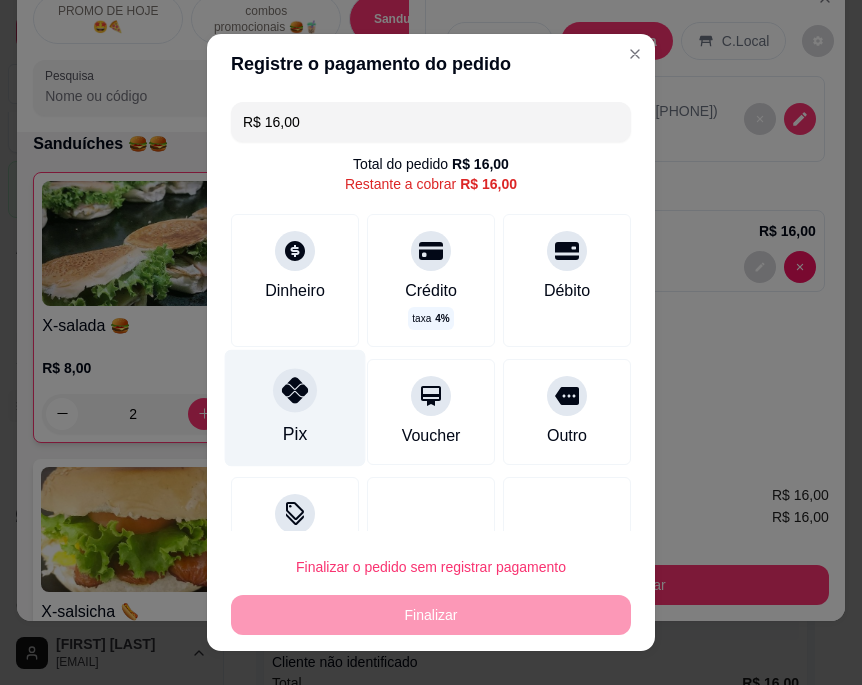 click on "Pix" at bounding box center (295, 408) 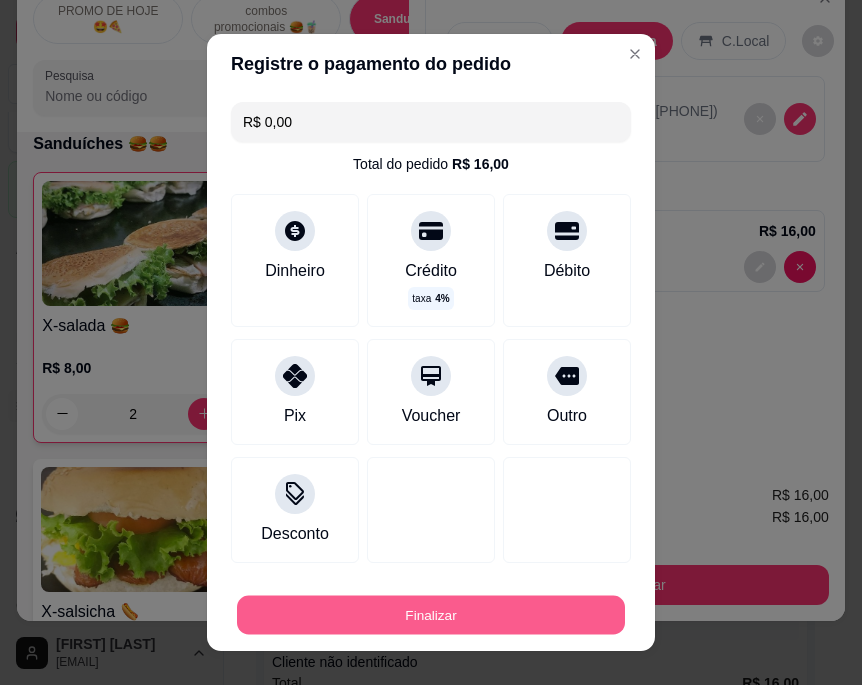 click on "Finalizar" at bounding box center [431, 614] 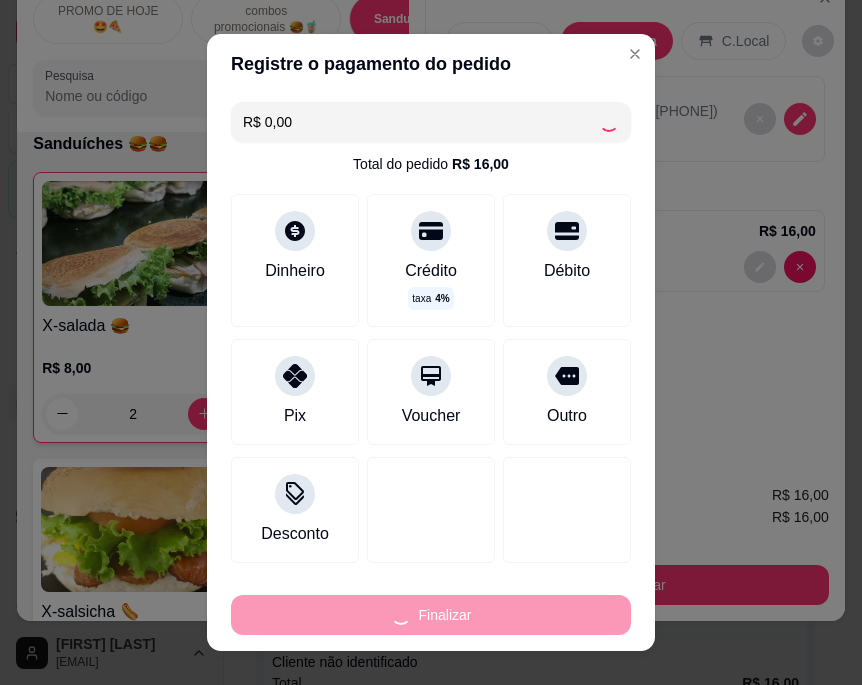 type on "0" 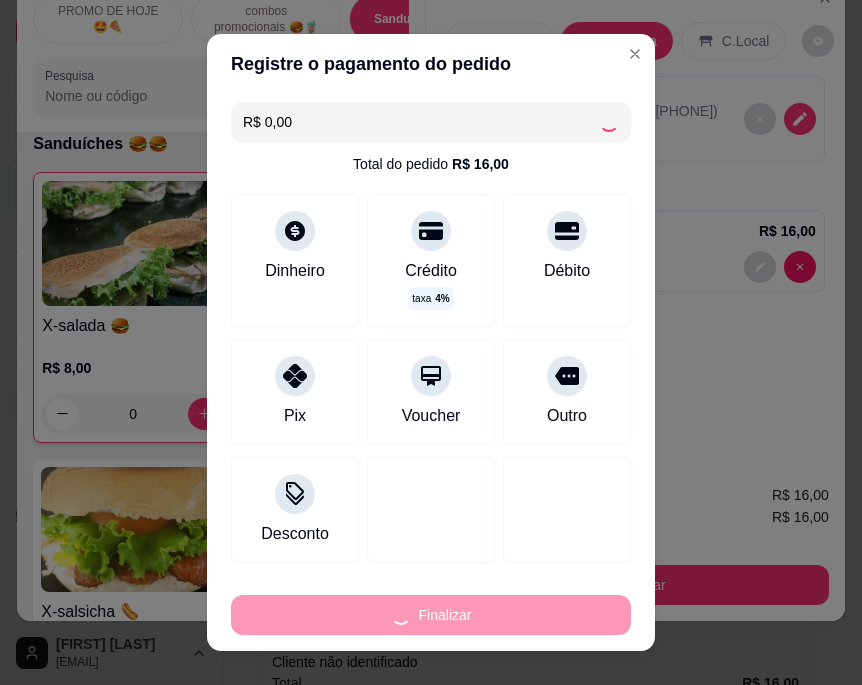 type on "-R$ 16,00" 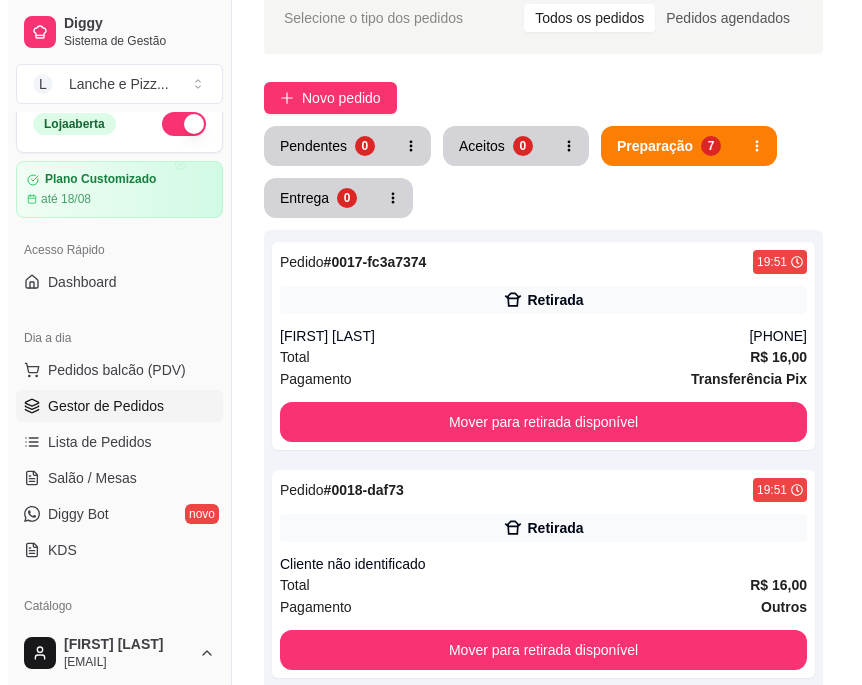 scroll, scrollTop: 0, scrollLeft: 0, axis: both 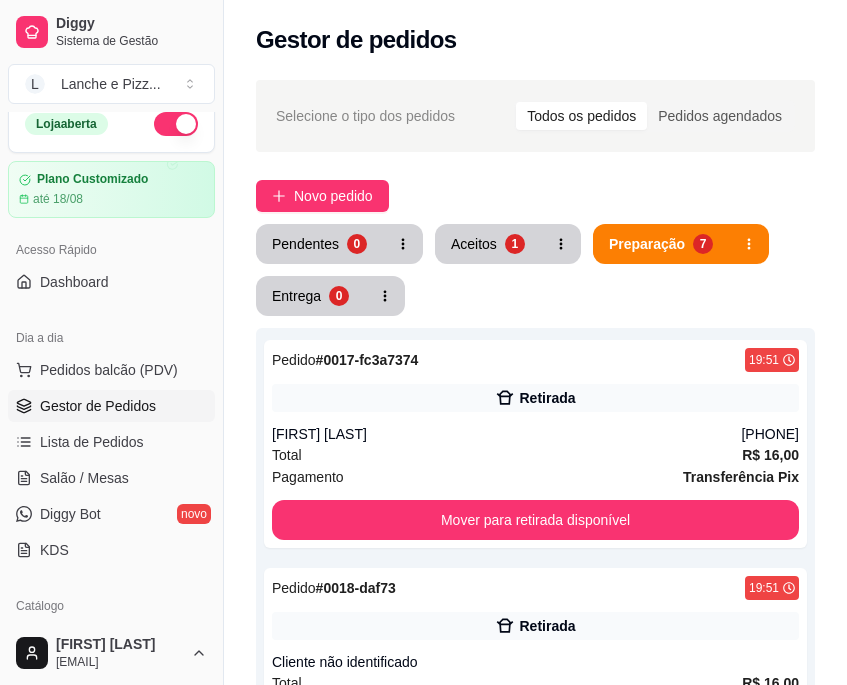 click on "Selecione o tipo dos pedidos Todos os pedidos Pedidos agendados Novo pedido Pendentes 0 Aceitos 1 Preparação 7 Entrega 0 Pedido  # [ORDER_ID] [TIME] Retirada [FIRST] [LAST]  ([PHONE]) Total R$ 16,00 Pagamento Transferência Pix Mover para retirada disponível Pedido  # [ORDER_ID] [TIME] Retirada Cliente não identificado Total R$ 16,00 Pagamento Outros Mover para retirada disponível Pedido  # [ORDER_ID] [TIME] Retirada [NAME] ([PHONE]) Total R$ 28,00 Pagamento Outros Mover para retirada disponível Pedido  # [ORDER_ID] [TIME] Entrega [FIRST] [LAST]  ([PHONE]) Total R$ 55,00 Pagamento Dinheiro Mover para entrega Pedido  # [ORDER_ID] [TIME] Entrega [FIRST] ([PHONE]) Total R$ 41,00 Pagamento Transferência Pix Mover para entrega Pedido  # [ORDER_ID] [TIME] Entrega [FIRST]  ([PHONE]) Total R$ 21,00 Pagamento Transferência Pix Mover para entrega Pedido  # [ORDER_ID] [TIME] Entrega [FIRST] ([PHONE]) Total R$ 23,00 Pagamento Transferência Pix Mover para entrega" at bounding box center [535, 1018] 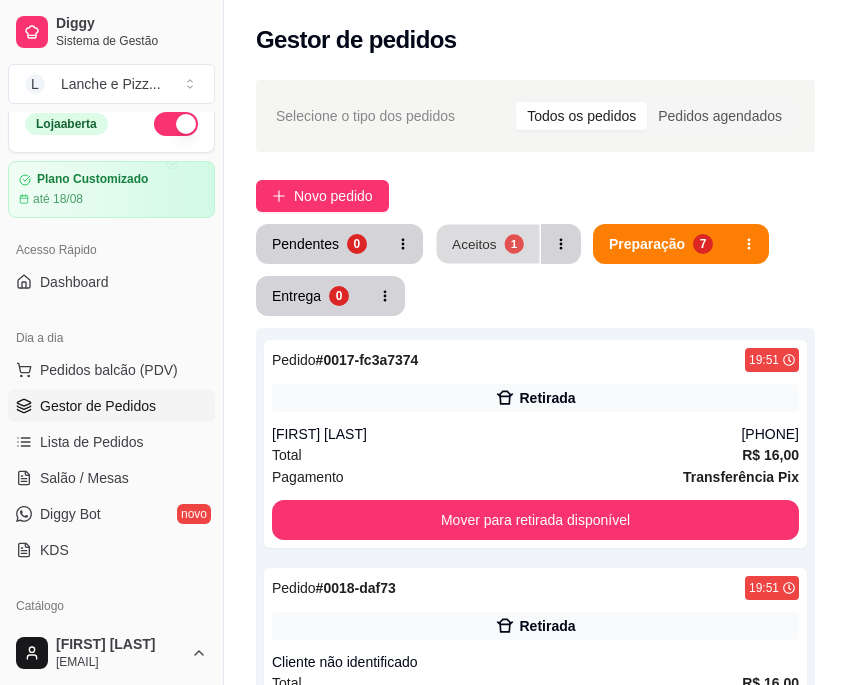 click on "Aceitos" at bounding box center (474, 243) 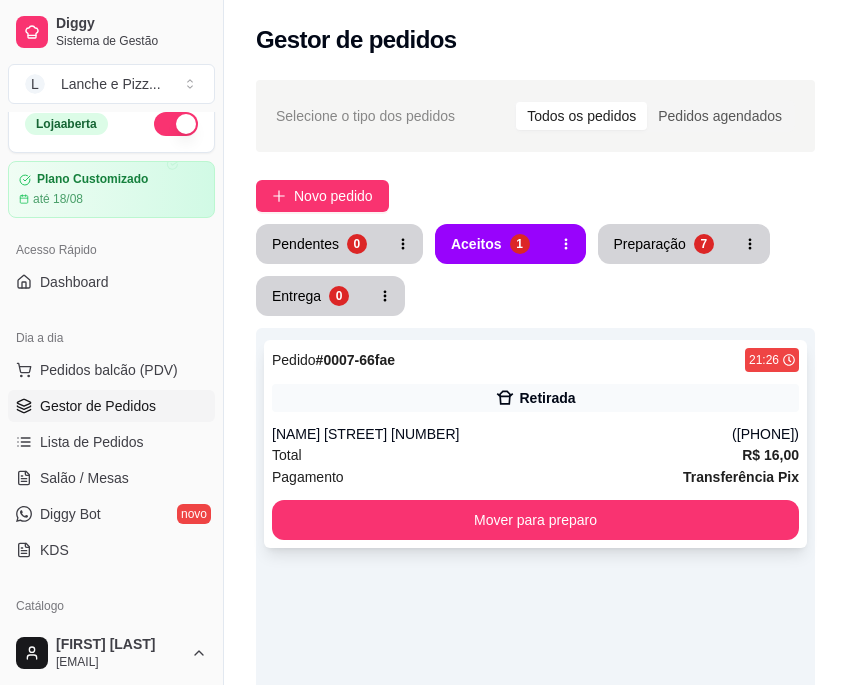 click on "Total R$ 16,00" at bounding box center [535, 455] 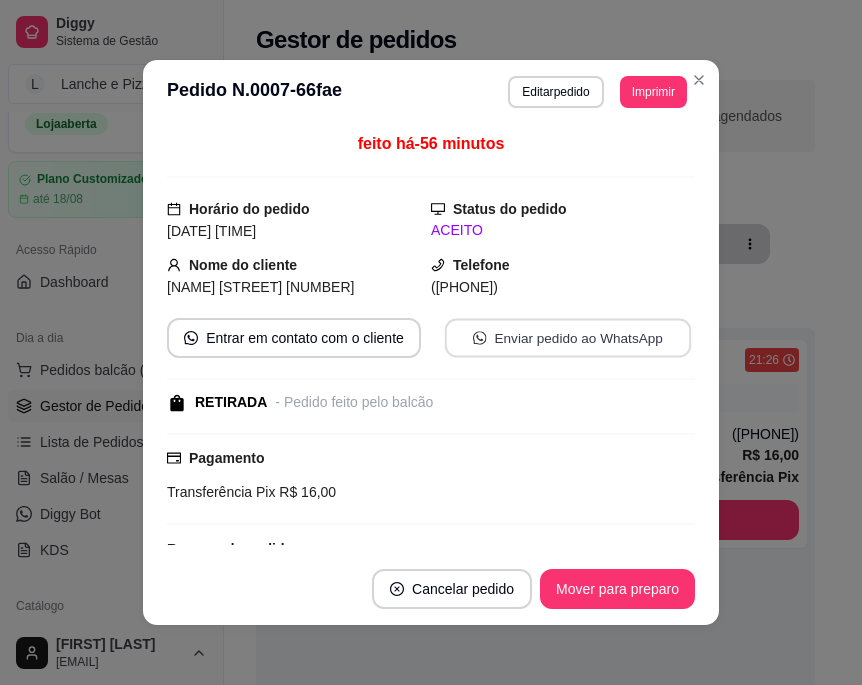 click on "Enviar pedido ao WhatsApp" at bounding box center (568, 338) 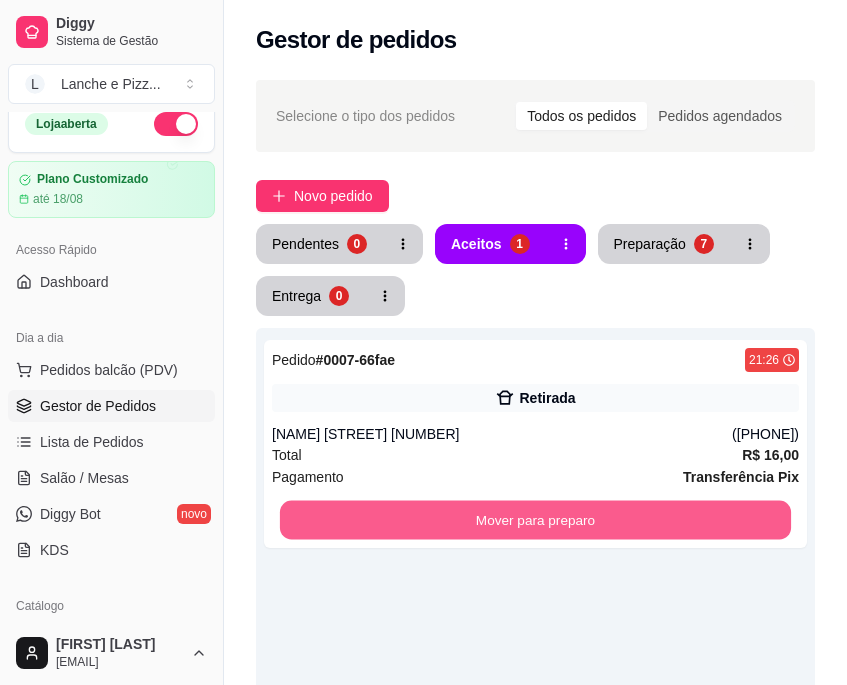 click on "Mover para preparo" at bounding box center [535, 520] 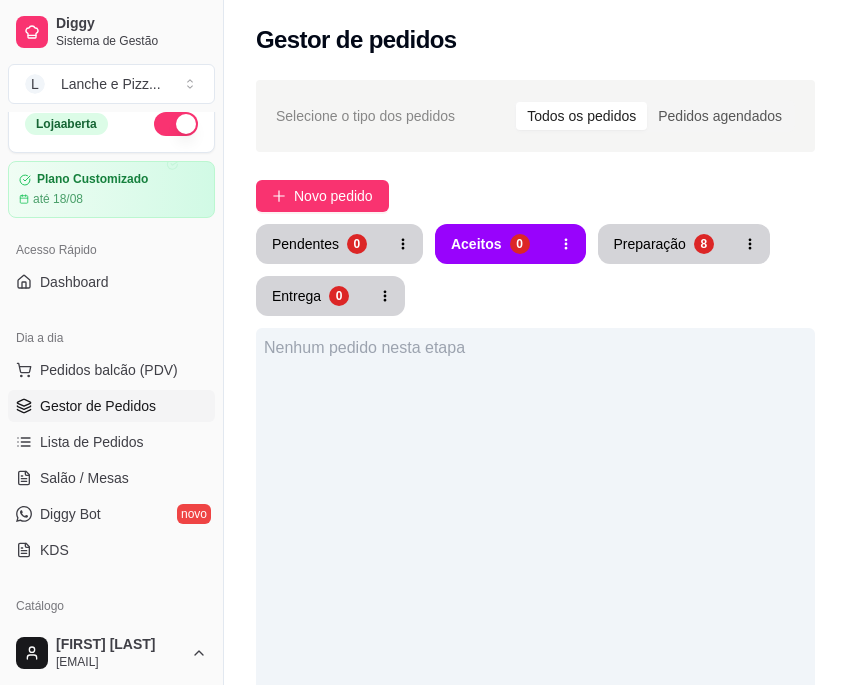 click on "Selecione o tipo dos pedidos Todos os pedidos Pedidos agendados Novo pedido Pendentes 0 Aceitos 0 Preparação 8 Entrega 0 Nenhum pedido nesta etapa" at bounding box center (535, 552) 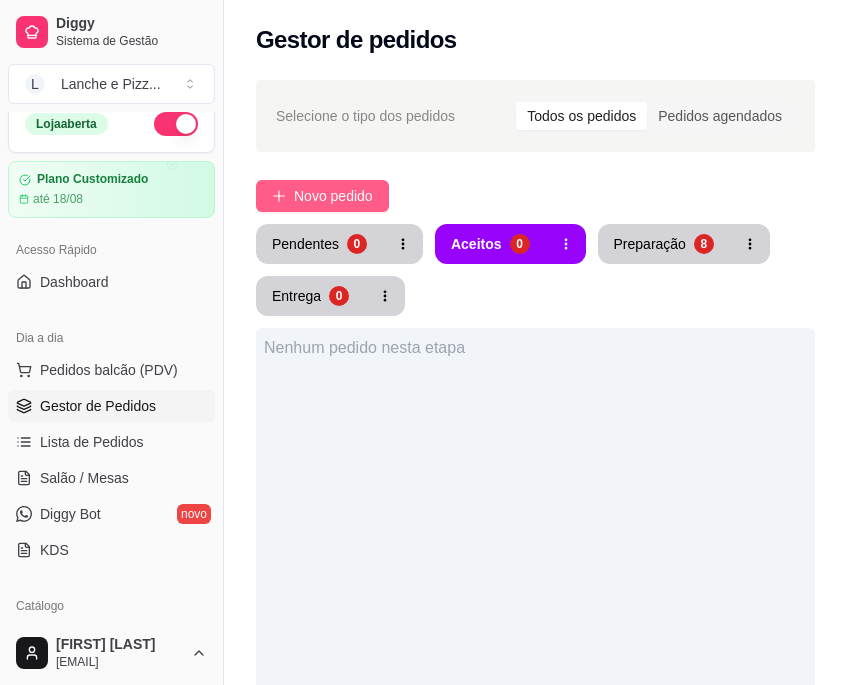 click on "Novo pedido" at bounding box center (322, 196) 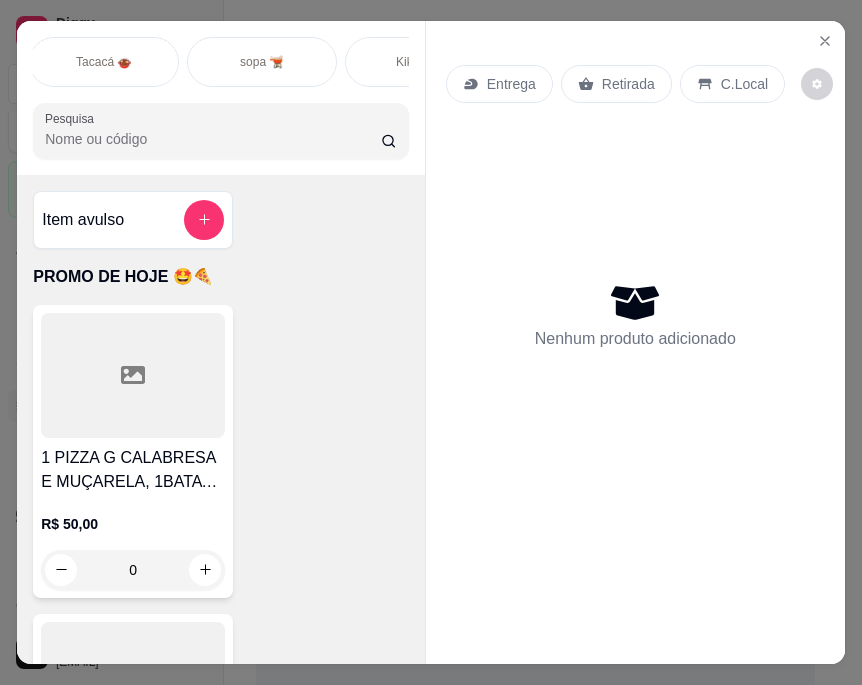 scroll, scrollTop: 0, scrollLeft: 637, axis: horizontal 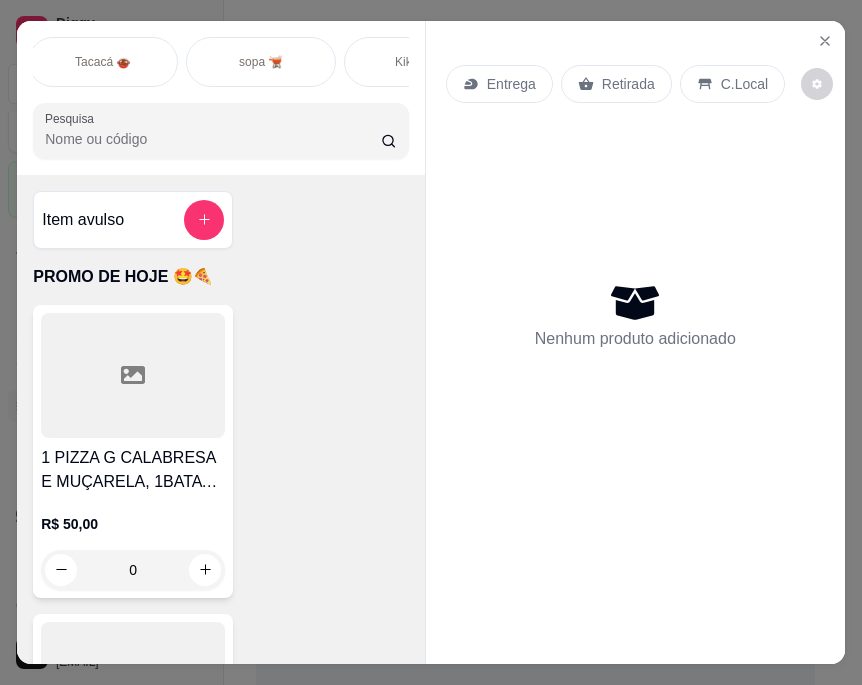 click on "sopa 🫕" at bounding box center (261, 62) 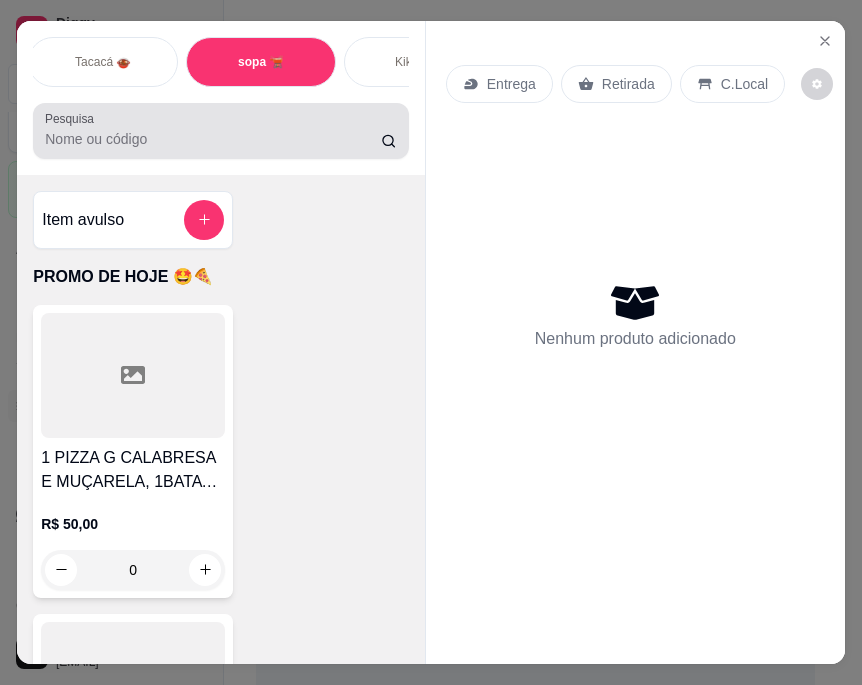 scroll, scrollTop: 6893, scrollLeft: 0, axis: vertical 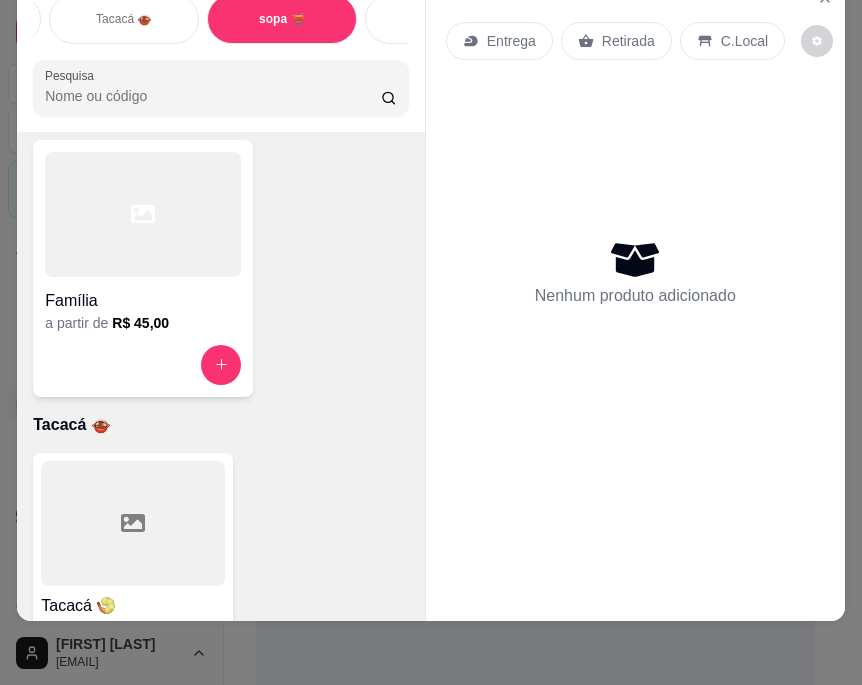 click on "sopa 🫕" at bounding box center (282, 19) 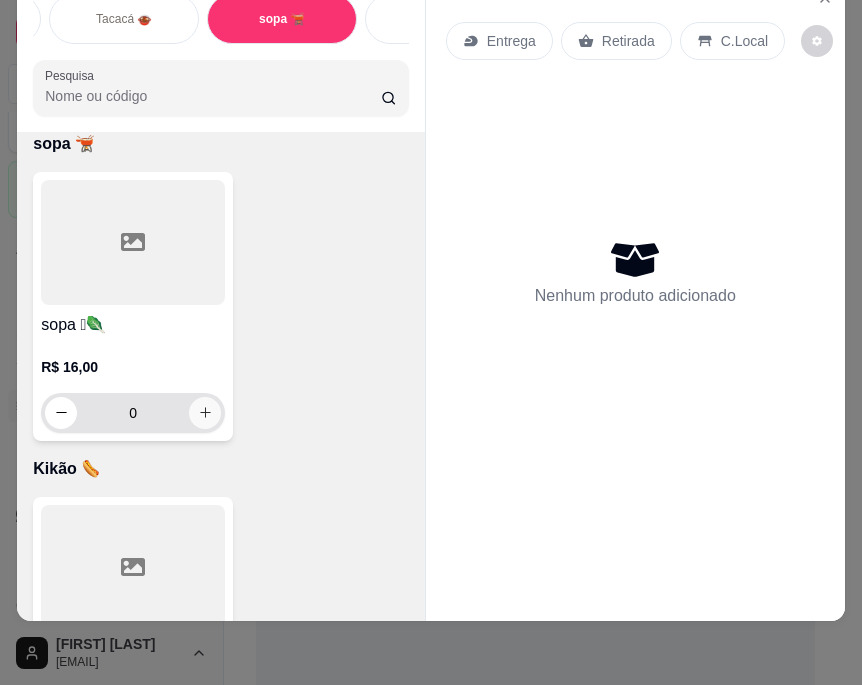 click at bounding box center (205, 413) 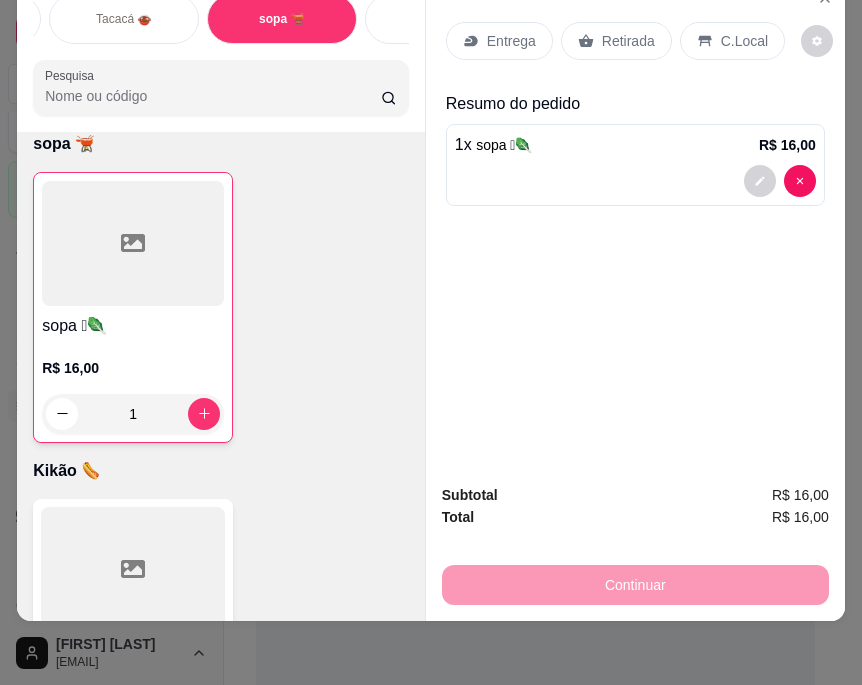 click on "Entrega" at bounding box center [511, 41] 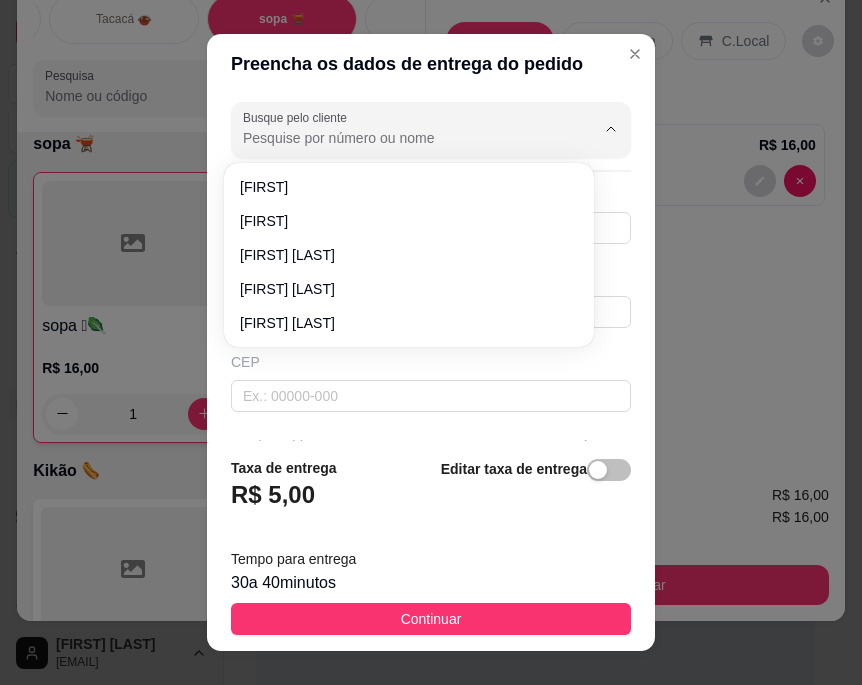 click on "Busque pelo cliente" at bounding box center [403, 138] 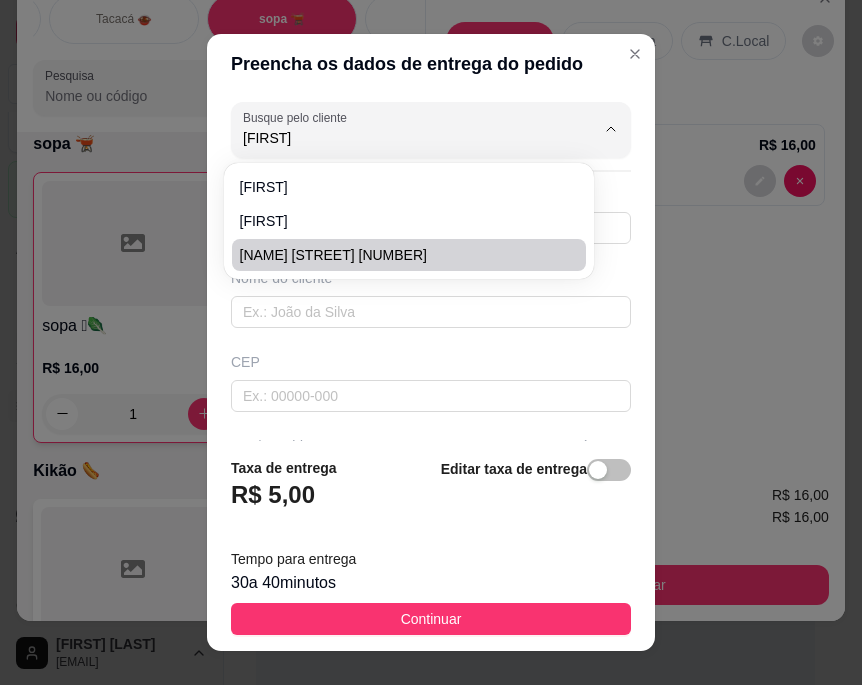 click on "[NAME] [STREET] [NUMBER]" at bounding box center [399, 255] 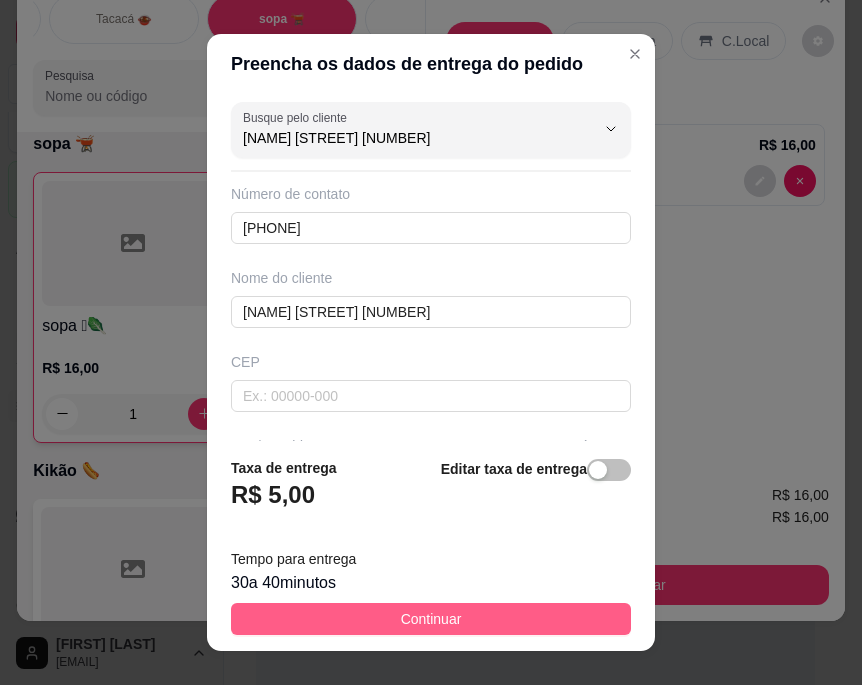 type on "[NAME] [STREET] [NUMBER]" 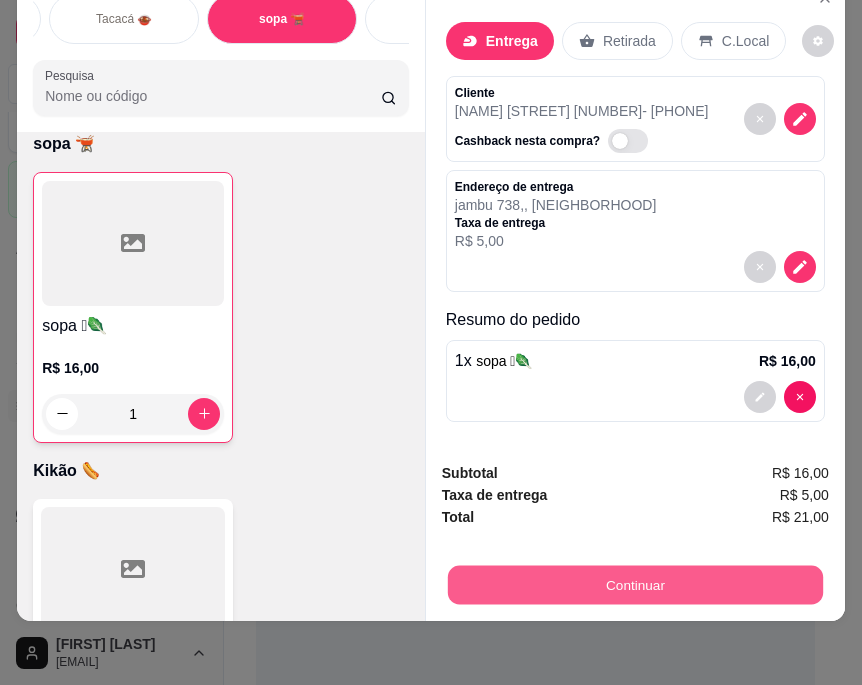 click on "Continuar" at bounding box center (635, 585) 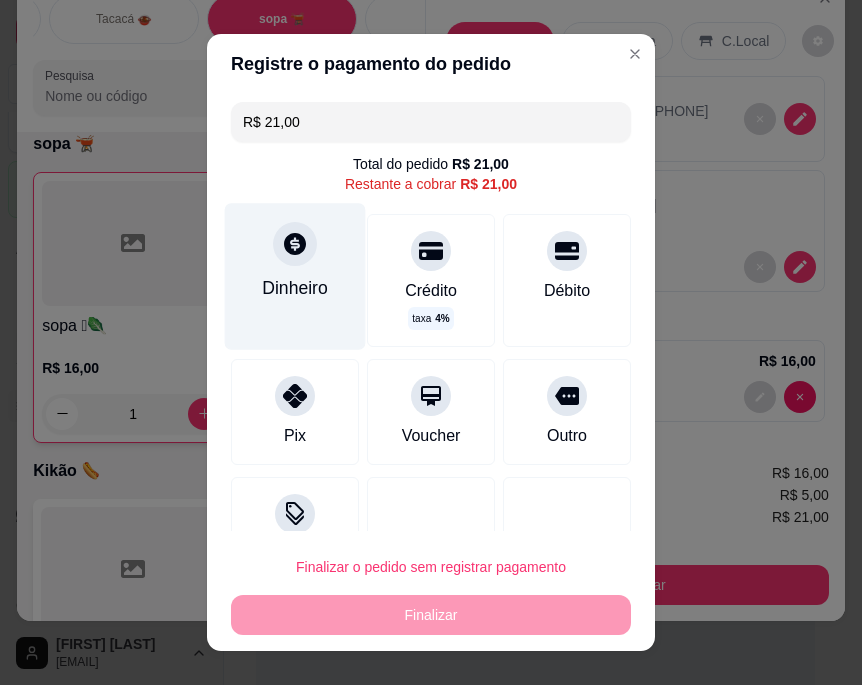 click on "Dinheiro" at bounding box center [295, 277] 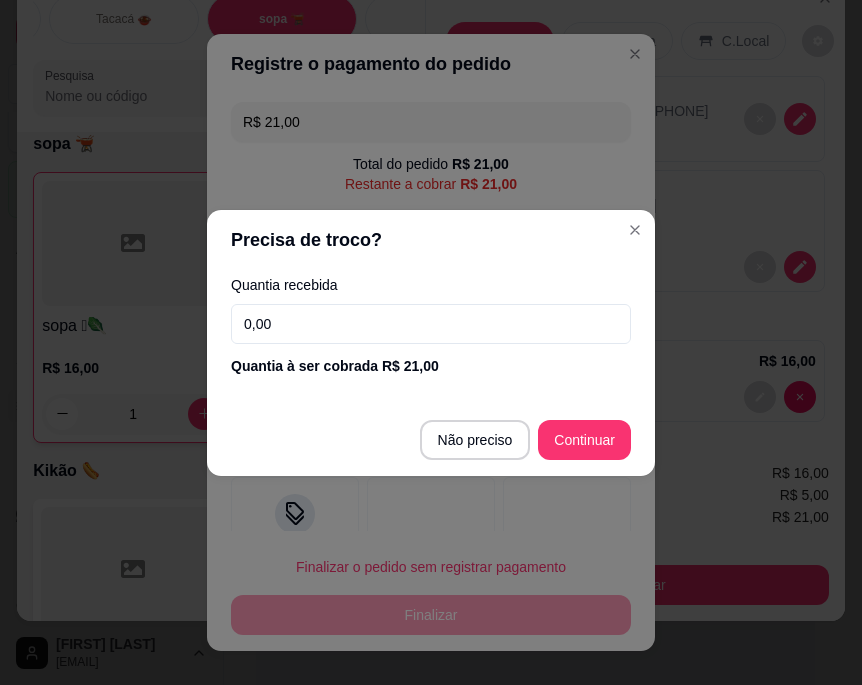 click on "0,00" at bounding box center (431, 324) 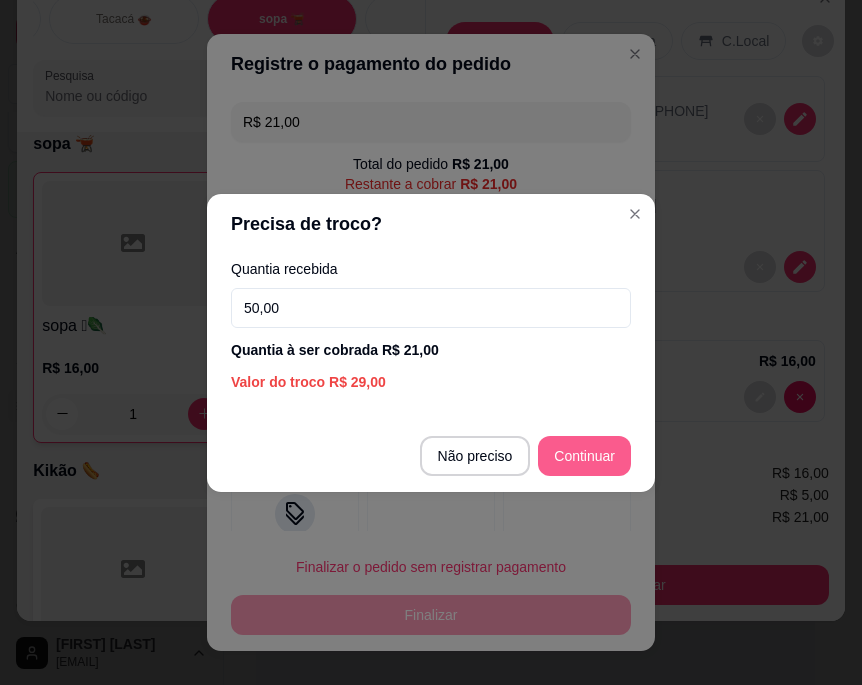 type on "50,00" 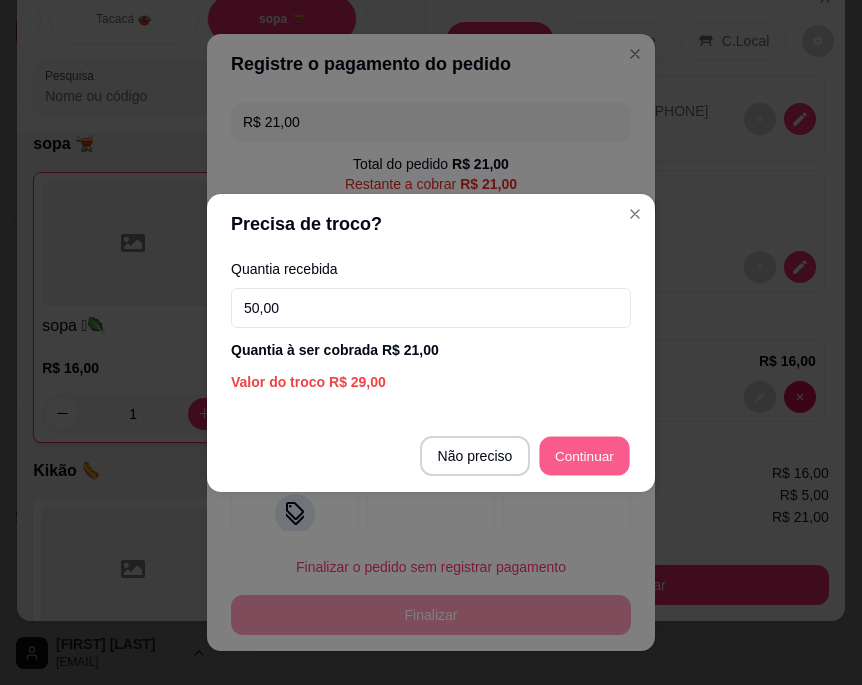 type on "R$ 0,00" 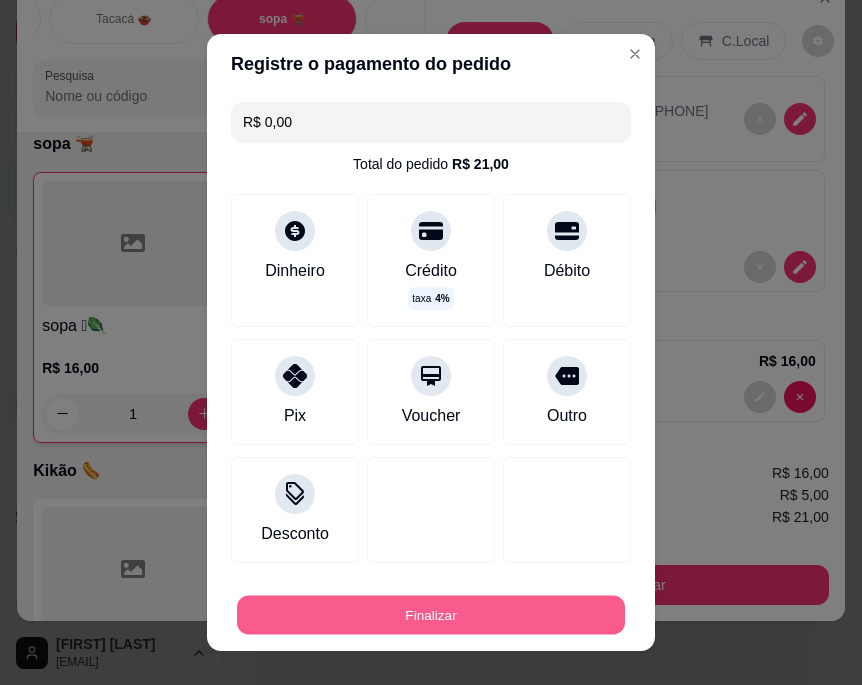 click on "Finalizar" at bounding box center (431, 614) 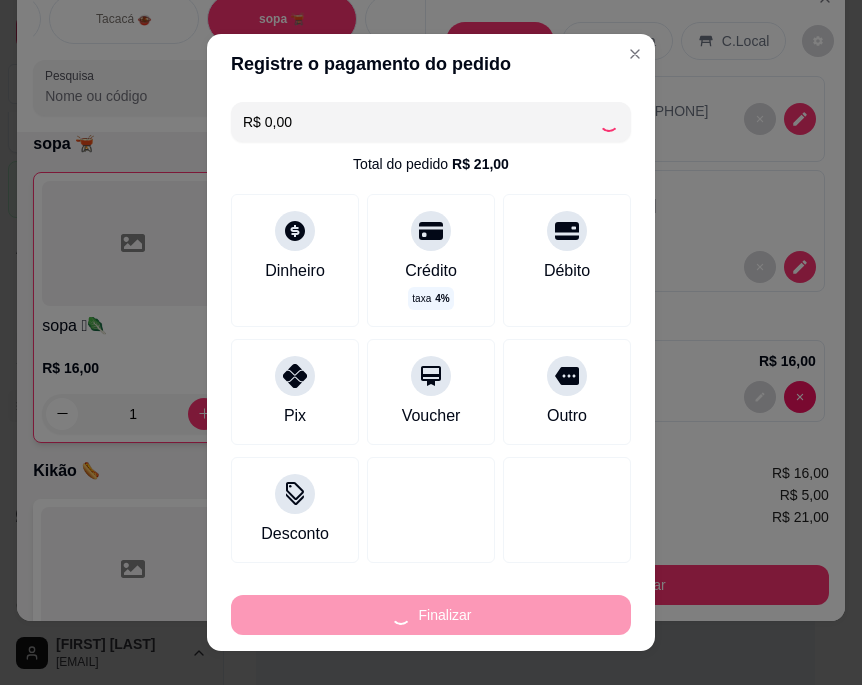 type on "0" 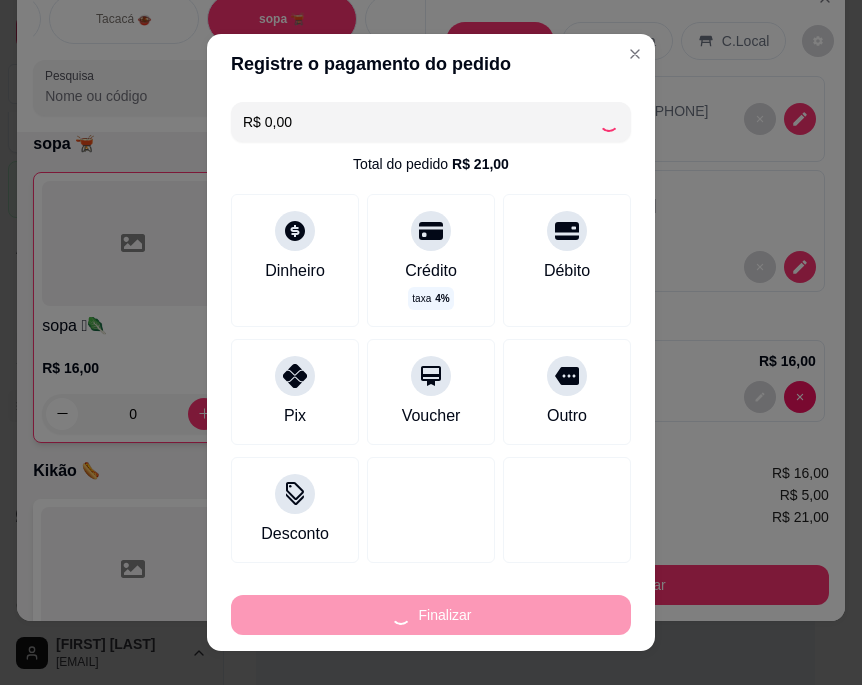 type on "-R$ 21,00" 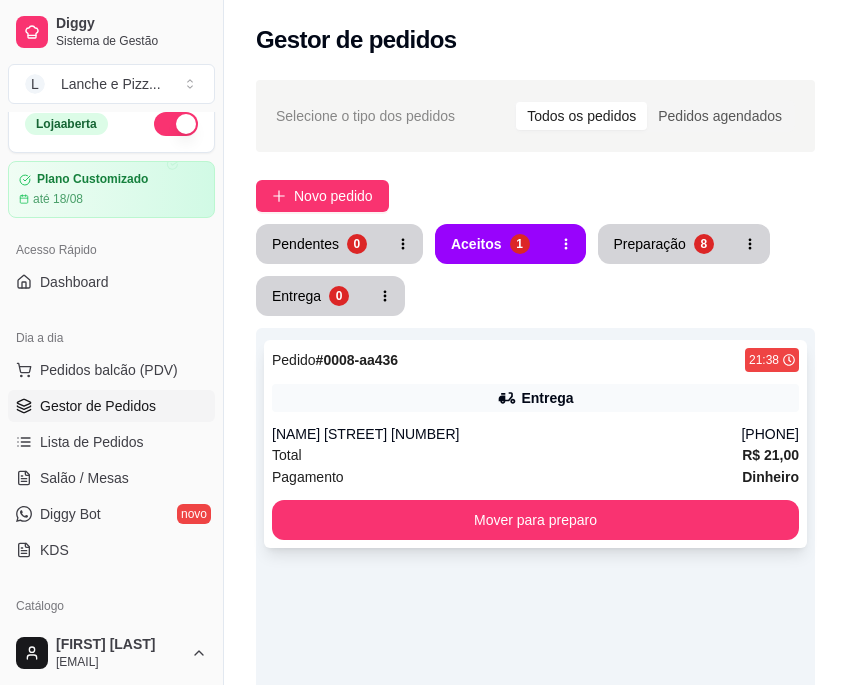 click on "Total R$ 21,00" at bounding box center [535, 455] 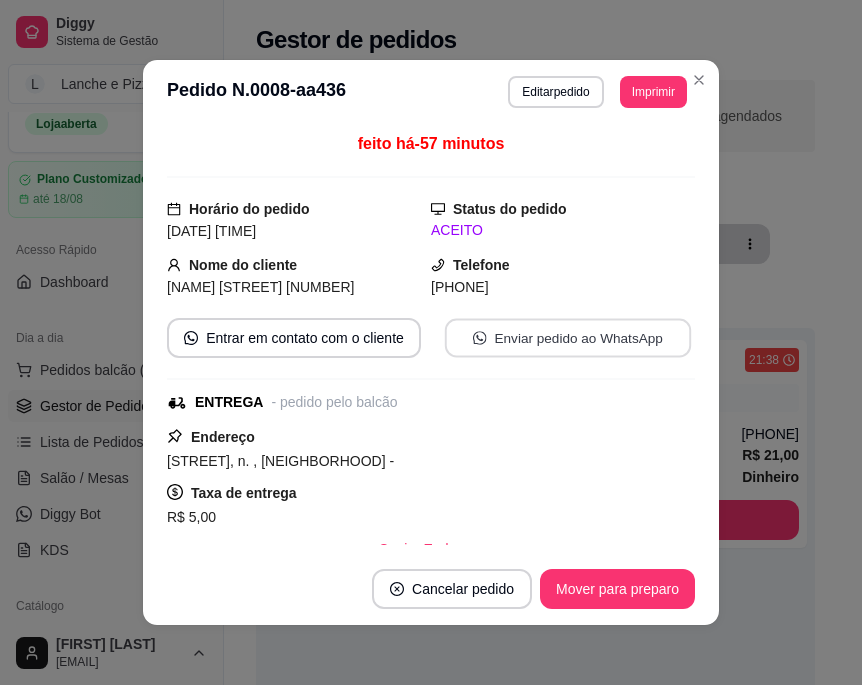 click on "Enviar pedido ao WhatsApp" at bounding box center (568, 338) 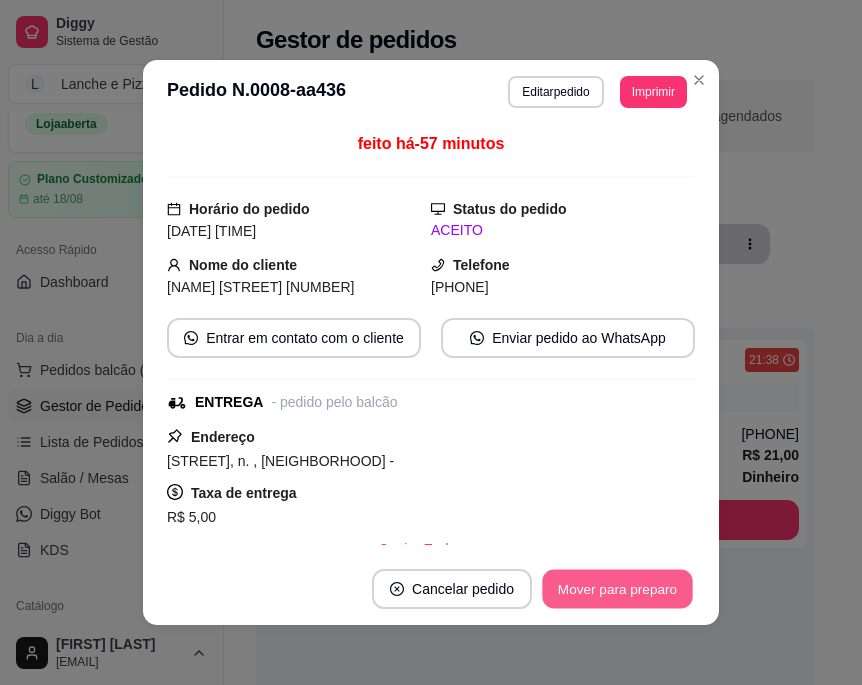 click on "Mover para preparo" at bounding box center (617, 589) 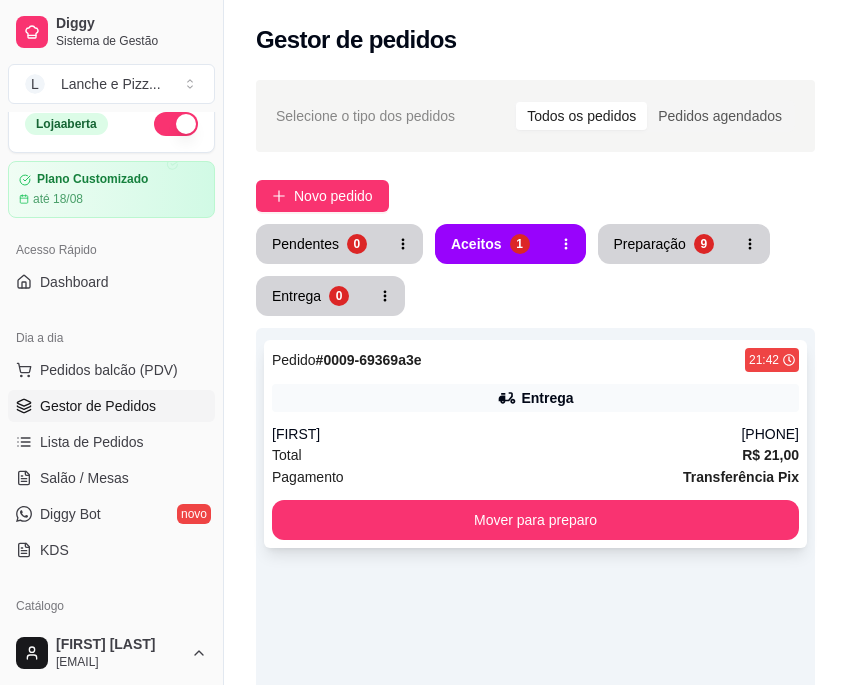 click on "Total R$ 21,00" at bounding box center [535, 455] 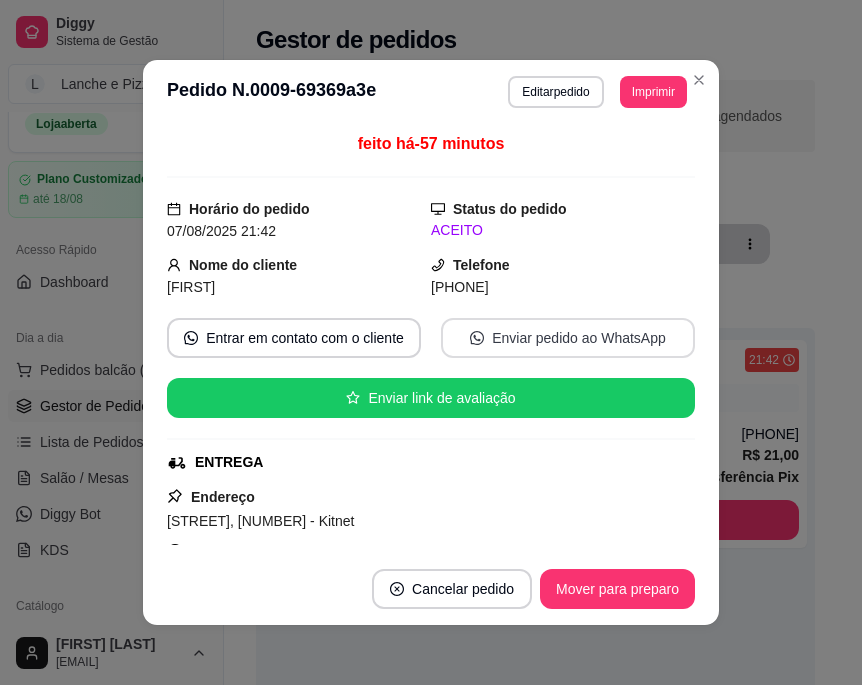 click on "Enviar pedido ao WhatsApp" at bounding box center [568, 338] 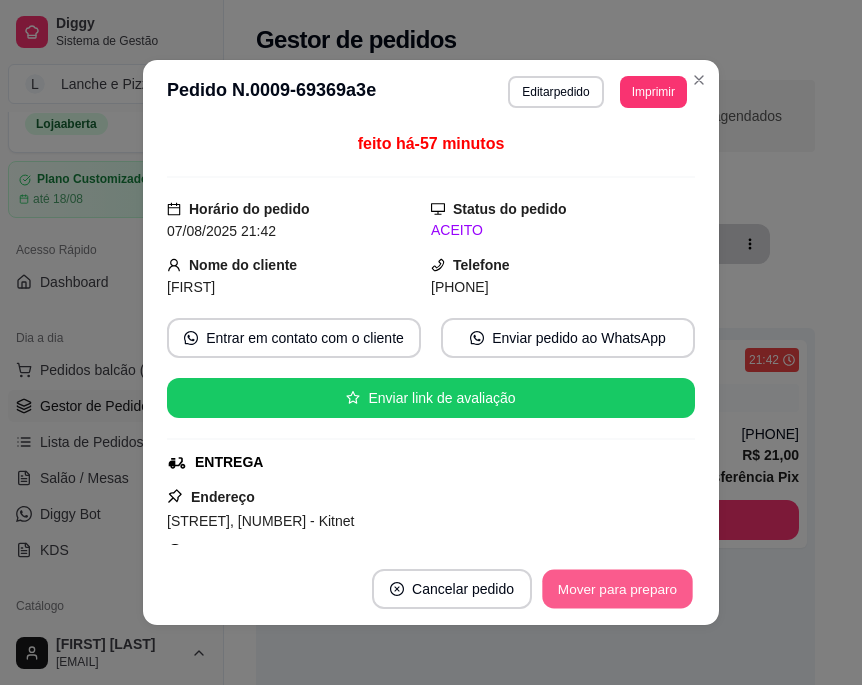 click on "Mover para preparo" at bounding box center (617, 589) 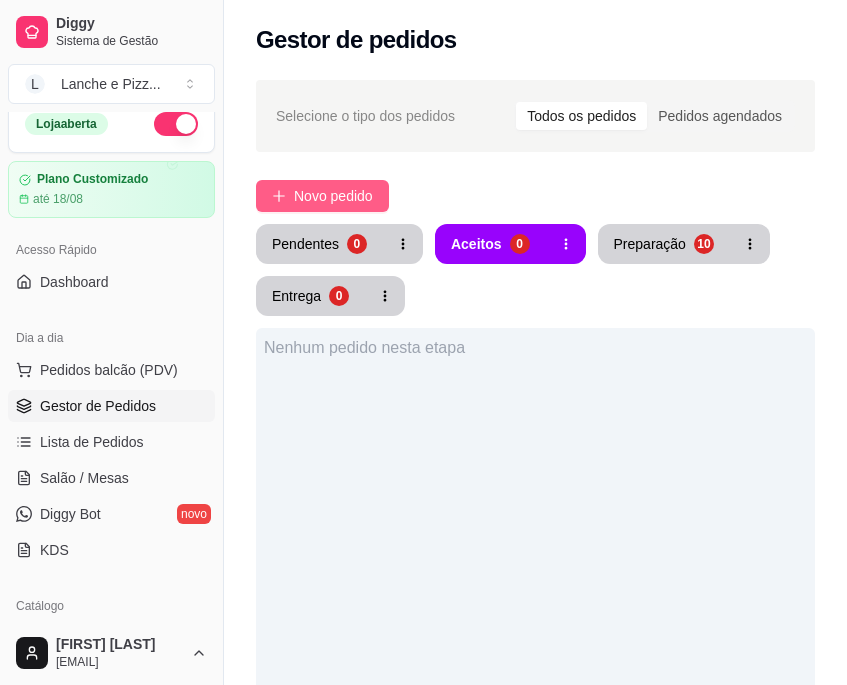 click on "Novo pedido" at bounding box center (333, 196) 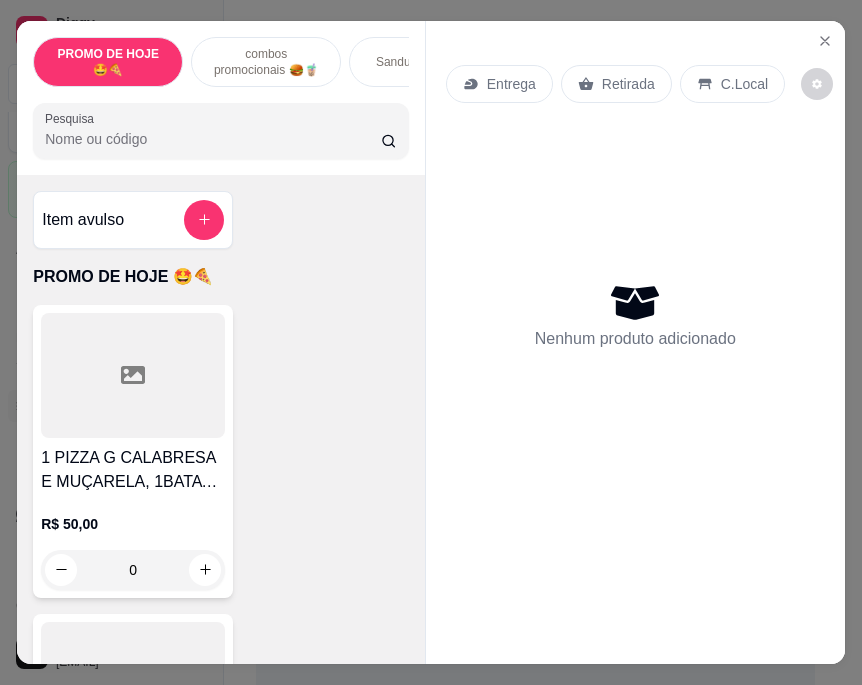 click on "Sanduíches 🍔🍔" at bounding box center [424, 62] 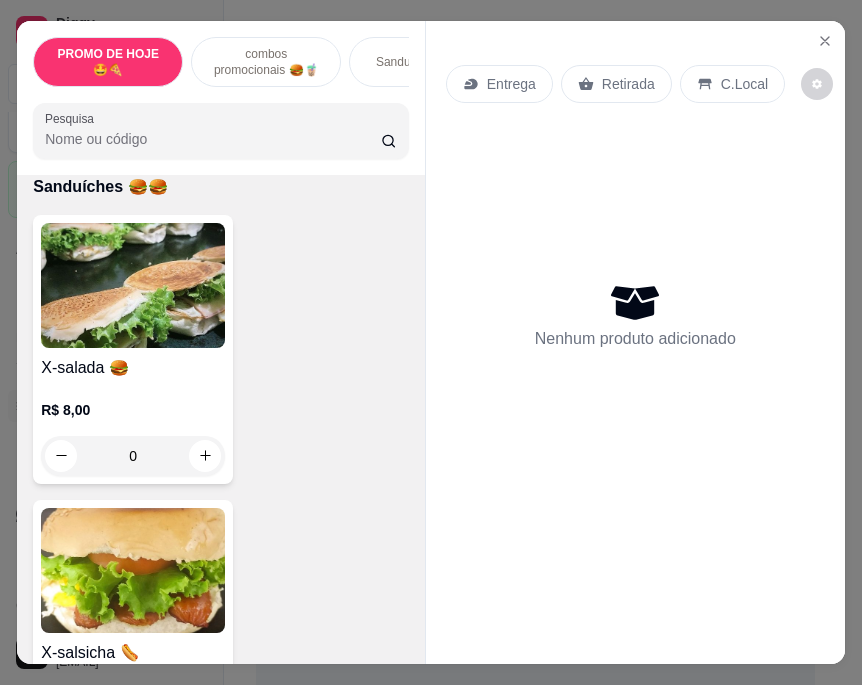 scroll, scrollTop: 51, scrollLeft: 0, axis: vertical 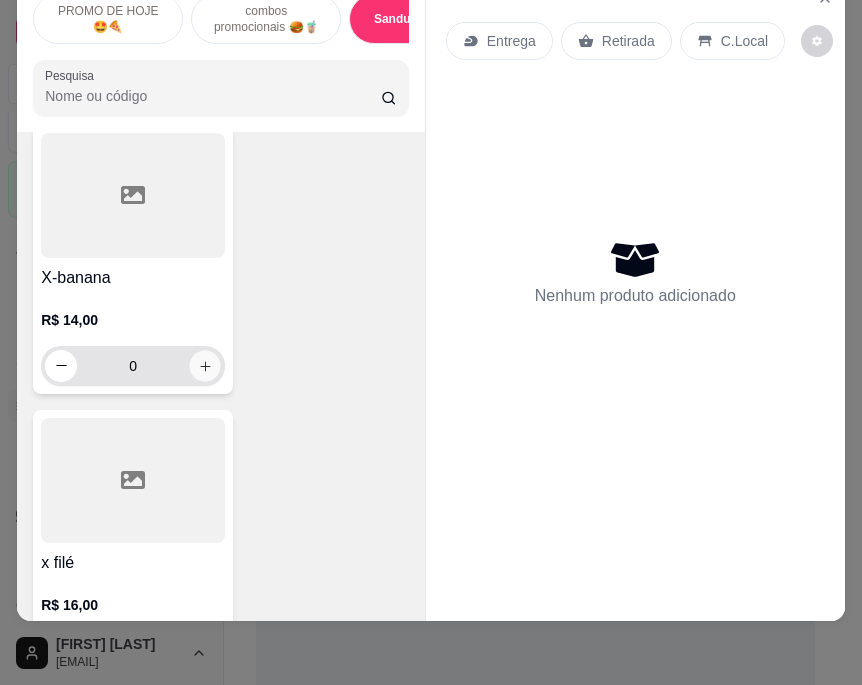 click at bounding box center [205, 365] 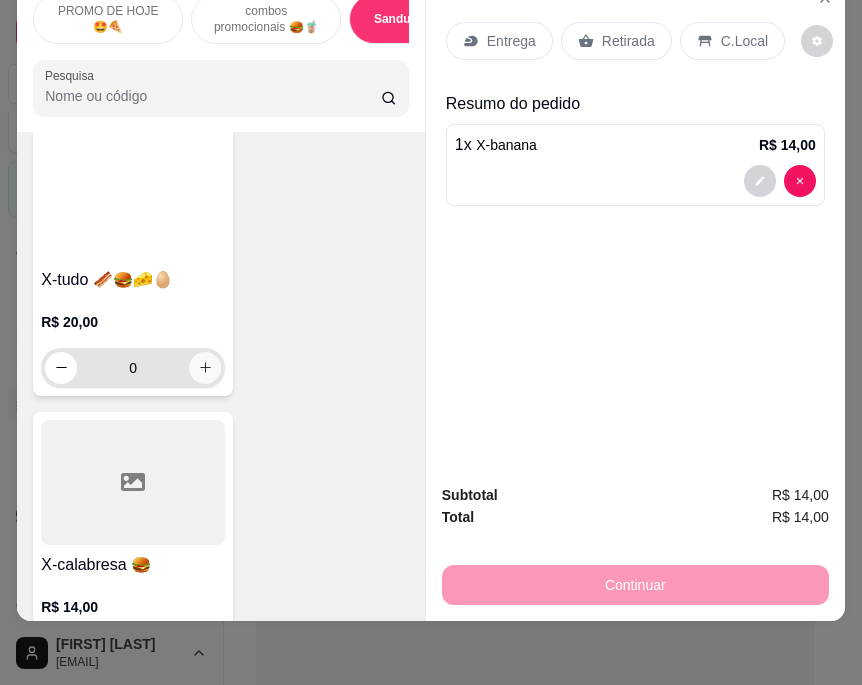 scroll, scrollTop: 5080, scrollLeft: 0, axis: vertical 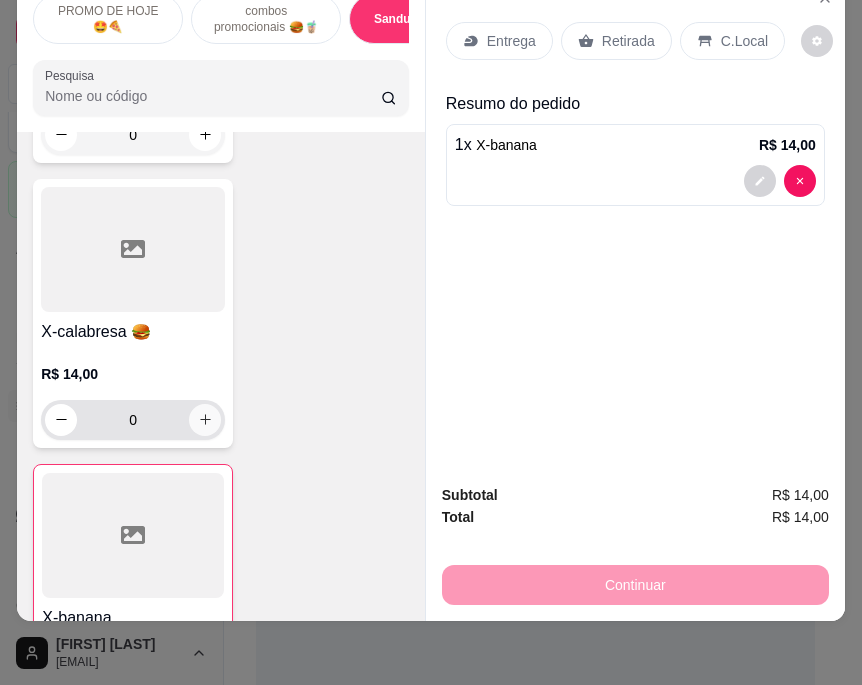 click 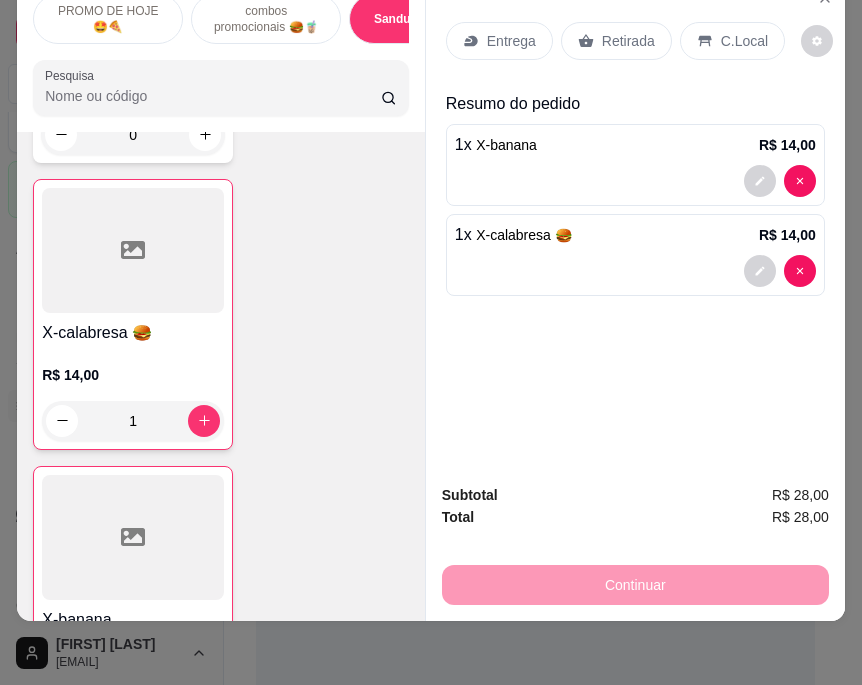 click 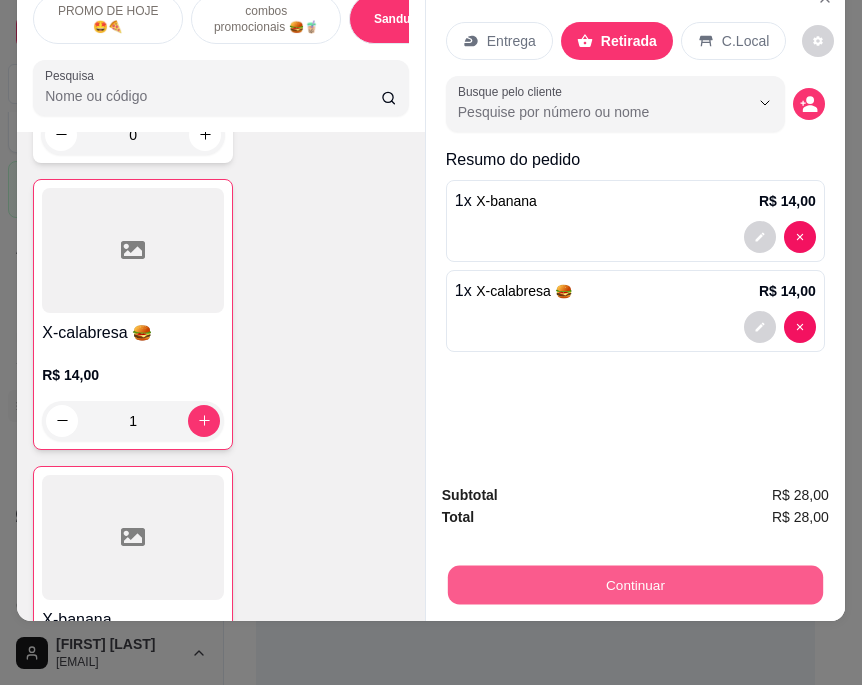 click on "Continuar" at bounding box center [635, 585] 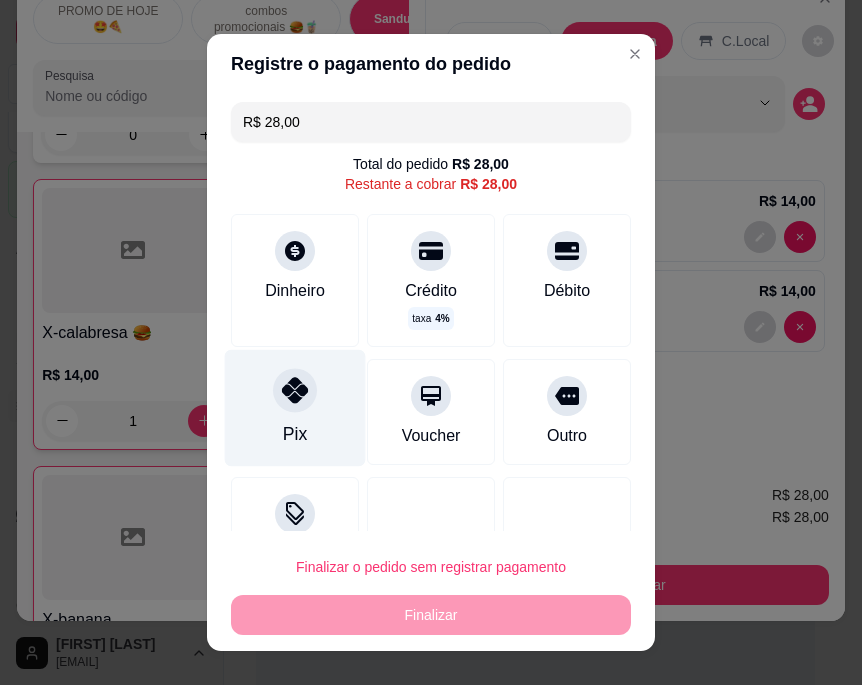 click 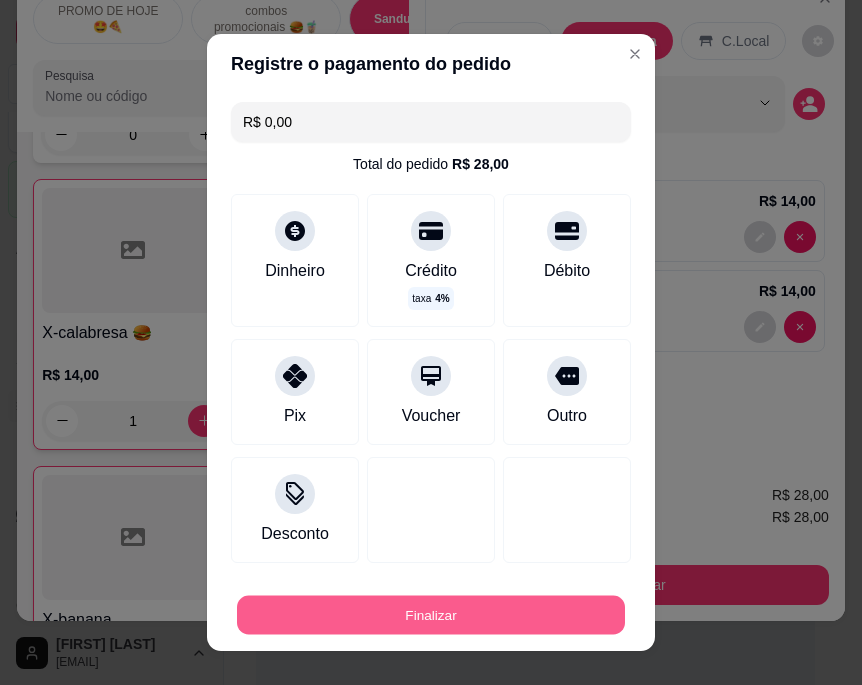 click on "Finalizar" at bounding box center (431, 614) 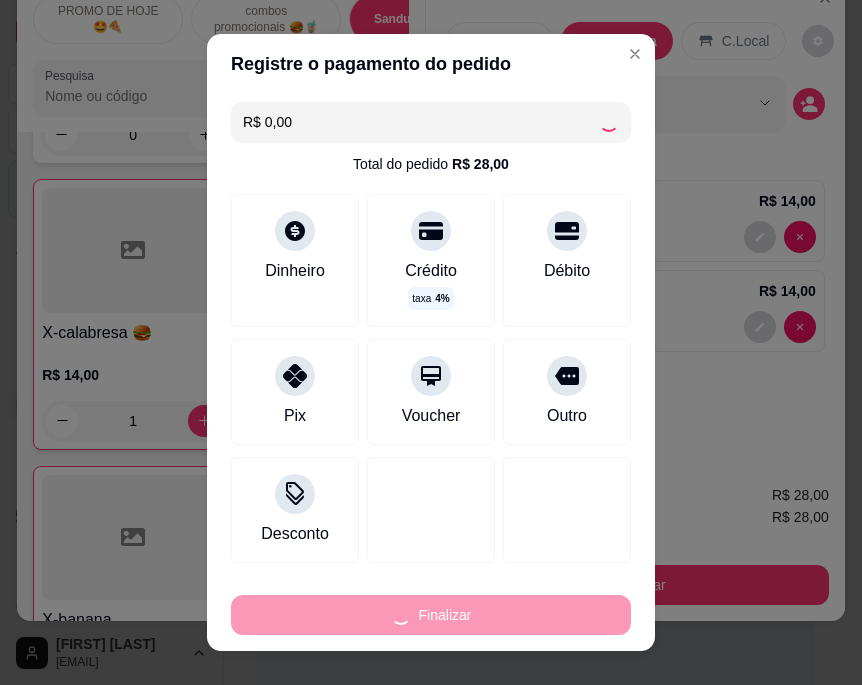type on "0" 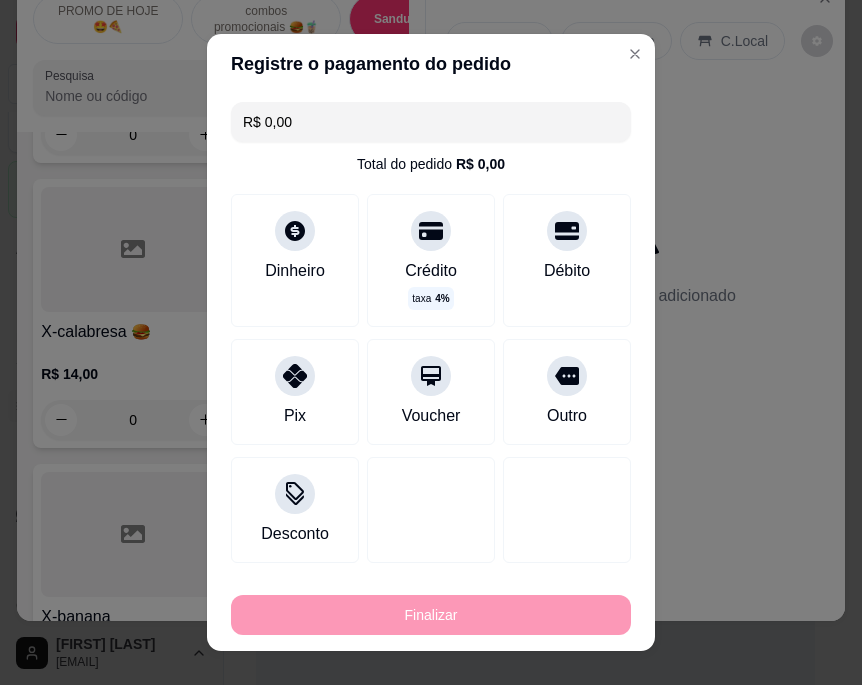 type on "-R$ 28,00" 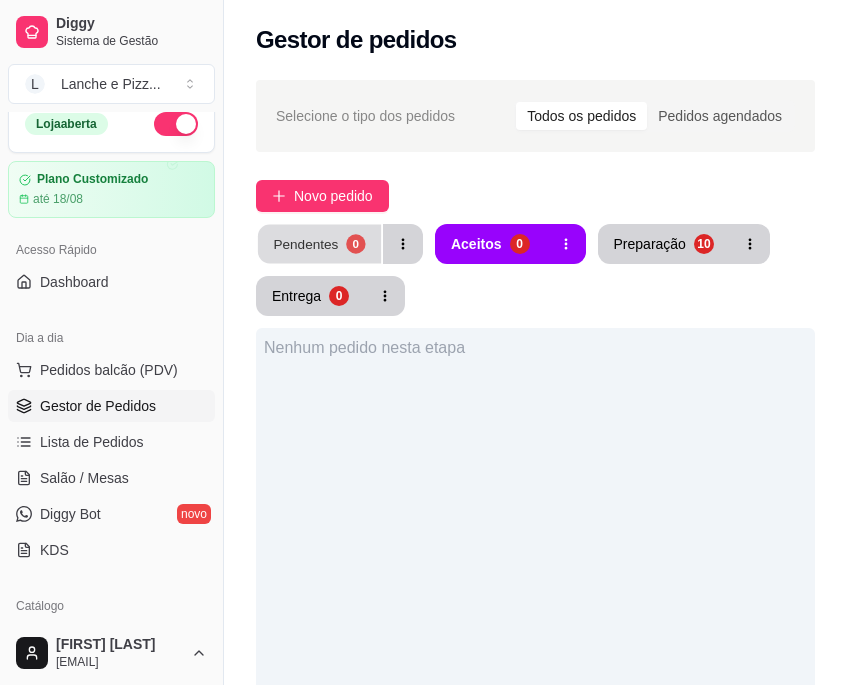 click on "Pendentes" at bounding box center [305, 243] 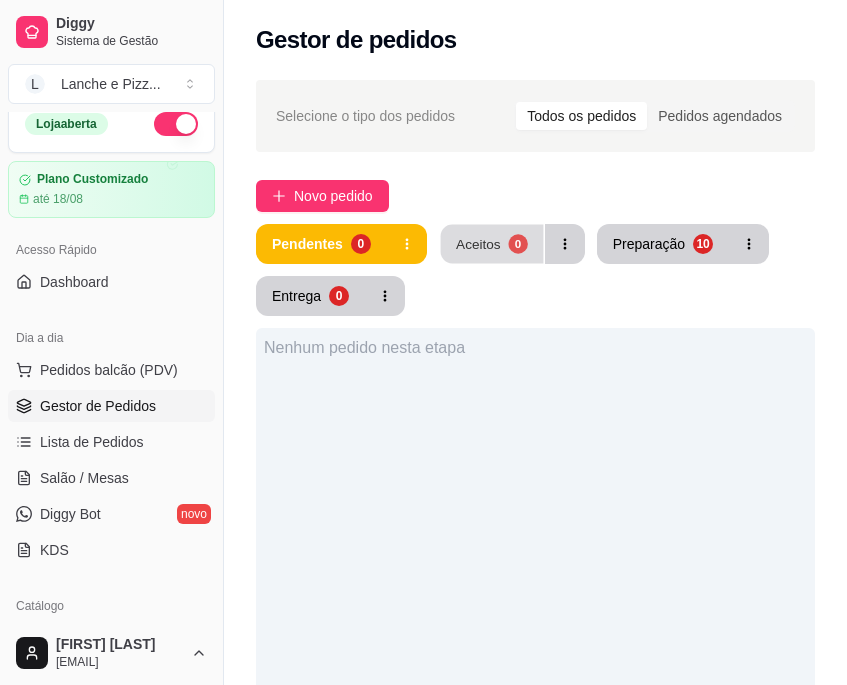 click on "Aceitos" at bounding box center [478, 243] 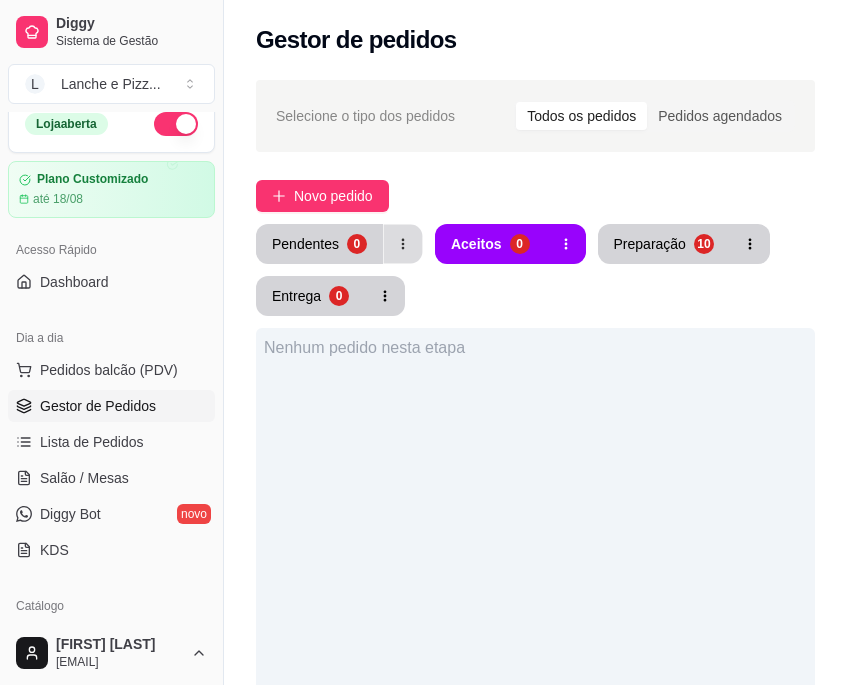 click 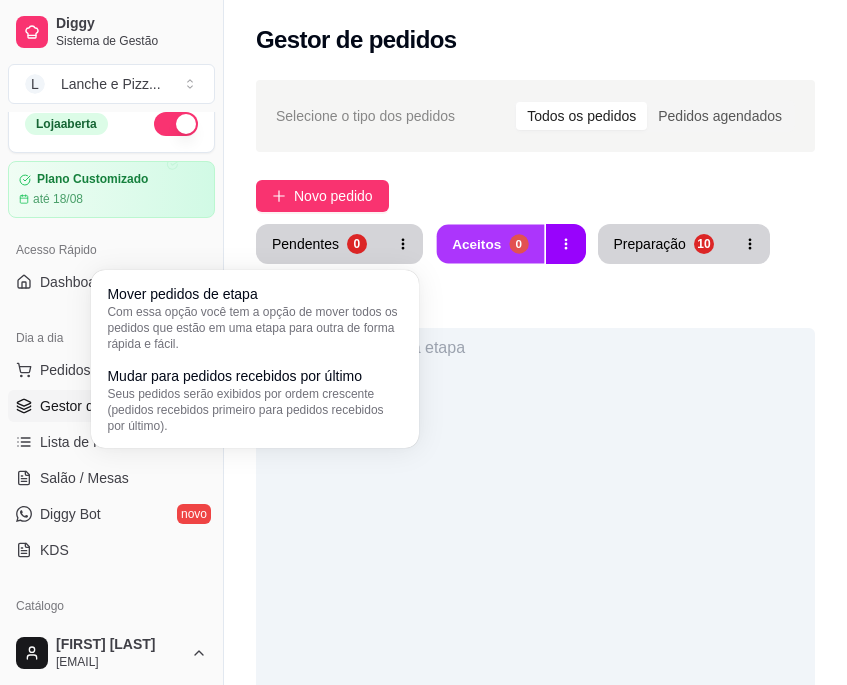 click on "Aceitos 0" at bounding box center [490, 244] 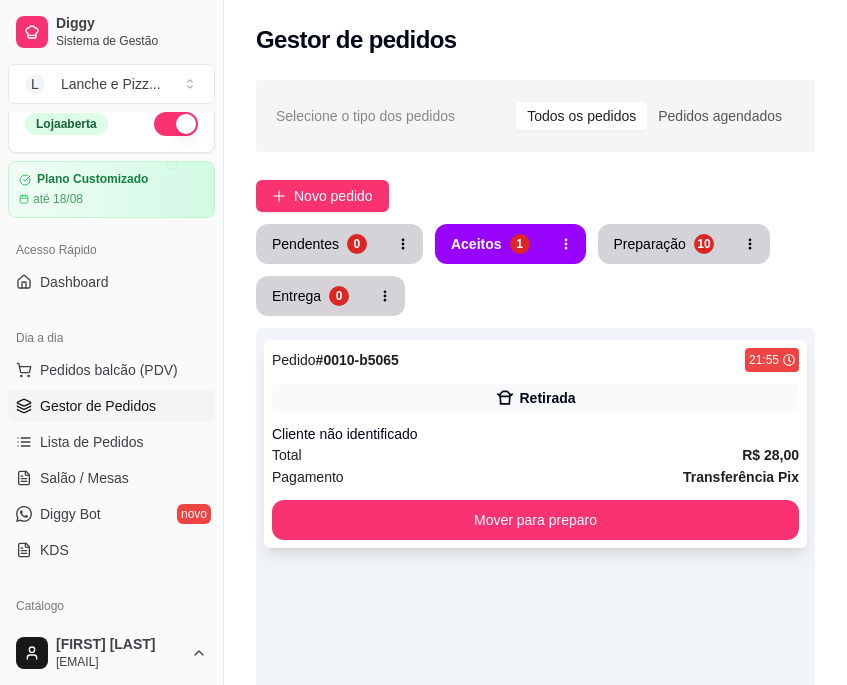 click on "Pedido  # [ORDER_ID] [TIME] Retirada Cliente não identificado Total R$ 28,00 Pagamento Transferência Pix Mover para preparo" at bounding box center (535, 444) 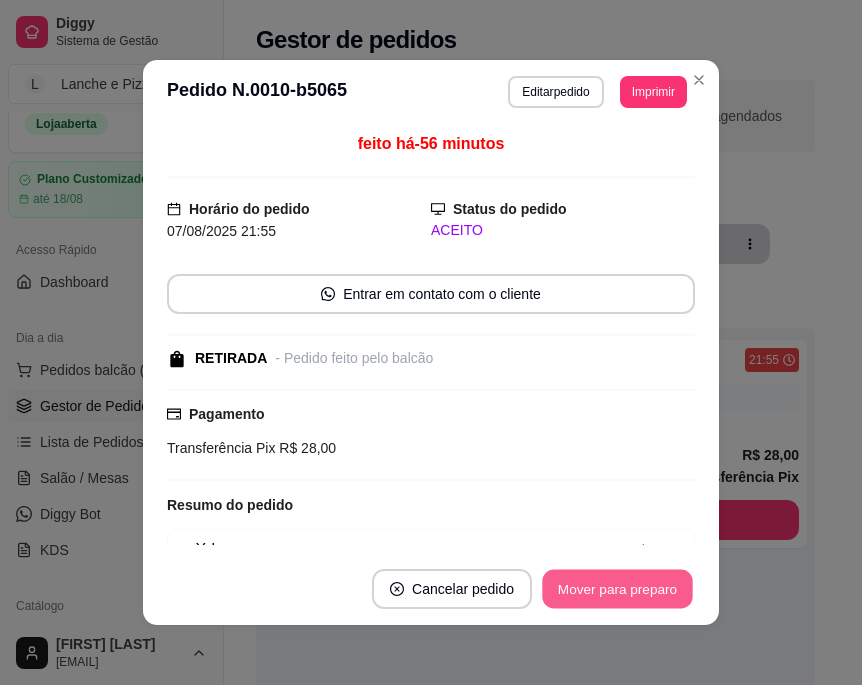 click on "Mover para preparo" at bounding box center [617, 589] 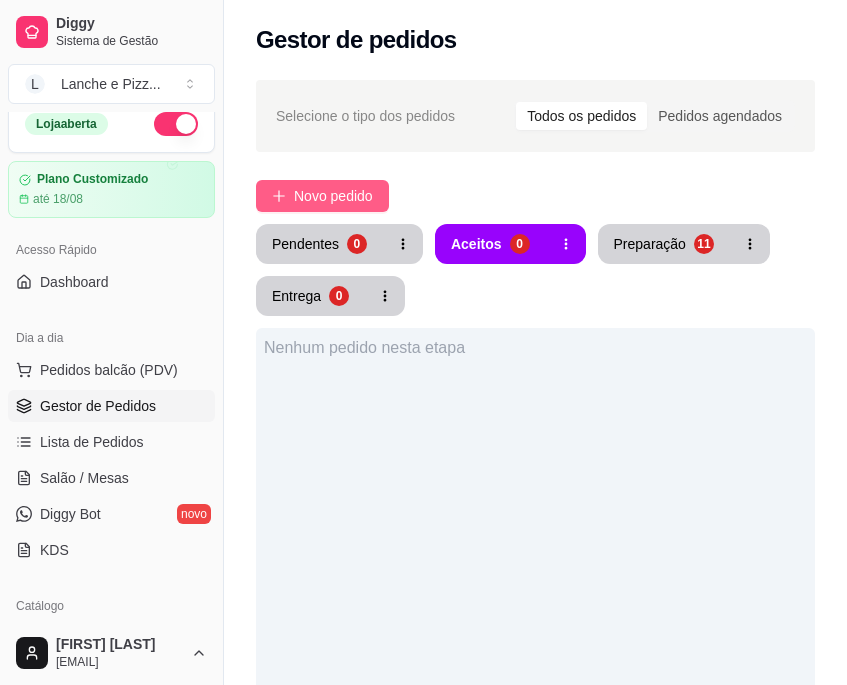 click on "Novo pedido" at bounding box center [333, 196] 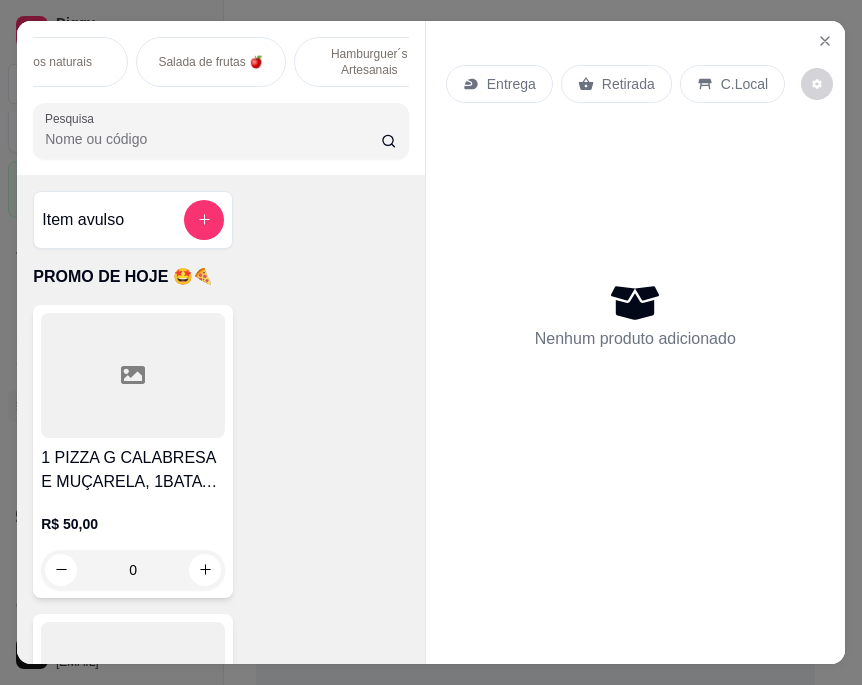 scroll, scrollTop: 0, scrollLeft: 1794, axis: horizontal 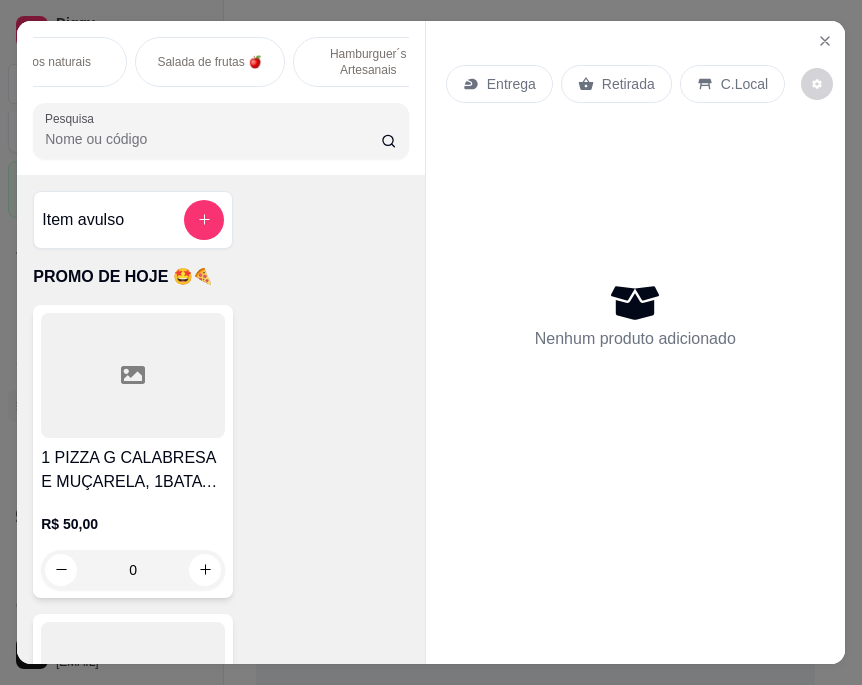 click on "Salada de frutas 🍎" at bounding box center (210, 62) 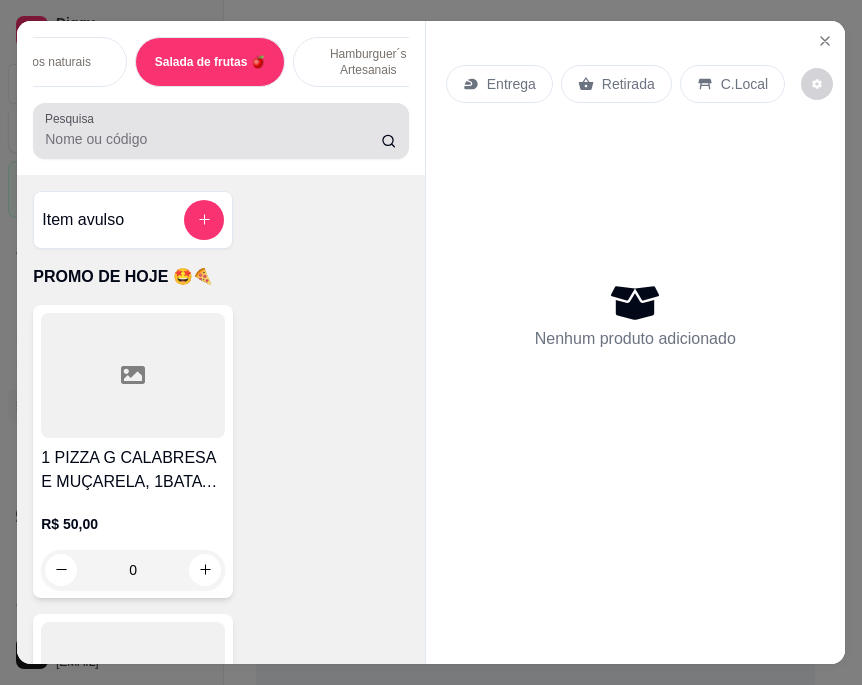 scroll, scrollTop: 20262, scrollLeft: 0, axis: vertical 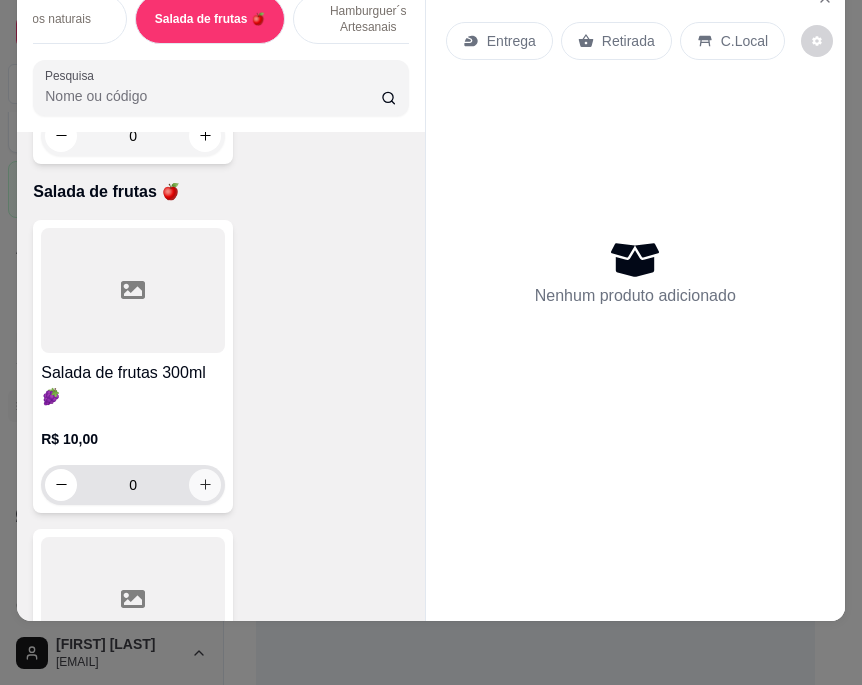 click 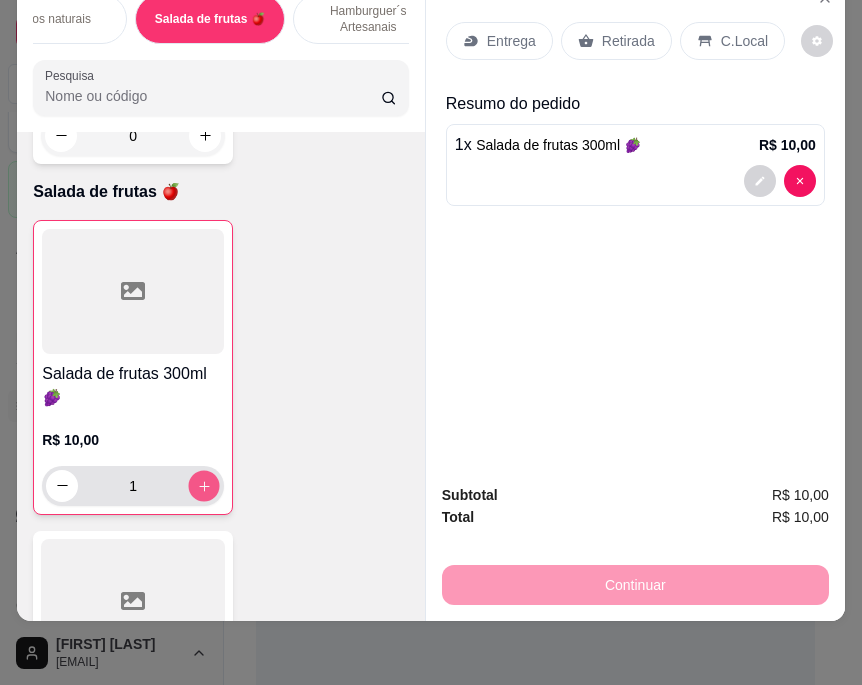 click 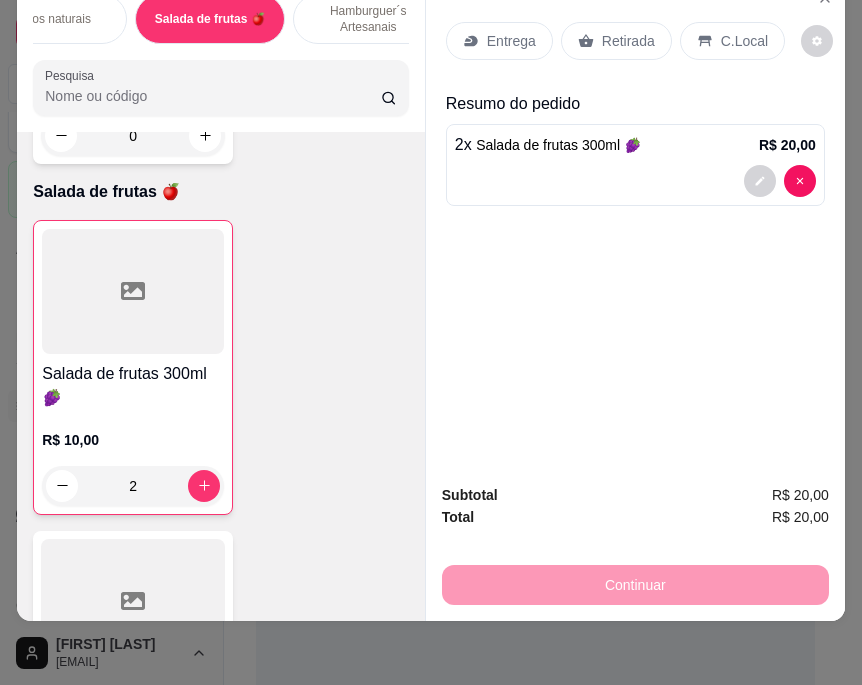 click on "Entrega" at bounding box center (511, 41) 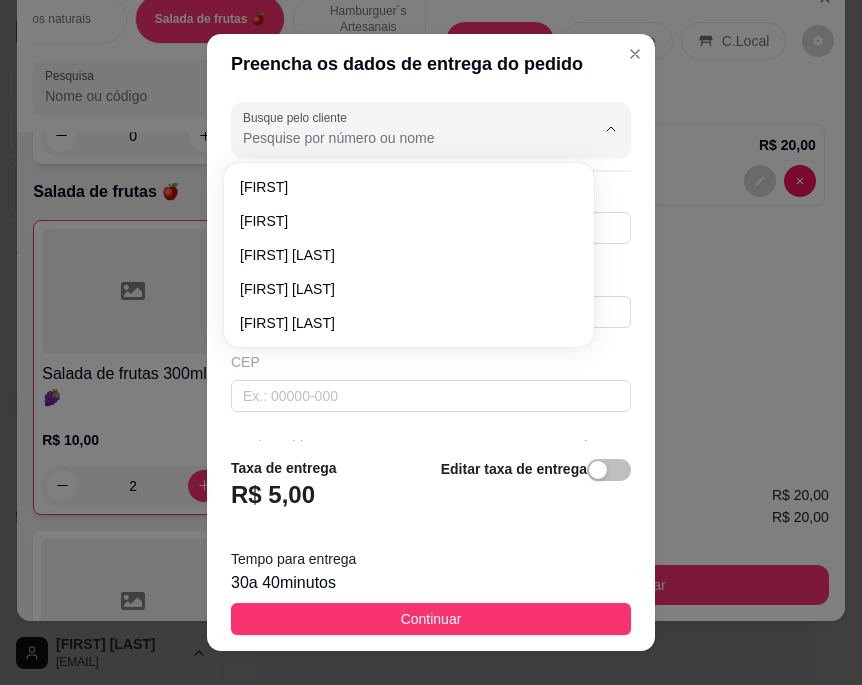 click on "Busque pelo cliente" at bounding box center (403, 138) 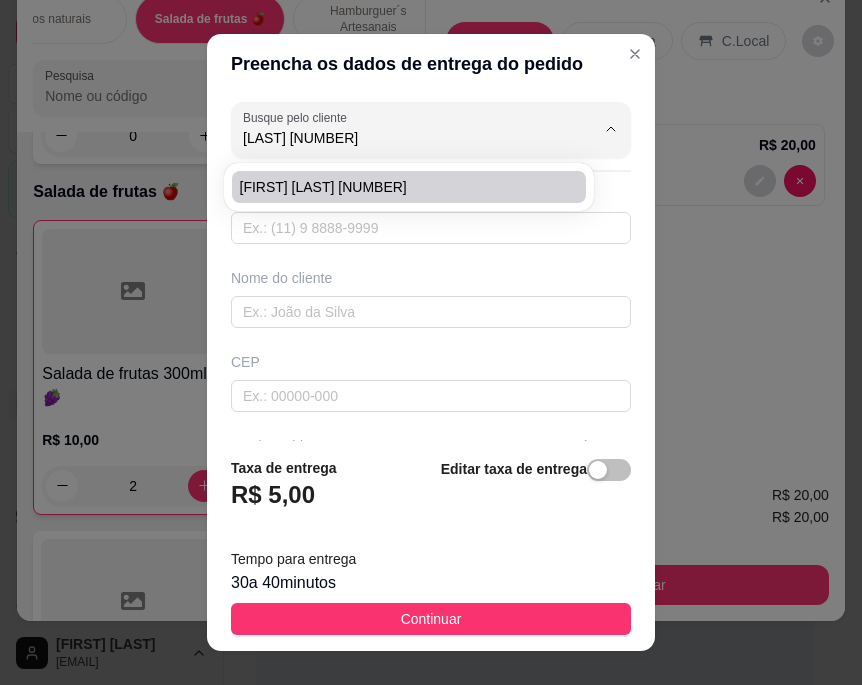 click on "[FIRST] [LAST] [NUMBER]" at bounding box center [409, 187] 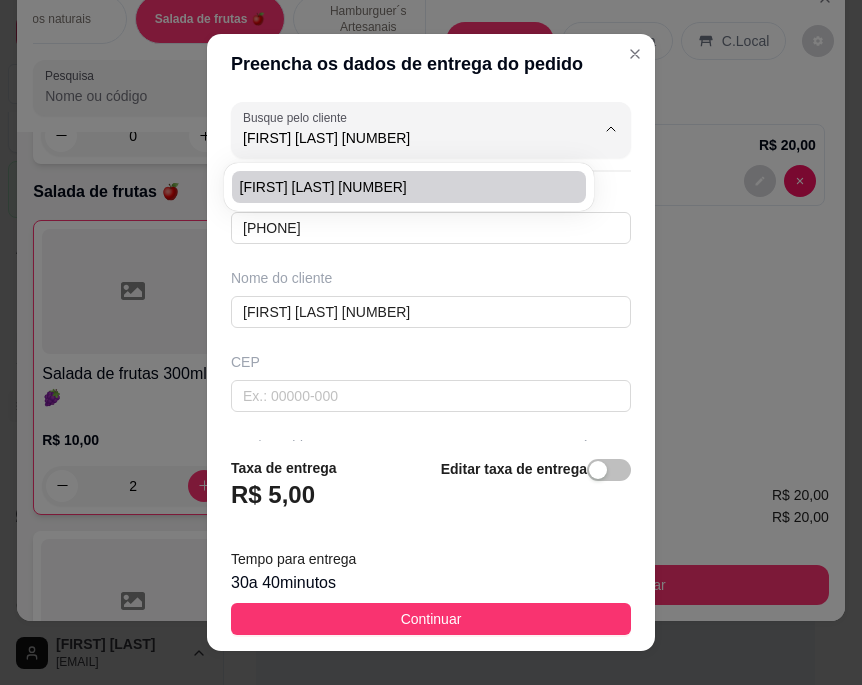 type on "manaus" 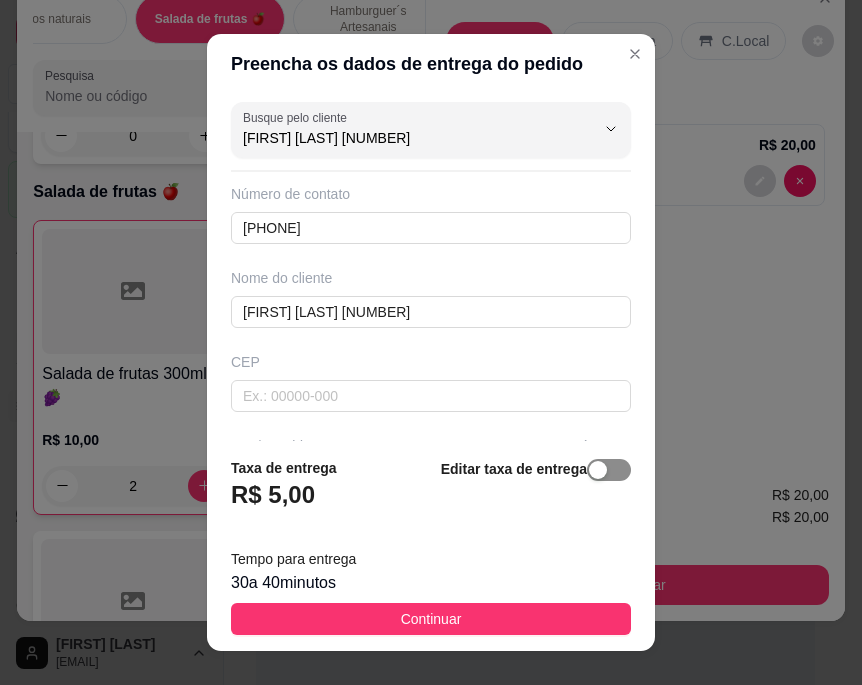 type on "[FIRST] [LAST] [NUMBER]" 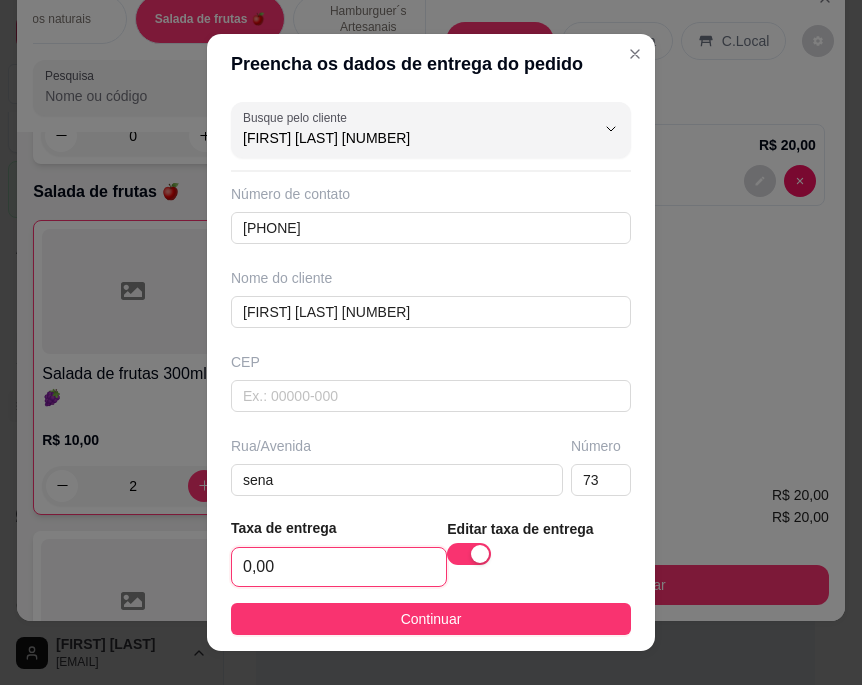 click on "0,00" at bounding box center (339, 567) 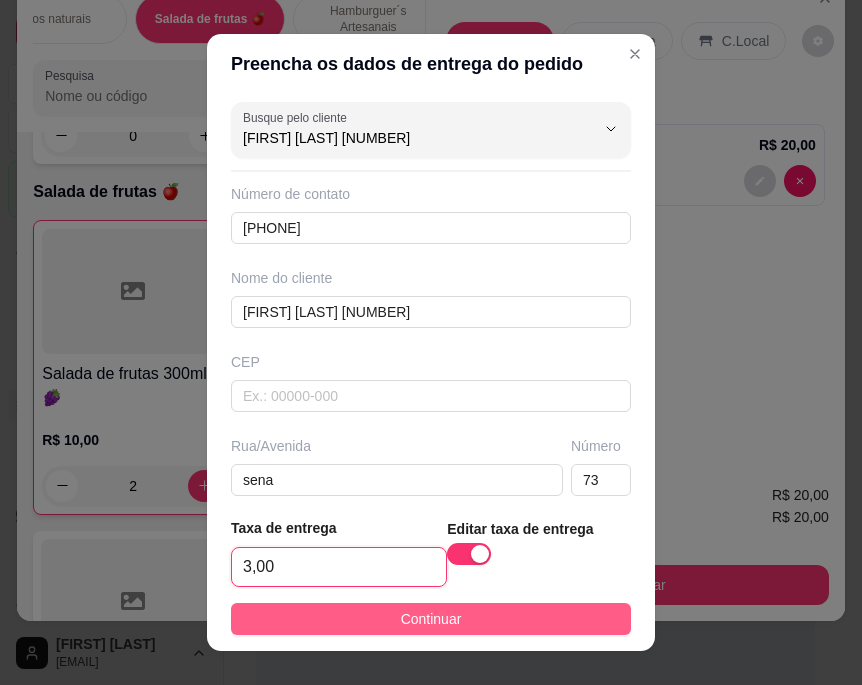 type on "3,00" 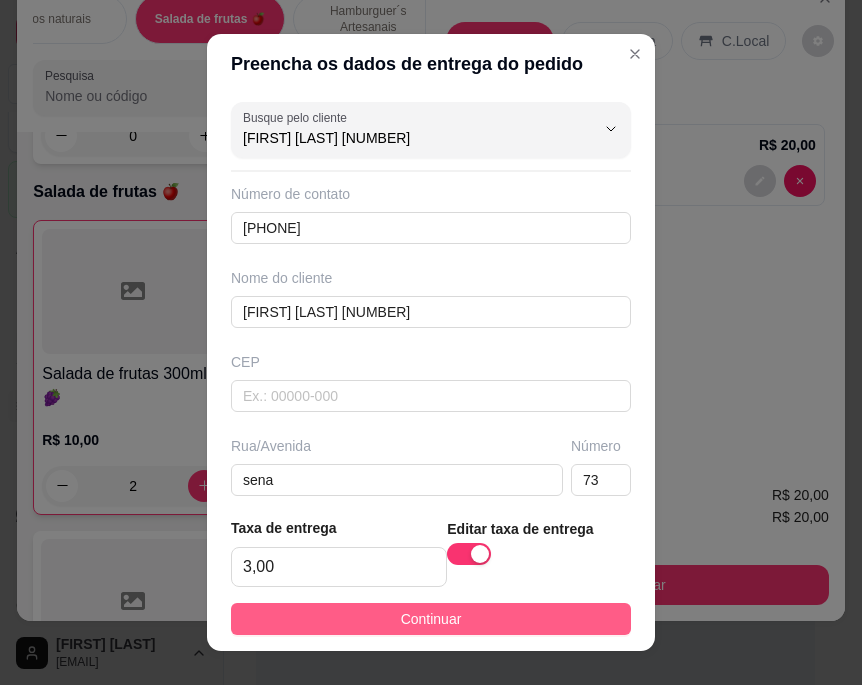 click on "Continuar" at bounding box center [431, 619] 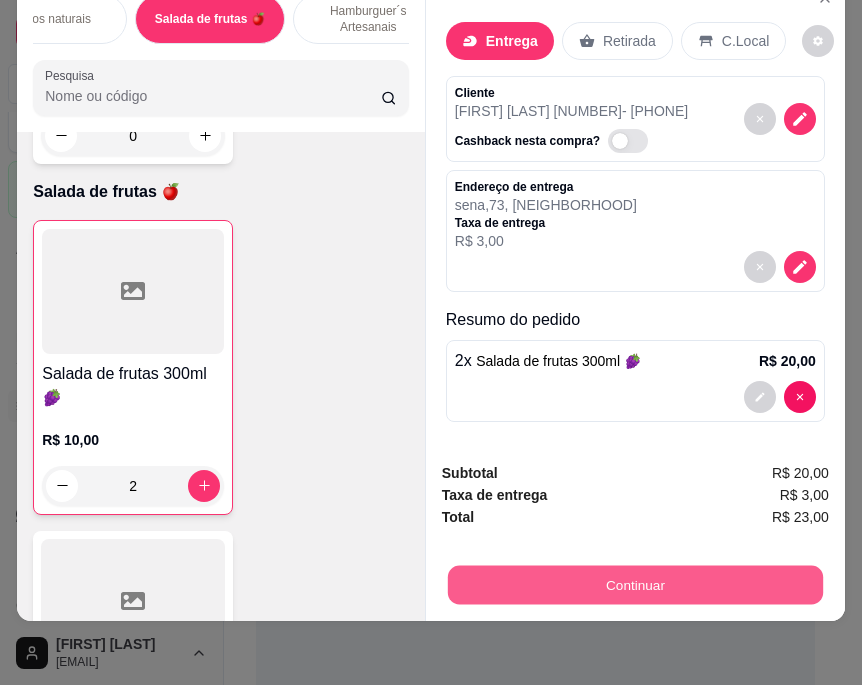 click on "Continuar" at bounding box center [635, 585] 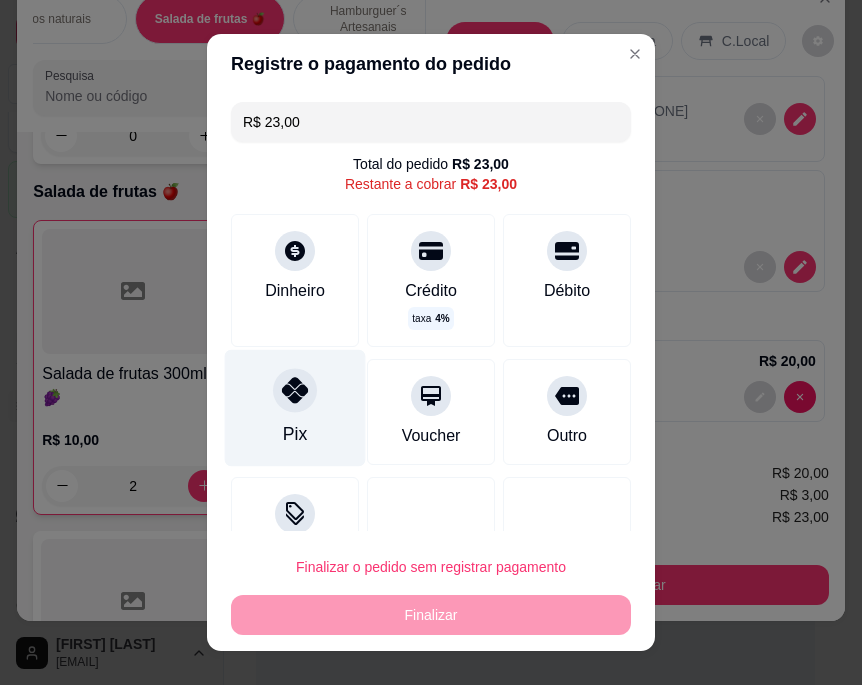 click on "Pix" at bounding box center (295, 434) 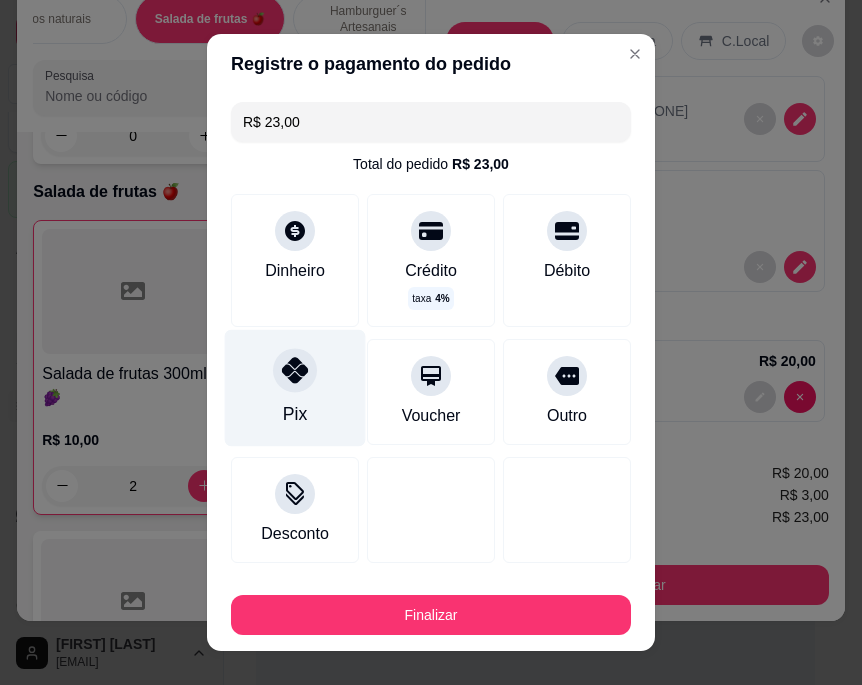 type on "R$ 0,00" 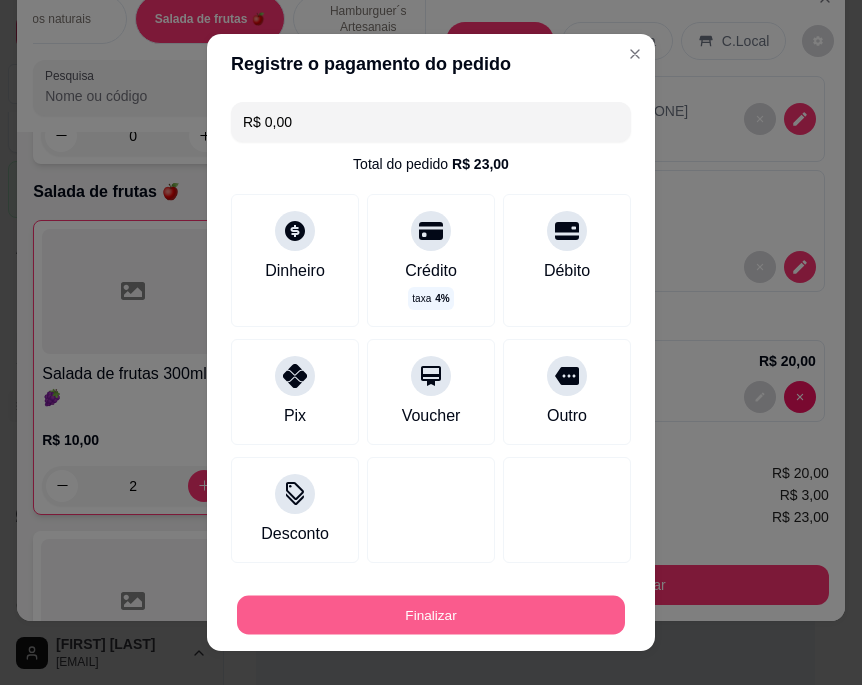 click on "Finalizar" at bounding box center [431, 614] 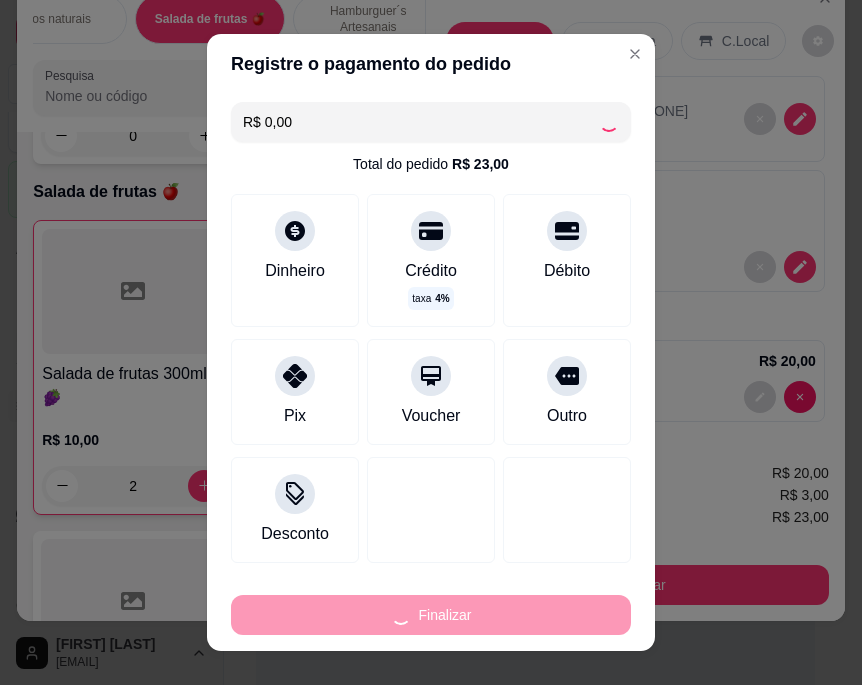 type on "0" 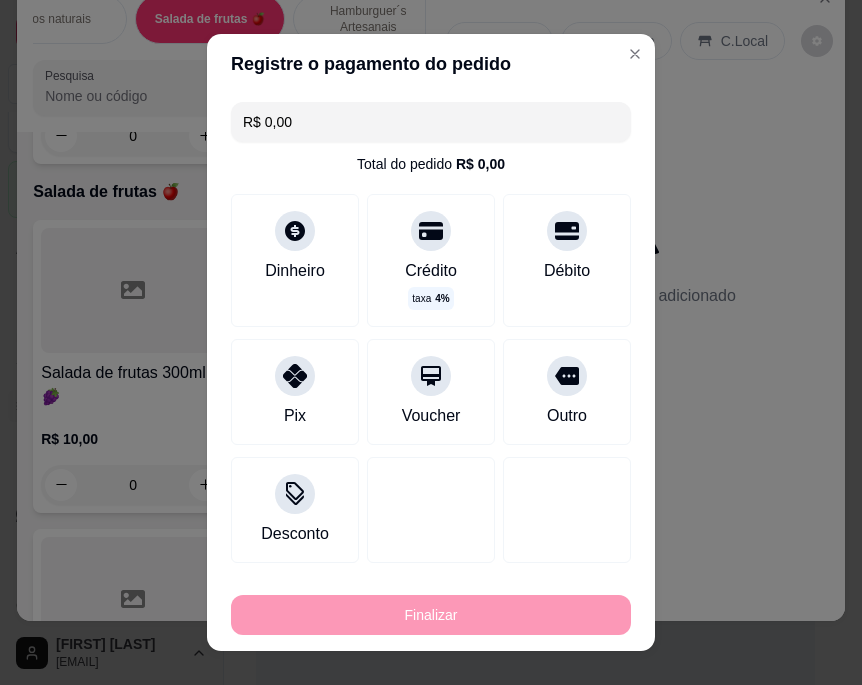 type on "-R$ 23,00" 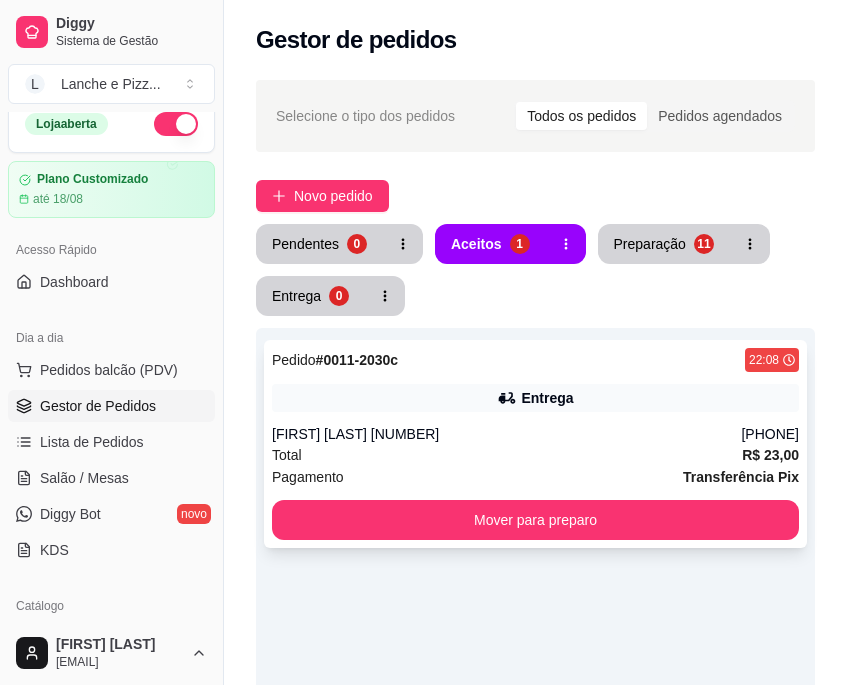 click on "[FIRST] [LAST] [NUMBER]" at bounding box center (506, 434) 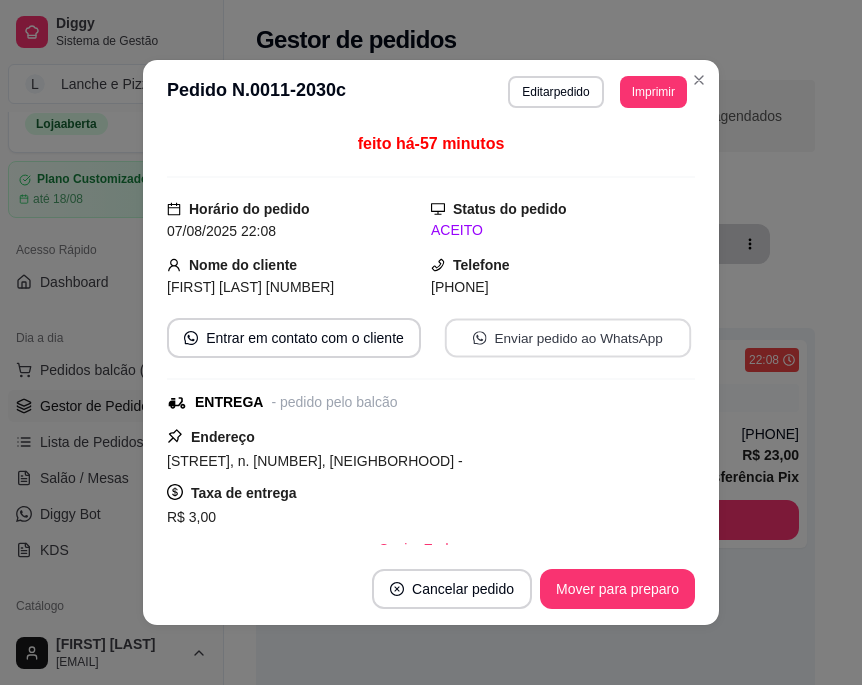 click on "Enviar pedido ao WhatsApp" at bounding box center (568, 338) 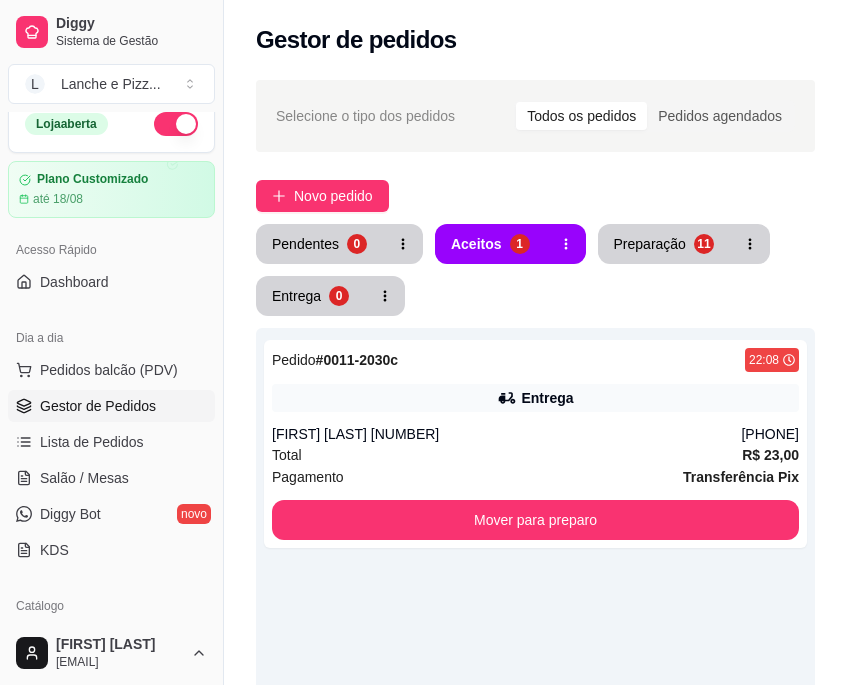 click on "Pedido  # [ORDER_ID] [TIME] Entrega [FIRST] [LAST] ([PHONE]) Total R$ 23,00 Pagamento Transferência Pix Mover para preparo" at bounding box center (535, 444) 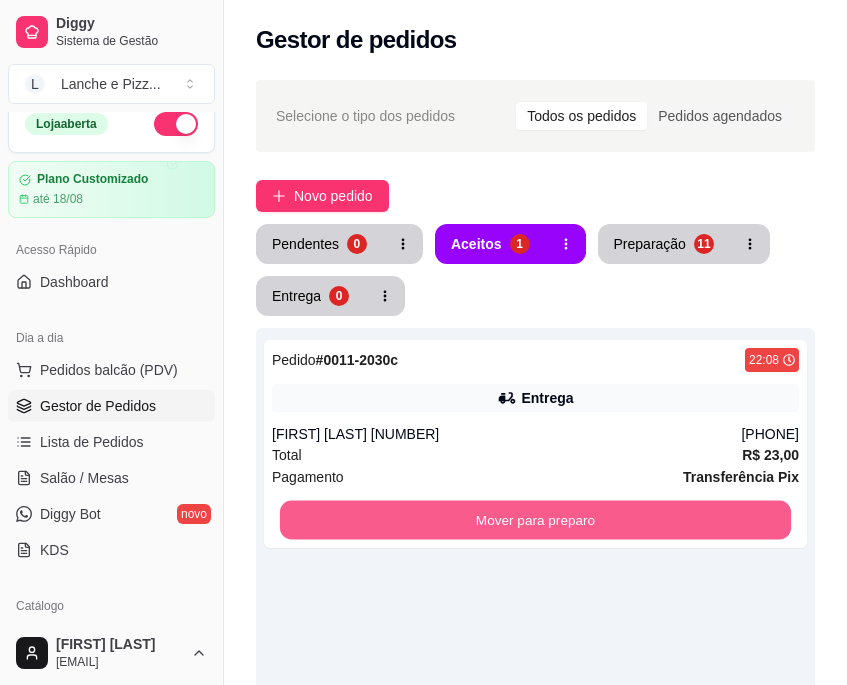 click on "Mover para preparo" at bounding box center (535, 520) 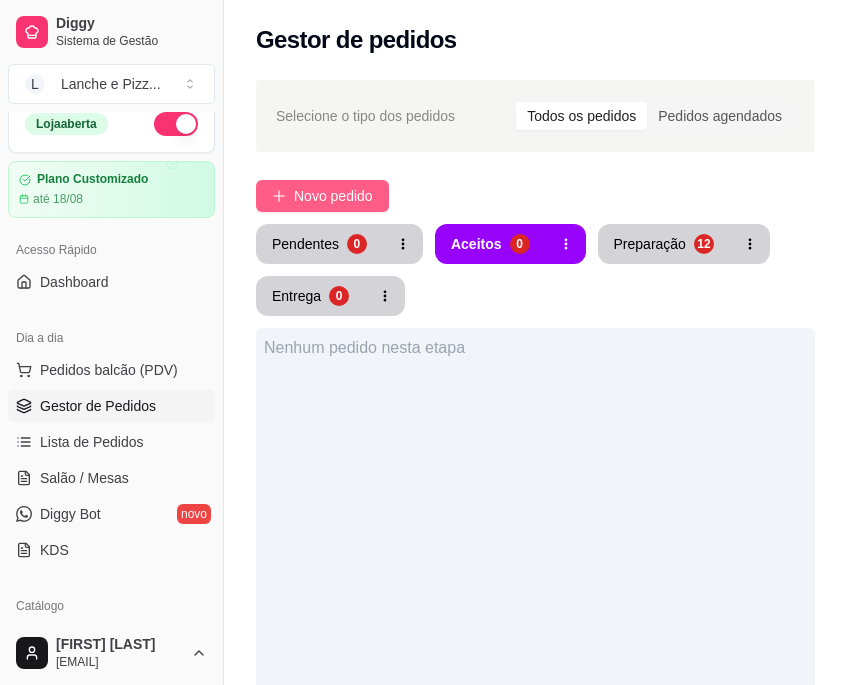 click on "Novo pedido" at bounding box center [322, 196] 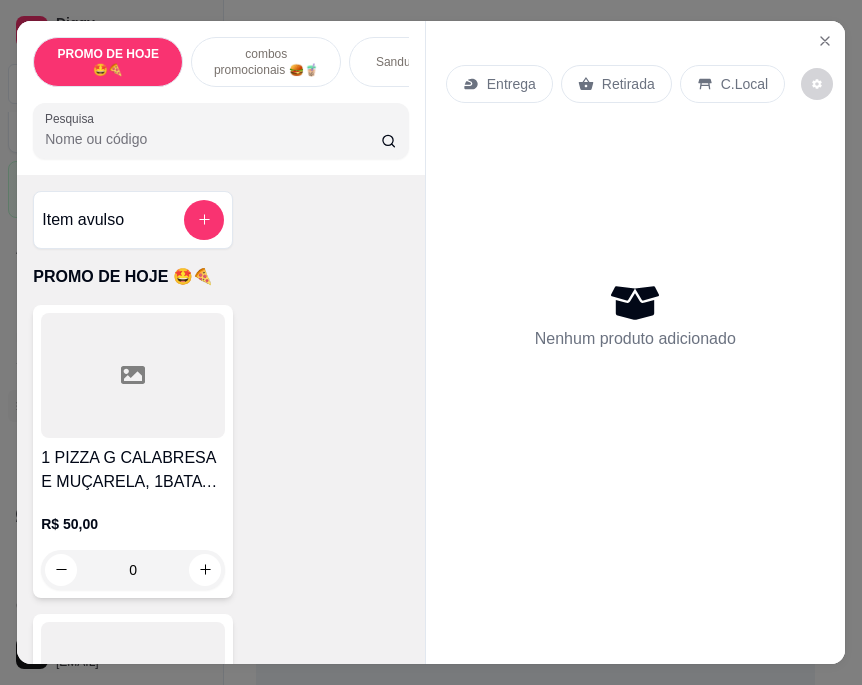 click on "combos promocionais 🍔🧋" at bounding box center (266, 62) 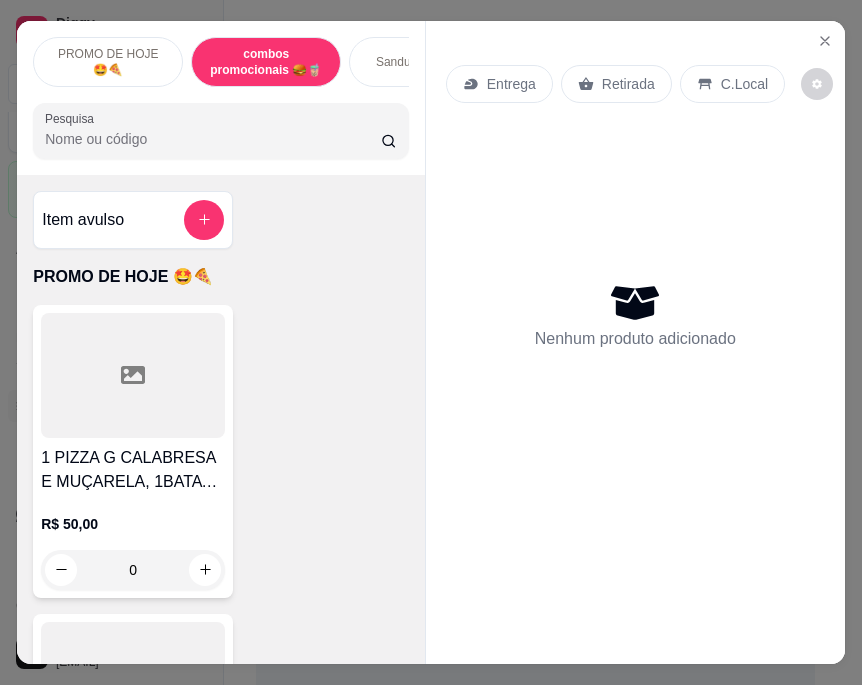 scroll, scrollTop: 748, scrollLeft: 0, axis: vertical 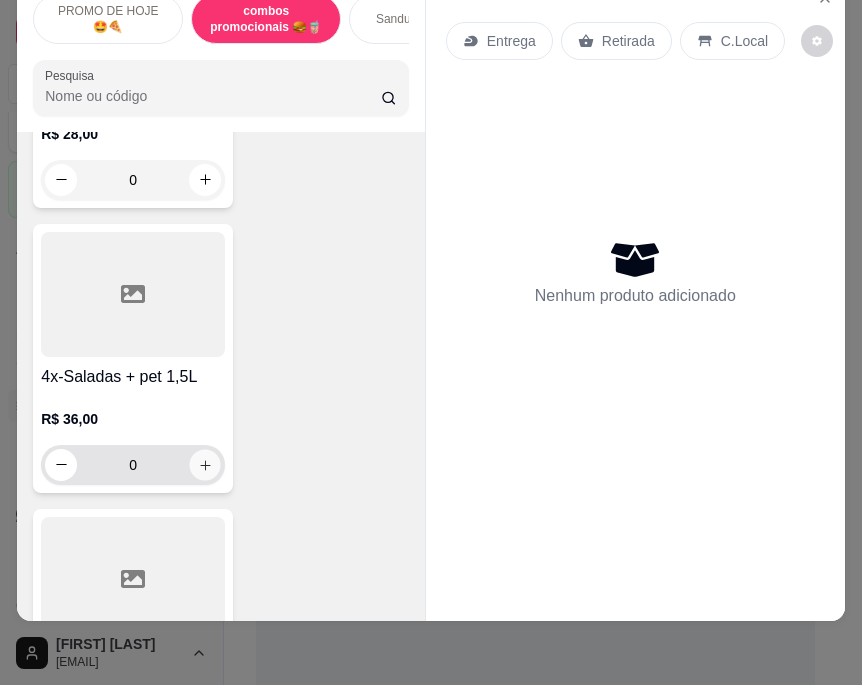 click 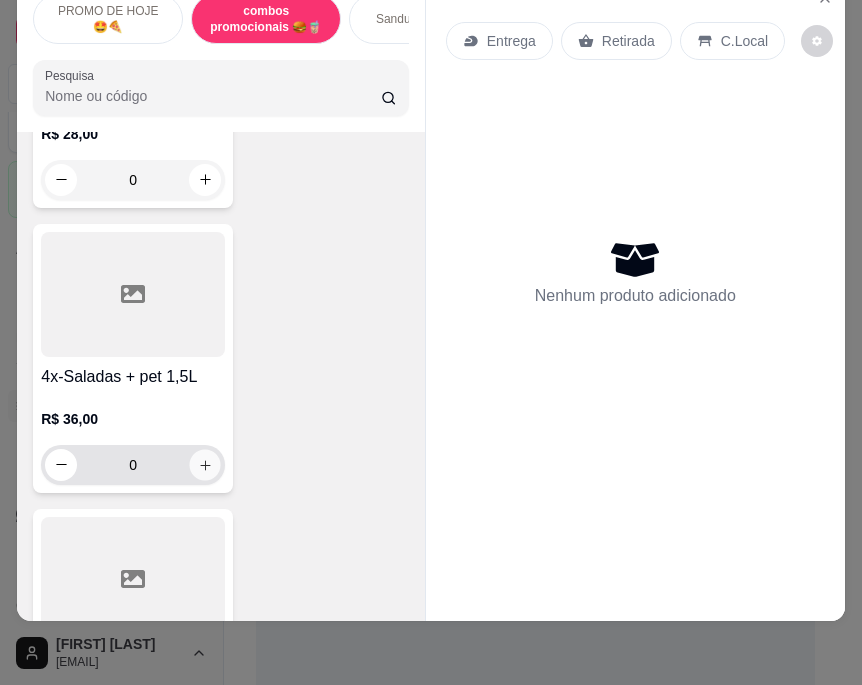 type on "1" 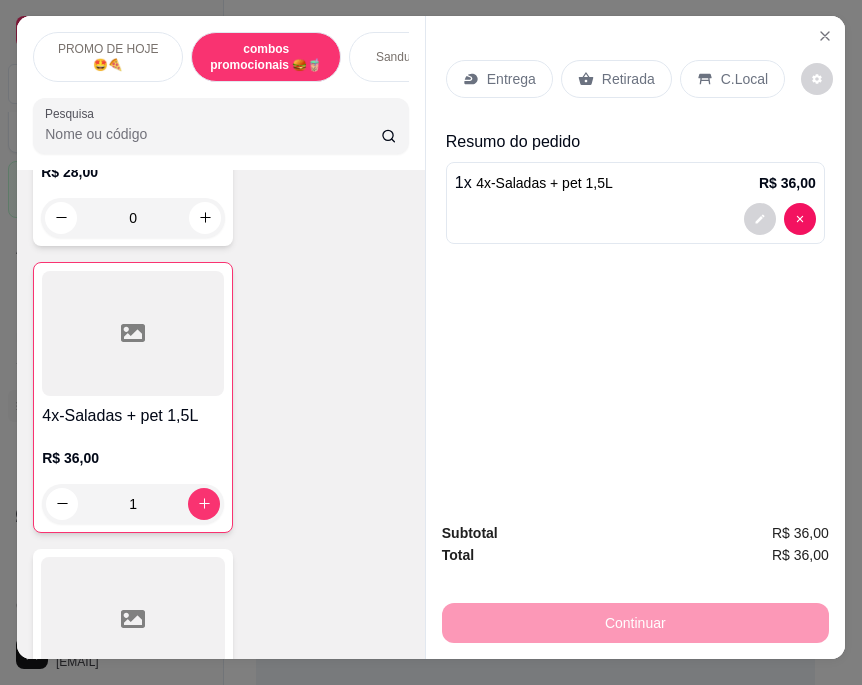 scroll, scrollTop: 4, scrollLeft: 0, axis: vertical 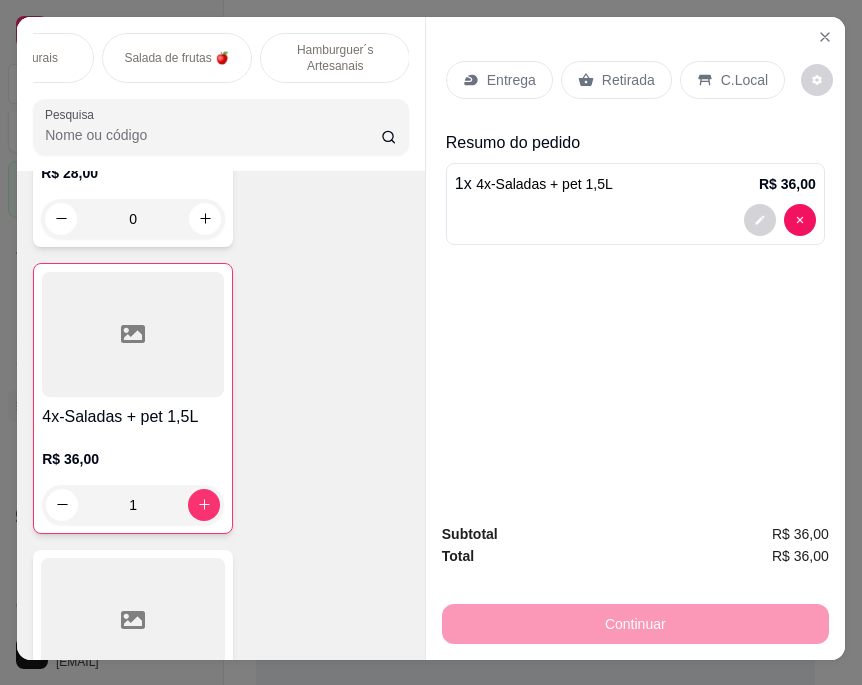 click on "Salada de frutas 🍎" at bounding box center [177, 58] 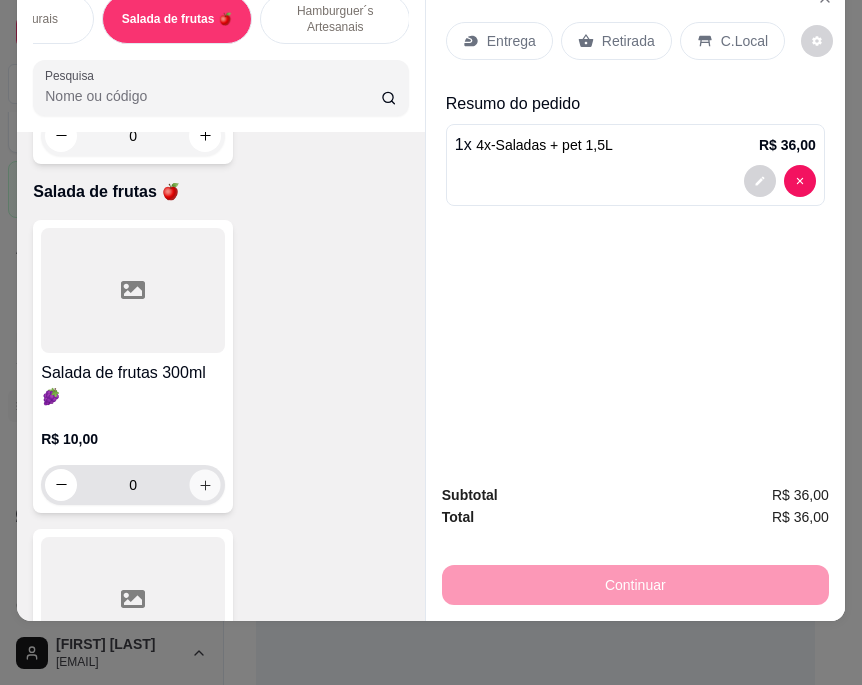 click 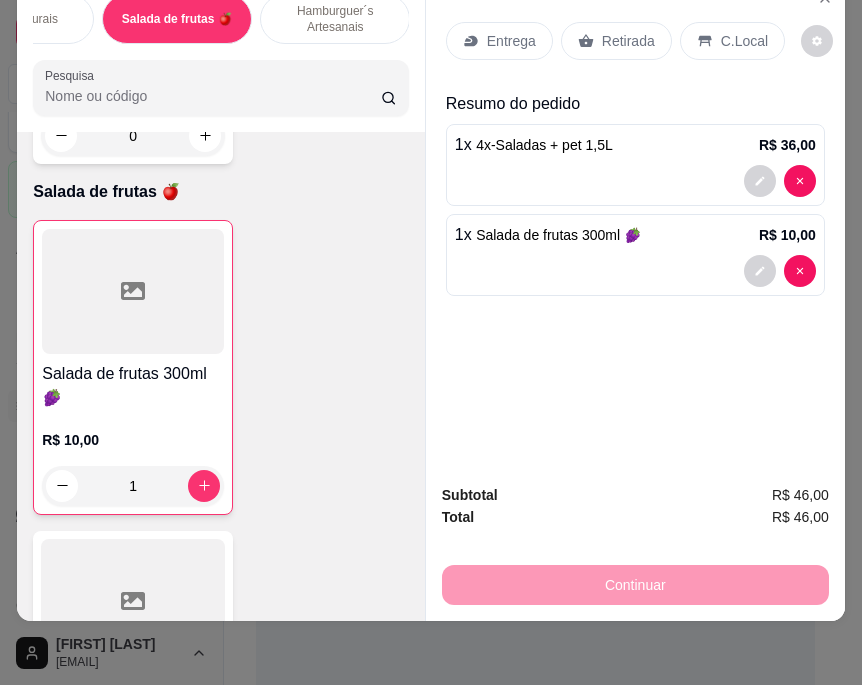 click on "Entrega" at bounding box center [511, 41] 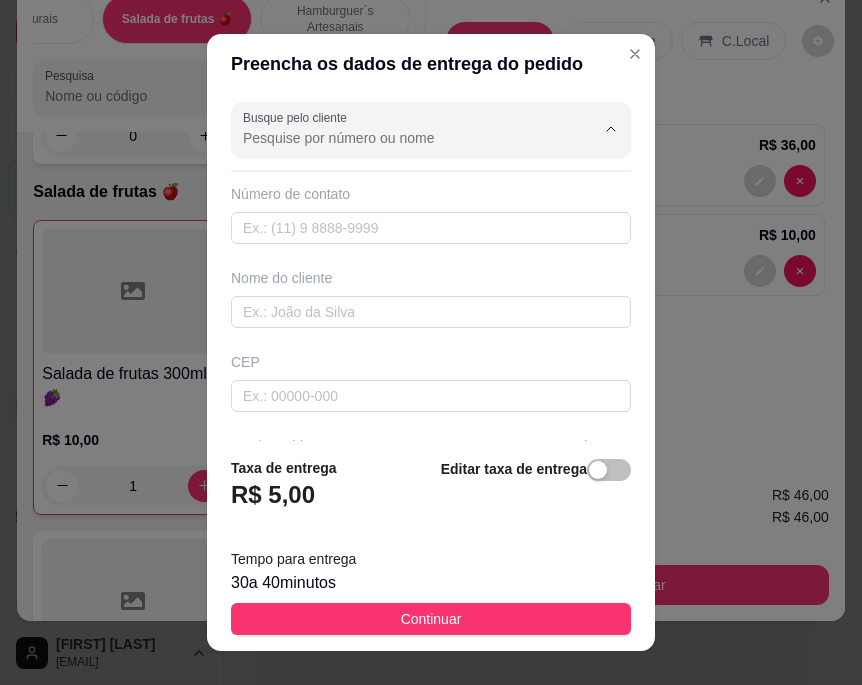 click on "Busque pelo cliente" at bounding box center [403, 138] 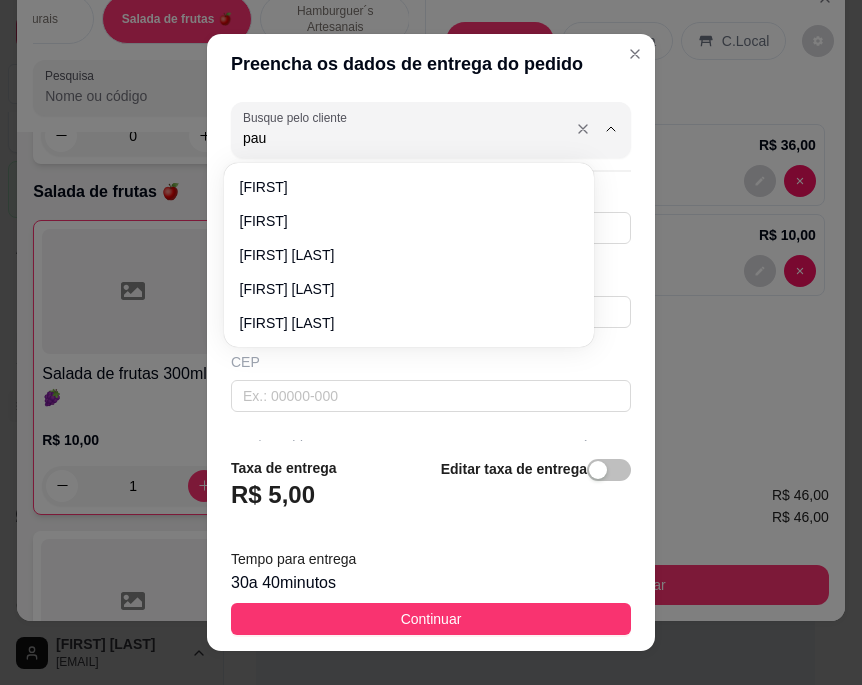 type on "pau" 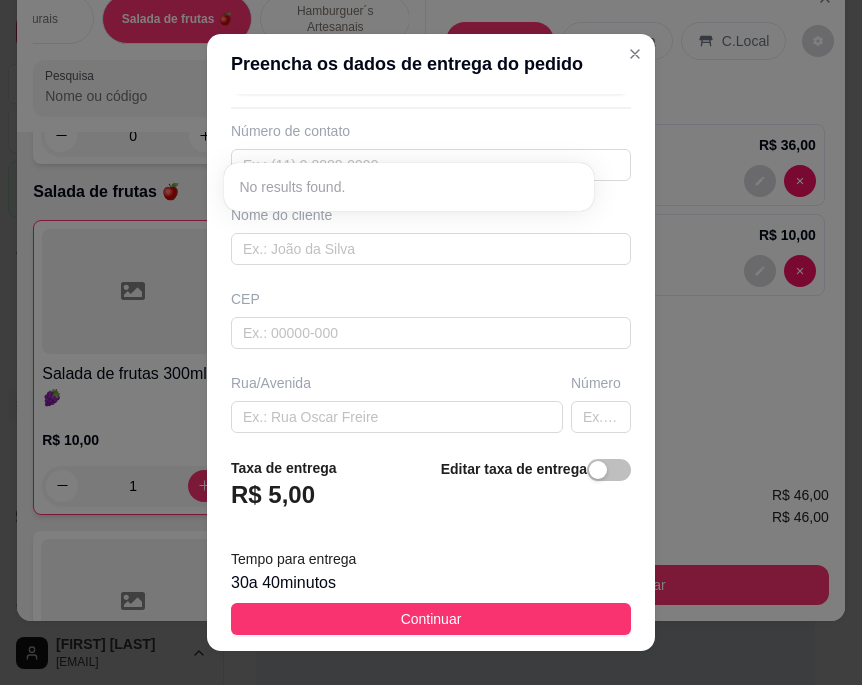 scroll, scrollTop: 70, scrollLeft: 0, axis: vertical 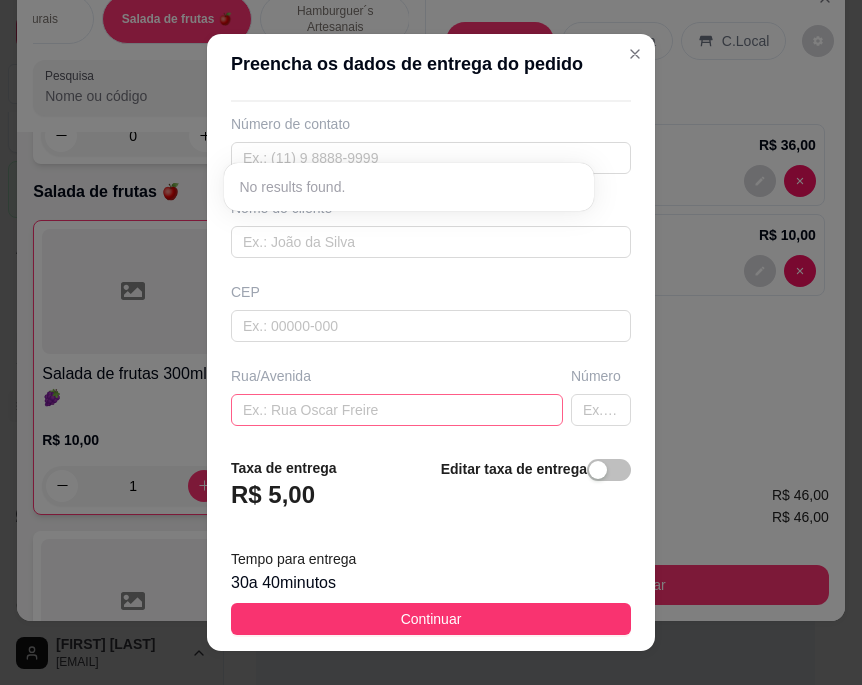 click at bounding box center (397, 410) 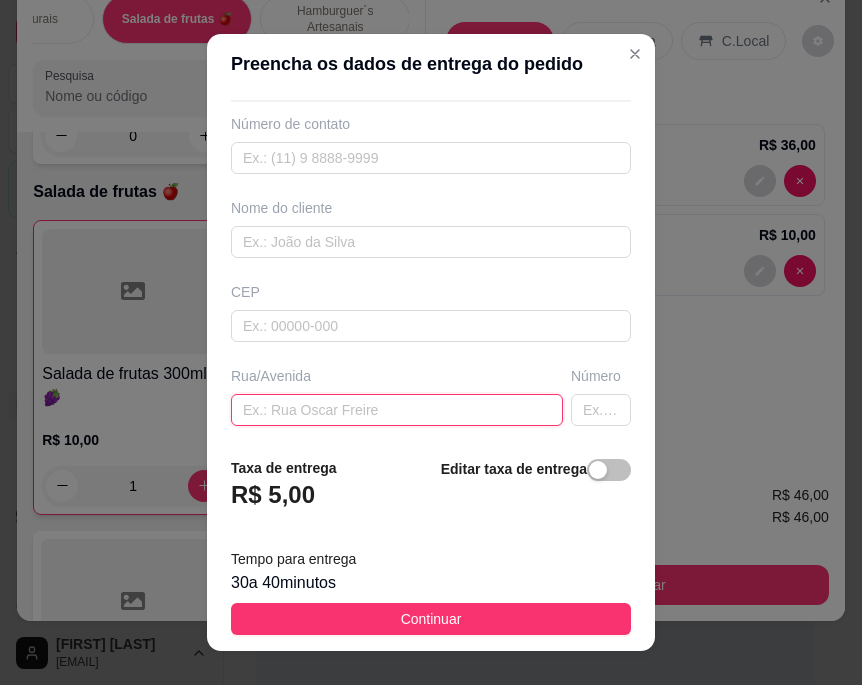 click at bounding box center (397, 410) 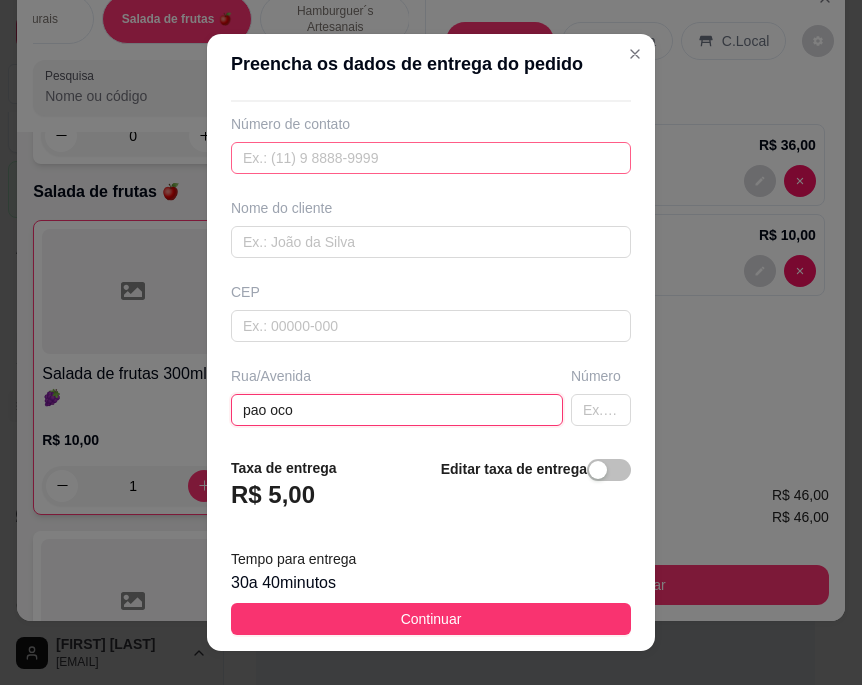 type on "pao oco" 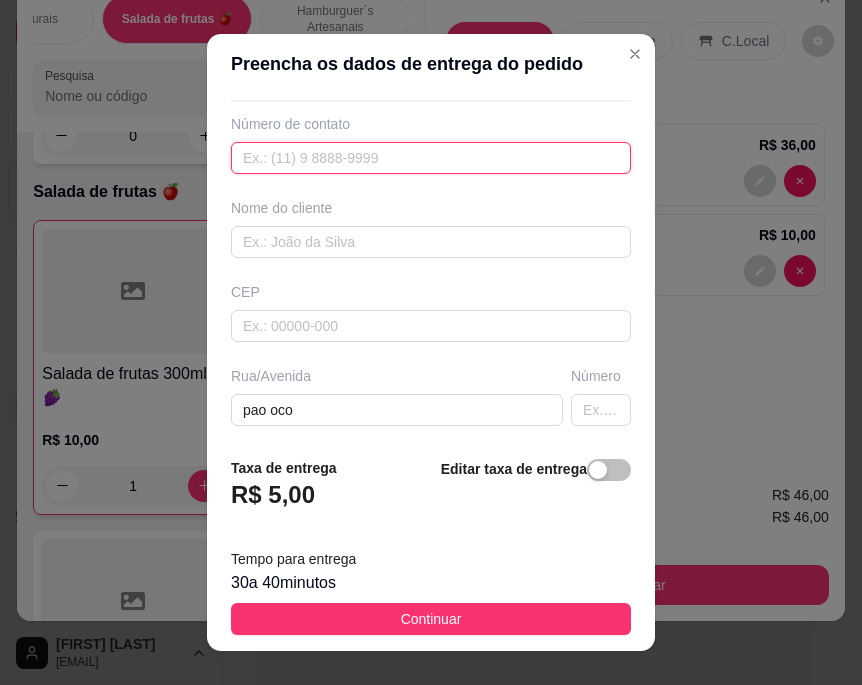 click at bounding box center (431, 158) 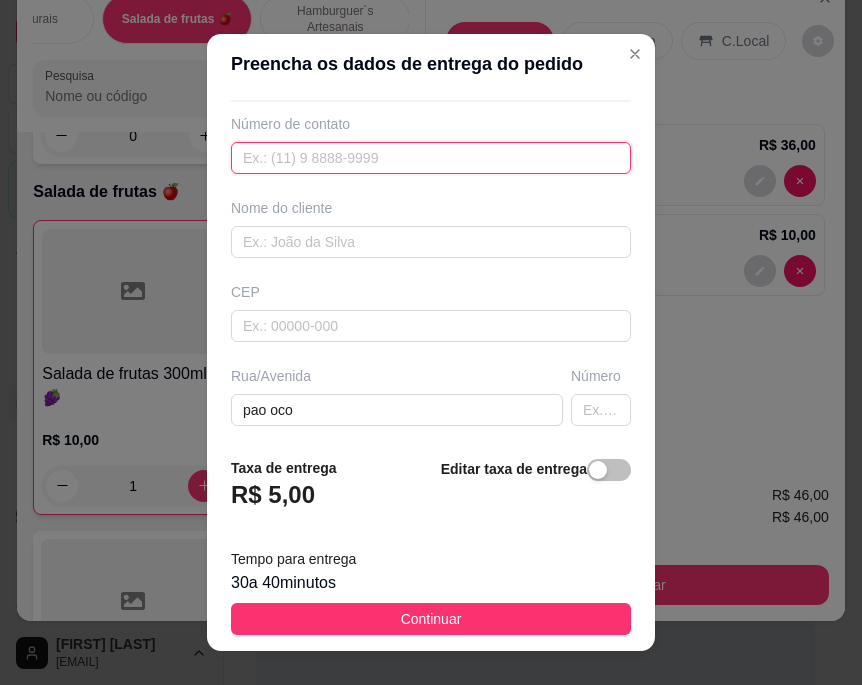 click at bounding box center (431, 158) 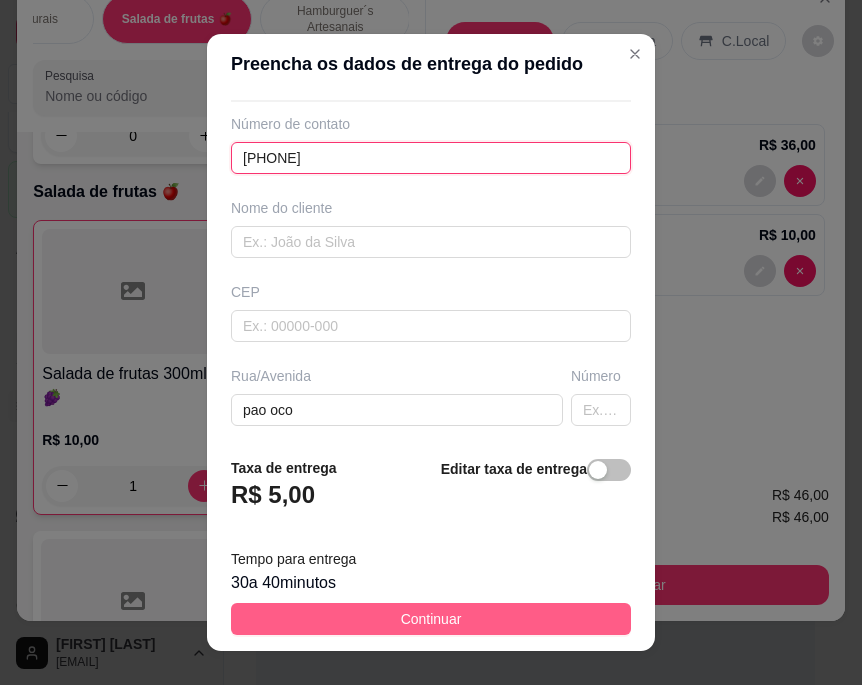 type on "[PHONE]" 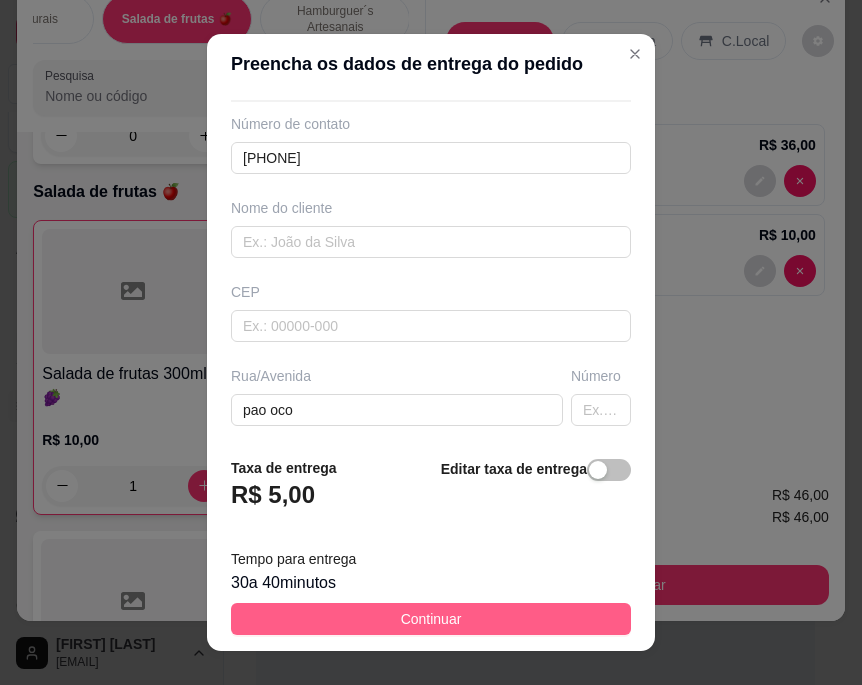 click on "Continuar" at bounding box center (431, 619) 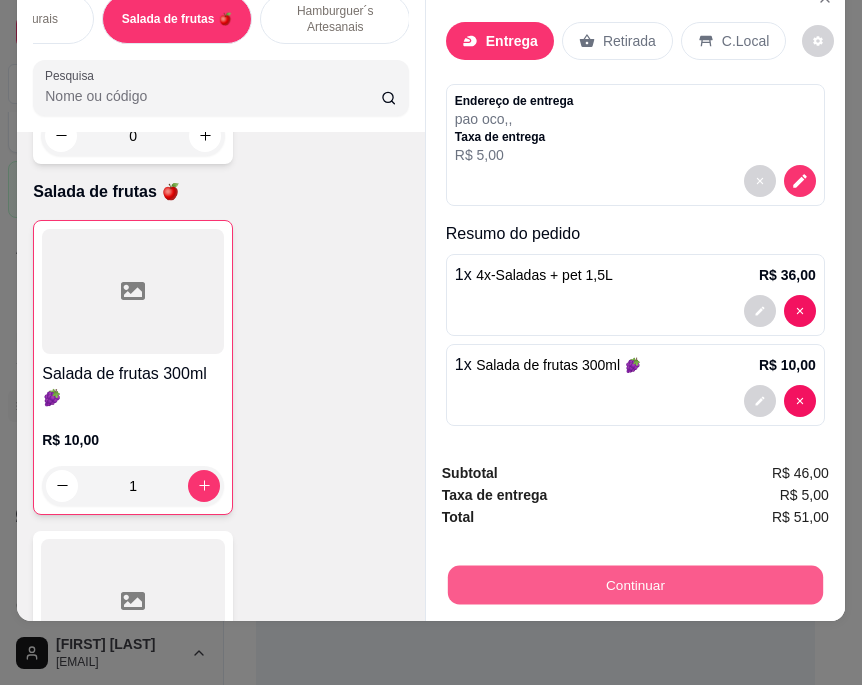 click on "Continuar" at bounding box center [635, 585] 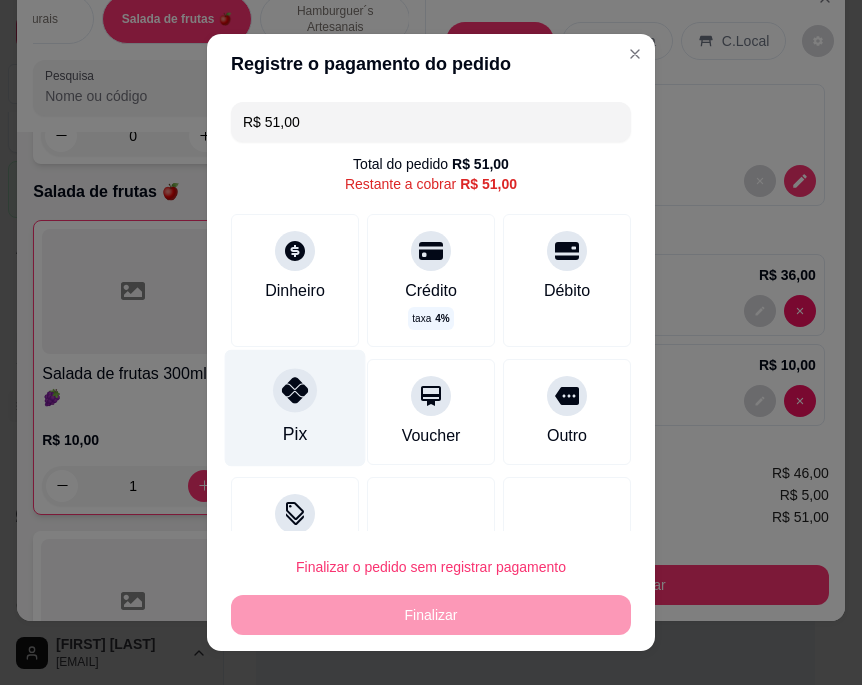 click on "Pix" at bounding box center (295, 434) 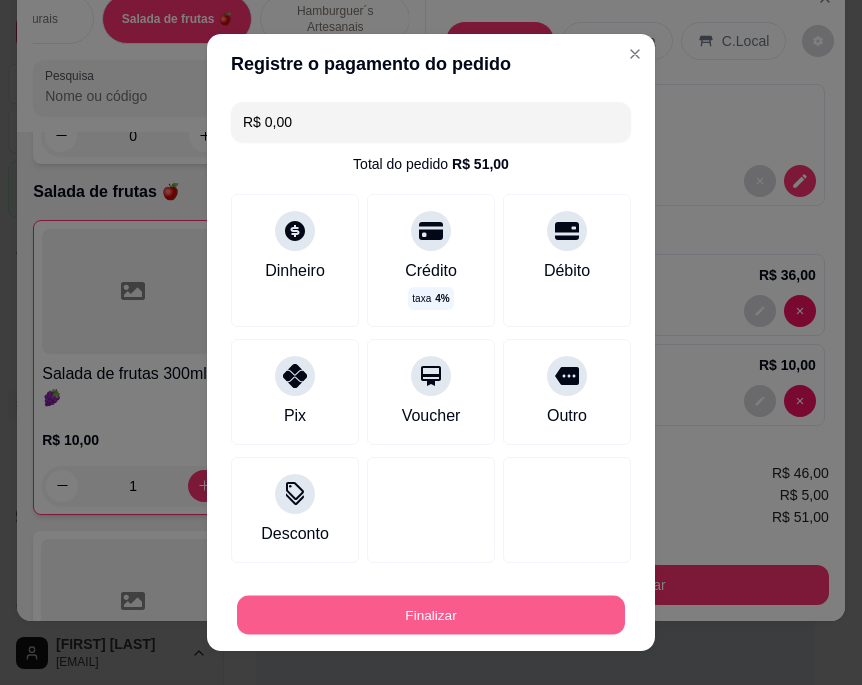 click on "Finalizar" at bounding box center (431, 614) 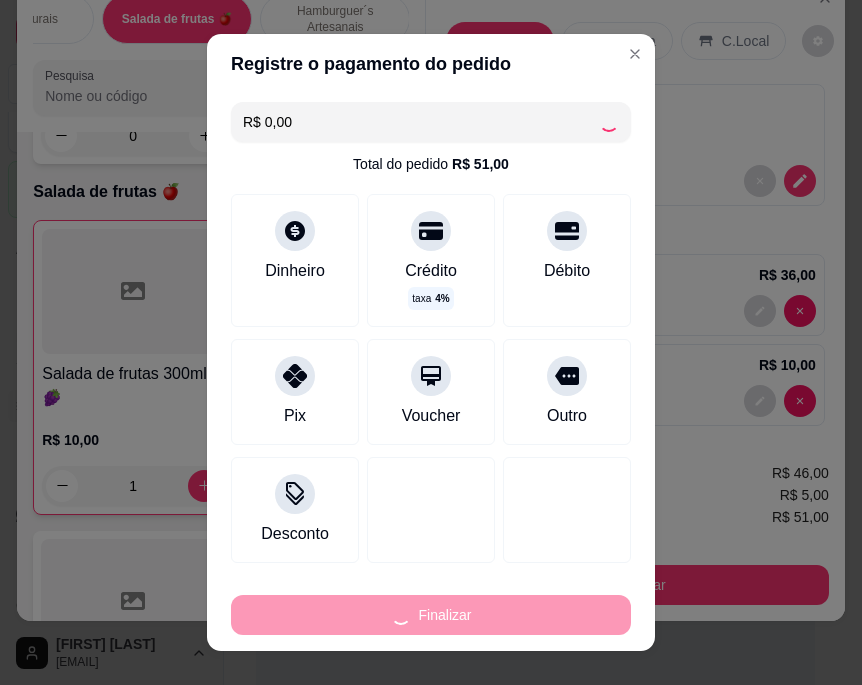 type on "0" 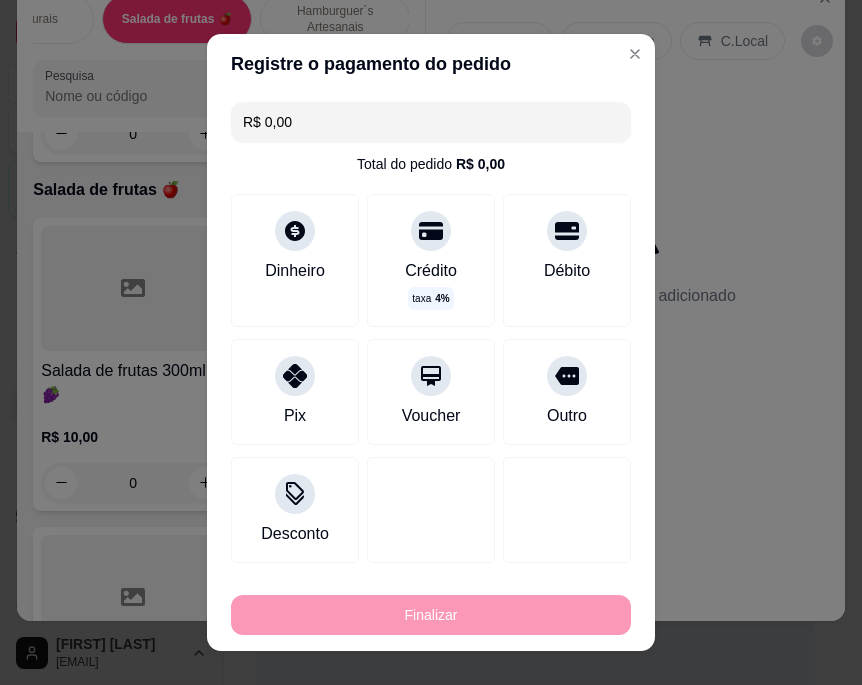 type on "-R$ 51,00" 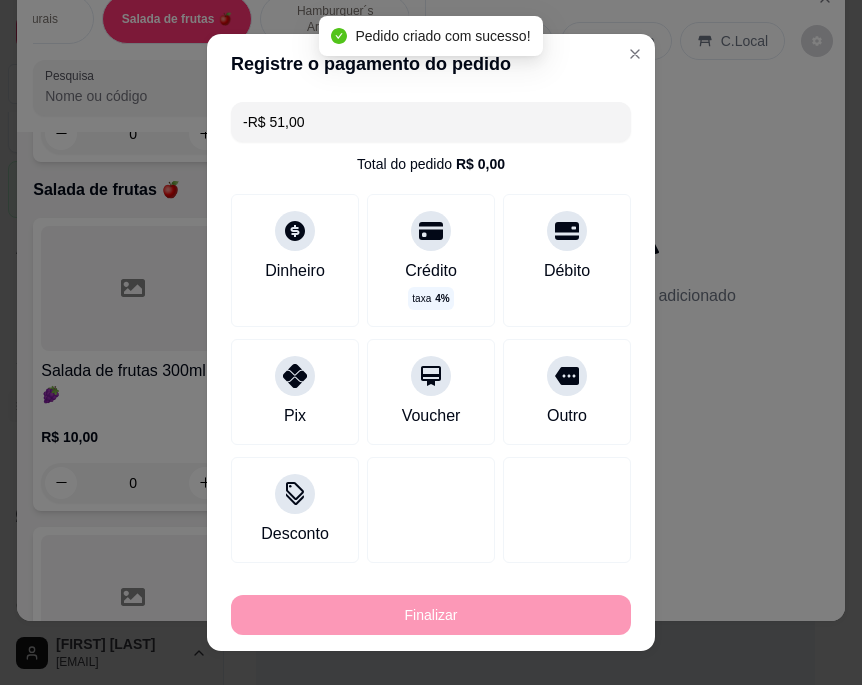 scroll, scrollTop: 20262, scrollLeft: 0, axis: vertical 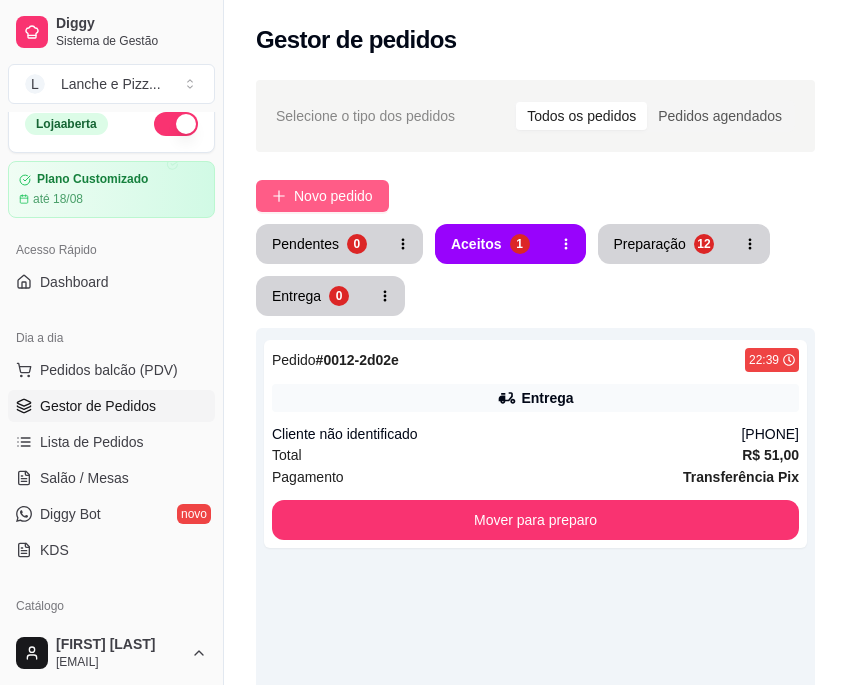 click on "Novo pedido" at bounding box center (333, 196) 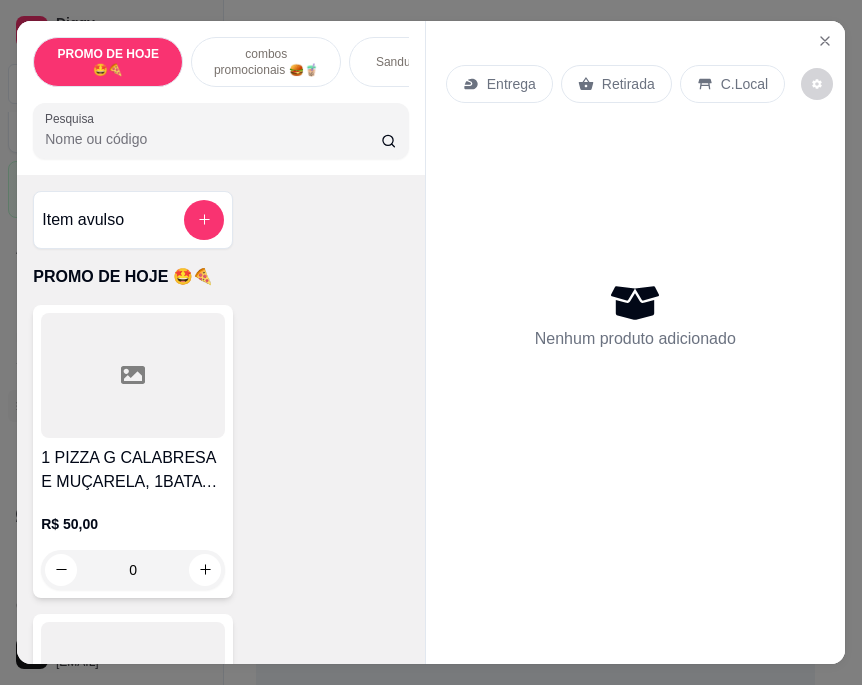 click on "Sanduíches 🍔🍔" at bounding box center (424, 62) 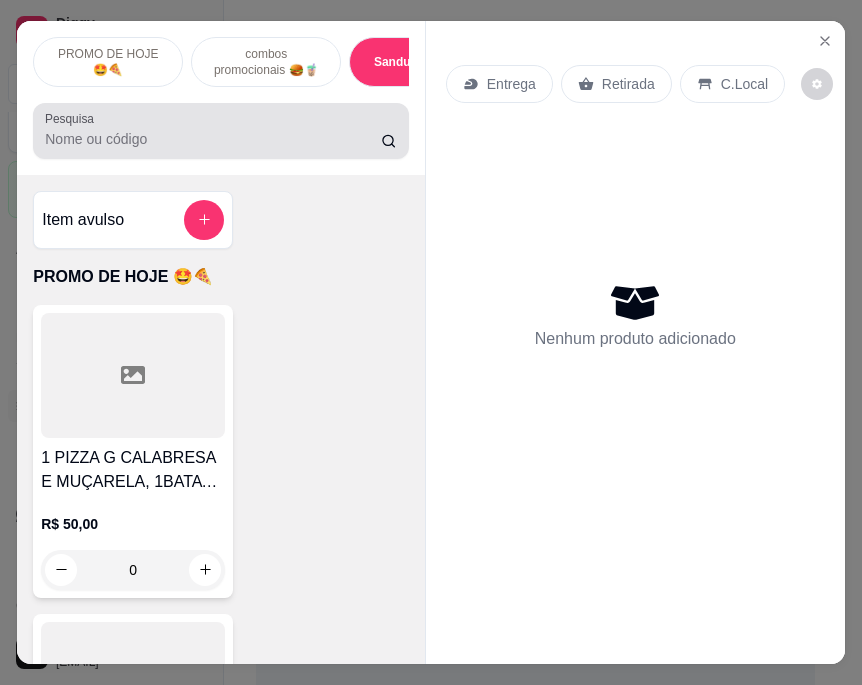 scroll, scrollTop: 3947, scrollLeft: 0, axis: vertical 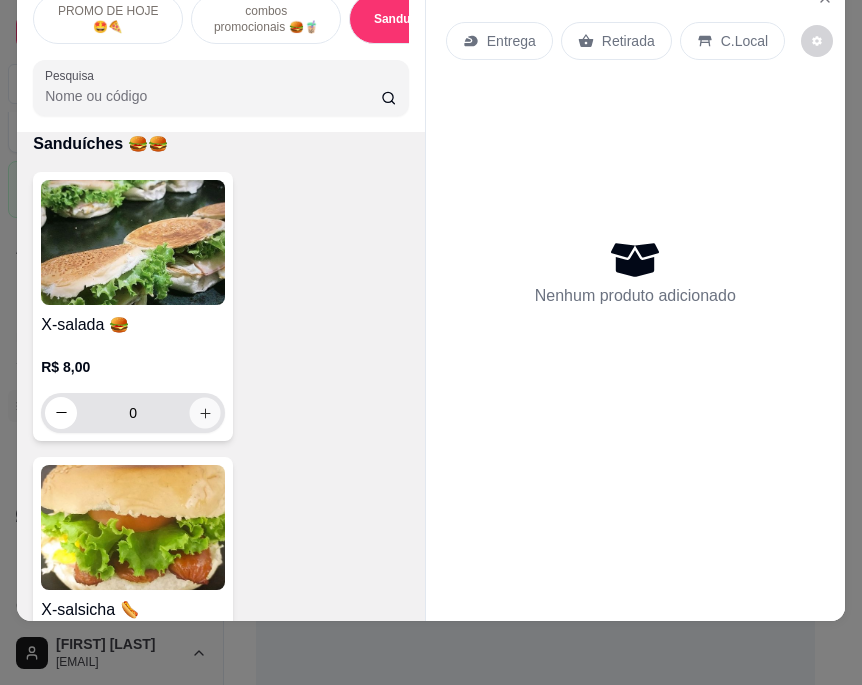 click 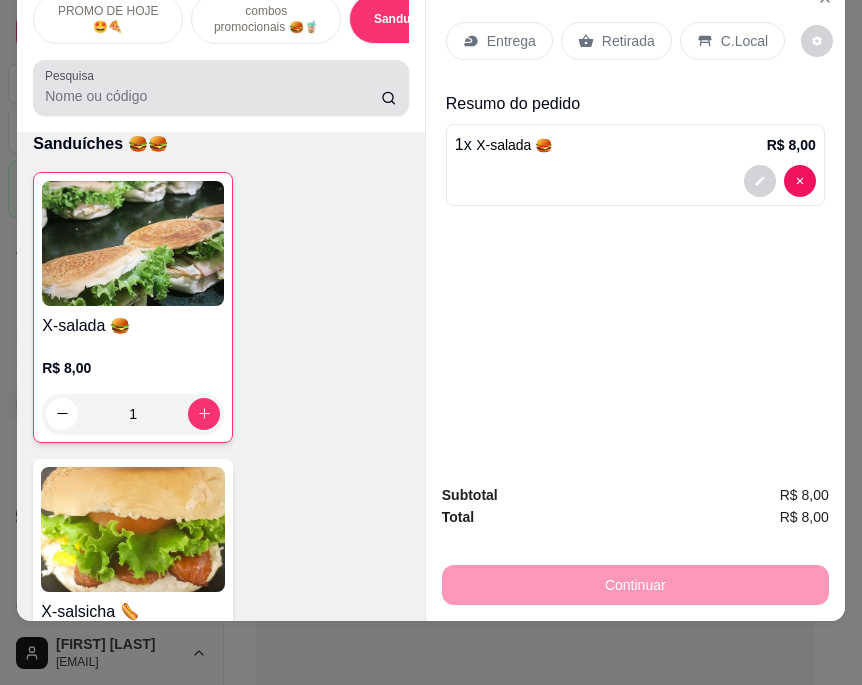 scroll, scrollTop: 0, scrollLeft: 0, axis: both 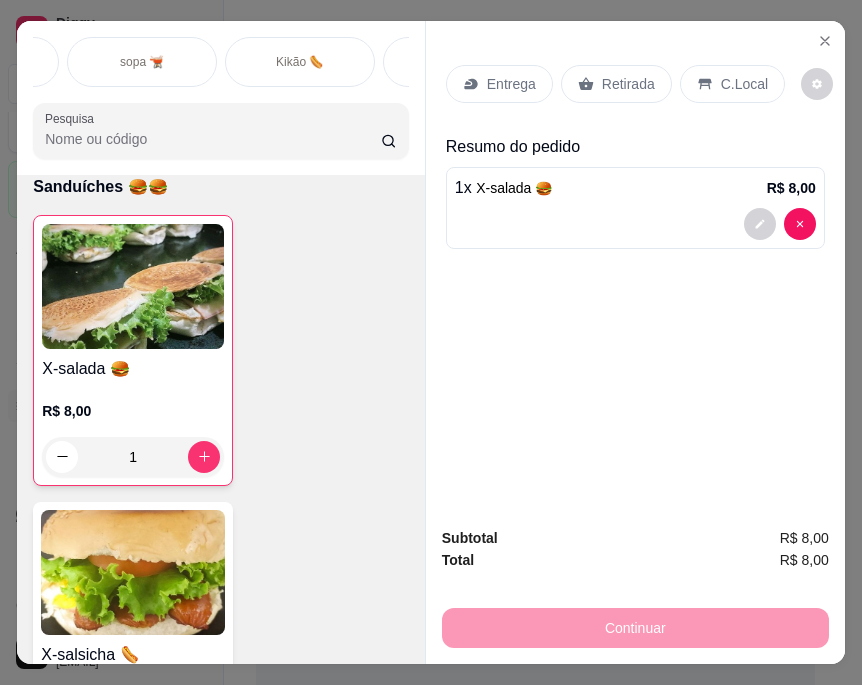 click on "Kikão 🌭" at bounding box center [300, 62] 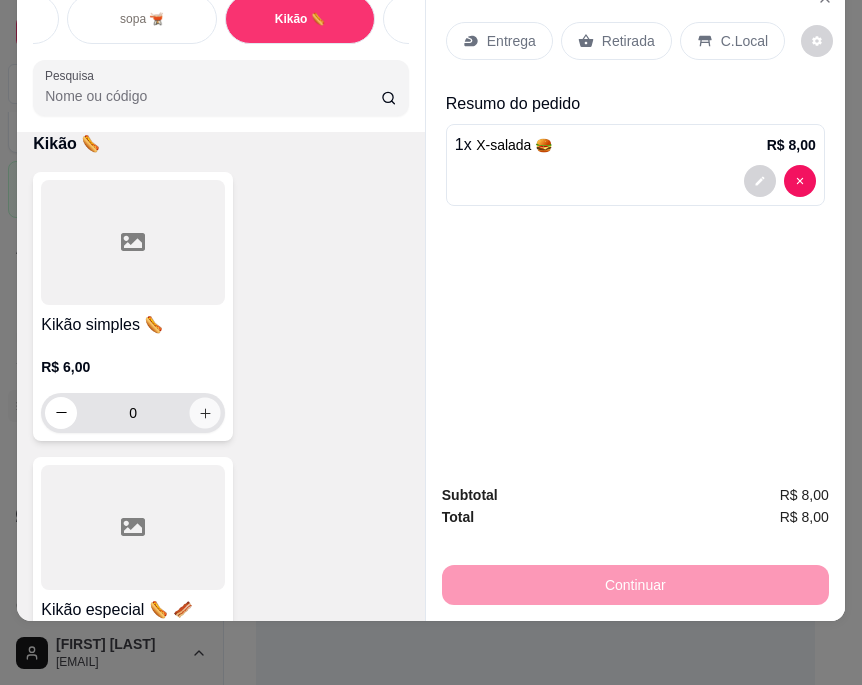click at bounding box center (205, 412) 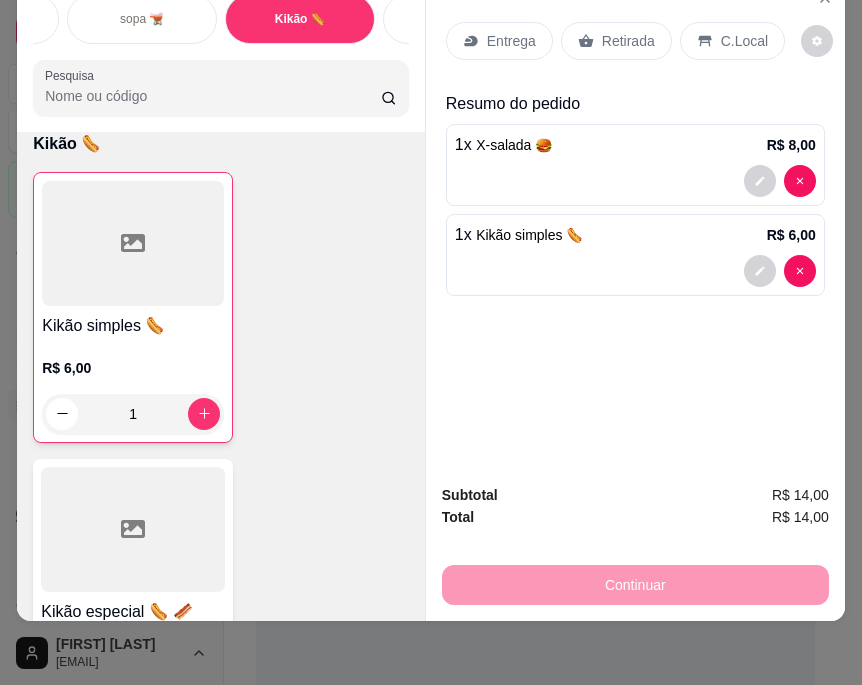 scroll, scrollTop: 15, scrollLeft: 0, axis: vertical 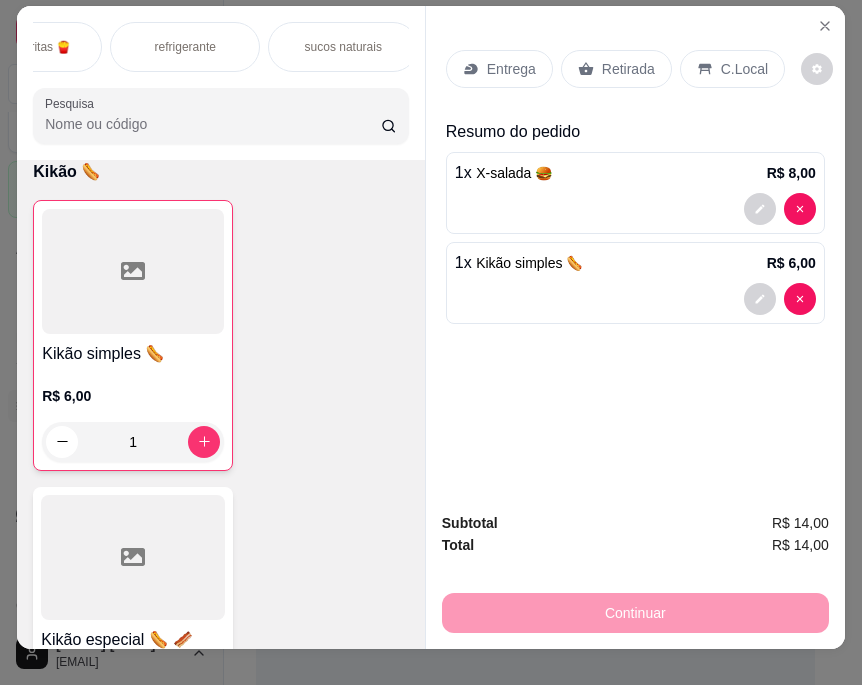 click on "refrigerante" at bounding box center [185, 47] 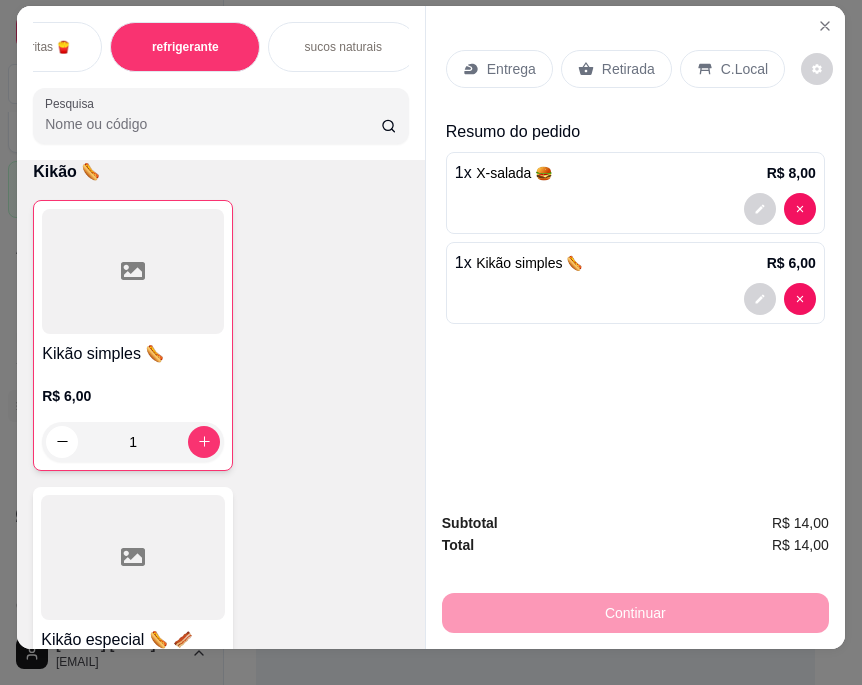 scroll, scrollTop: 13892, scrollLeft: 0, axis: vertical 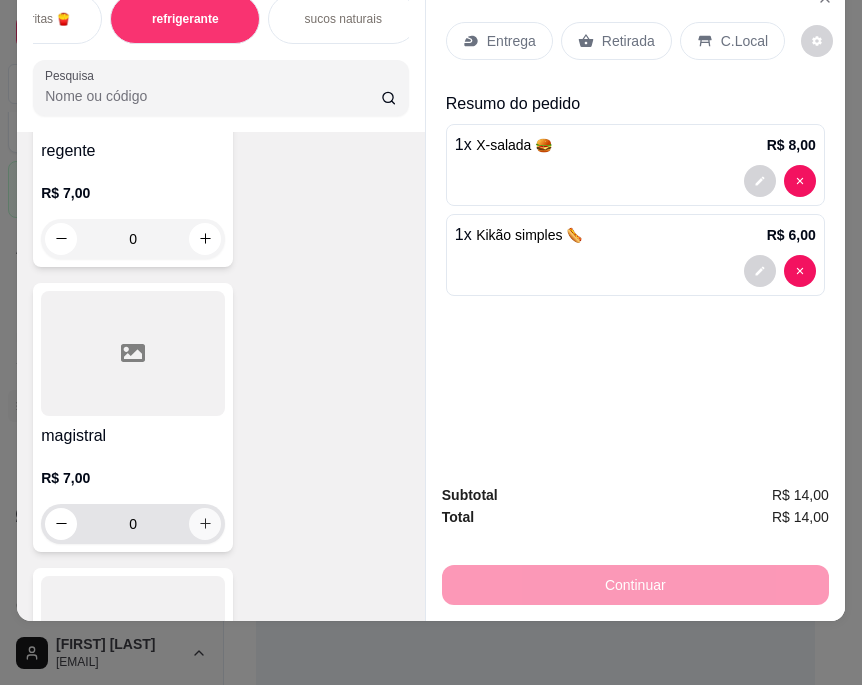 click 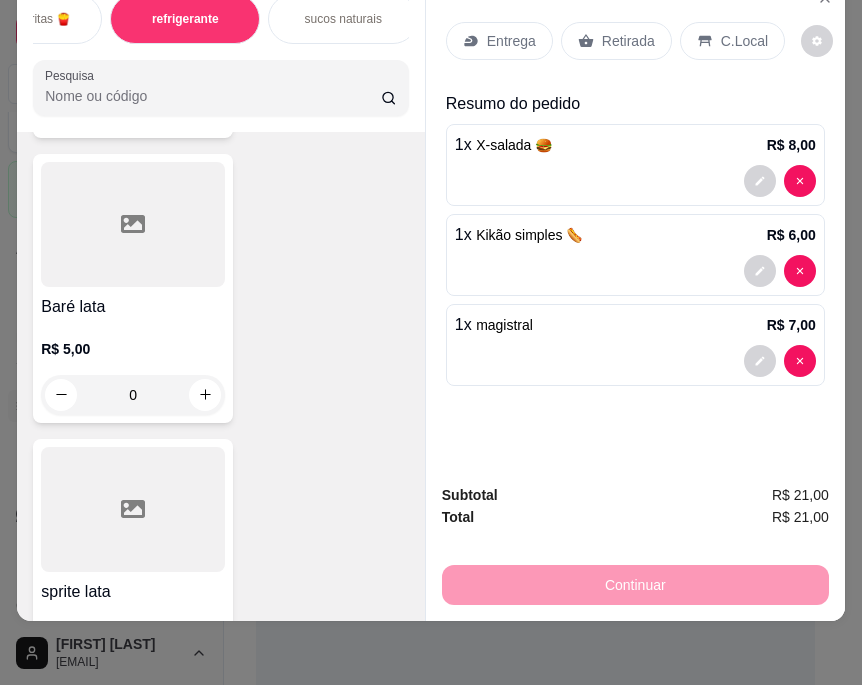 scroll, scrollTop: 14788, scrollLeft: 0, axis: vertical 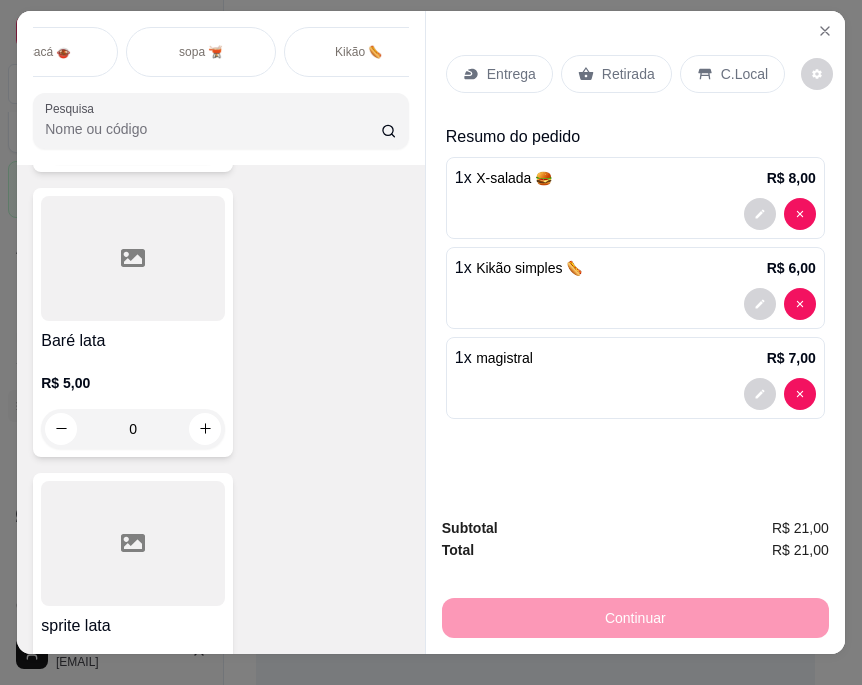 click on "Tacacá 🍲" at bounding box center [43, 52] 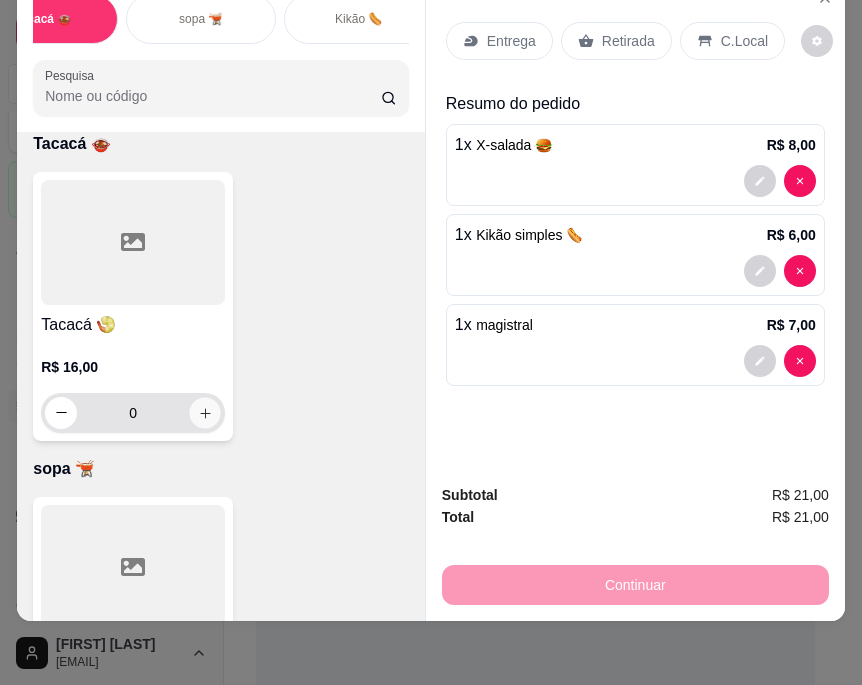 click 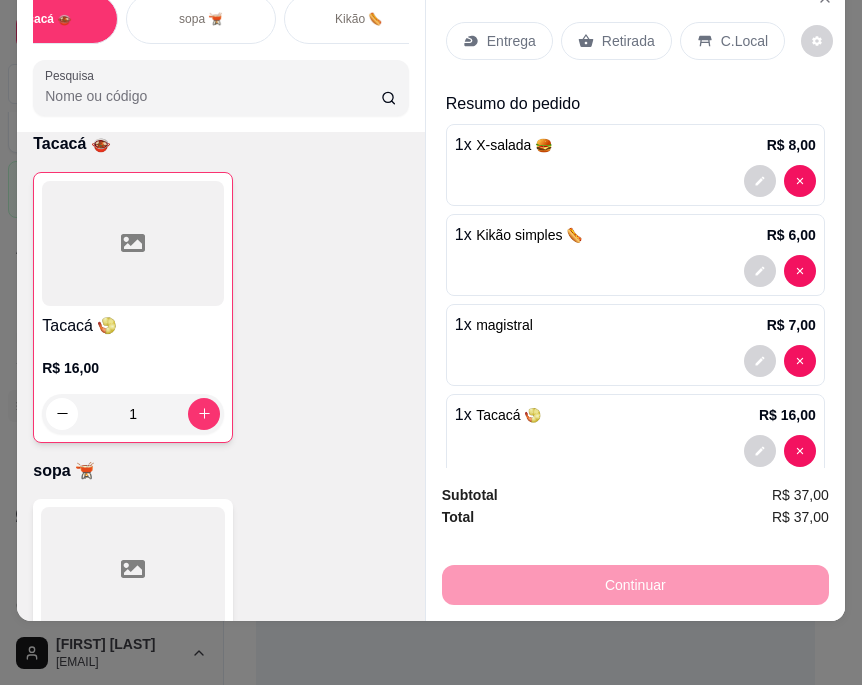 click on "Entrega" at bounding box center (511, 41) 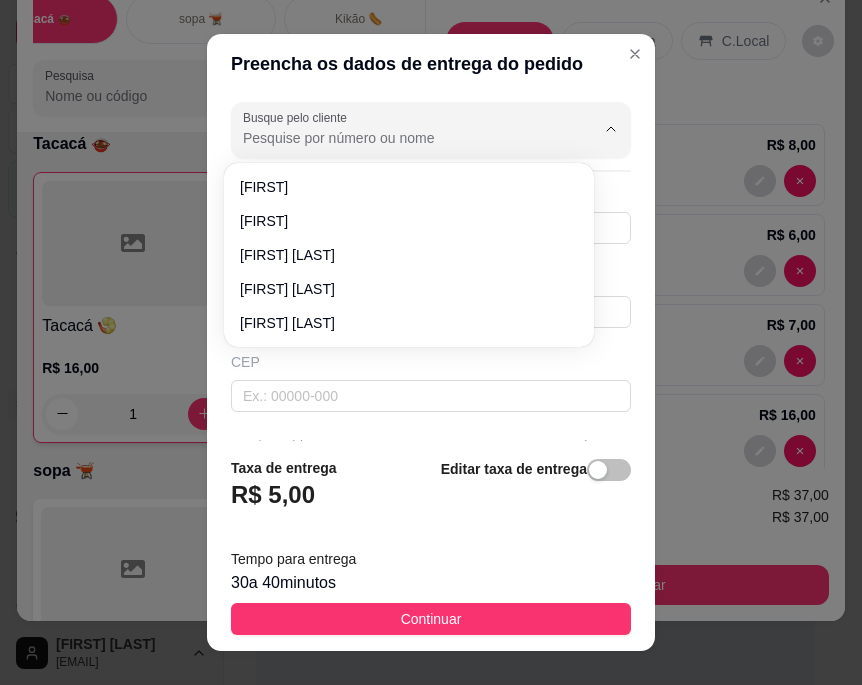 click on "Busque pelo cliente" at bounding box center [403, 138] 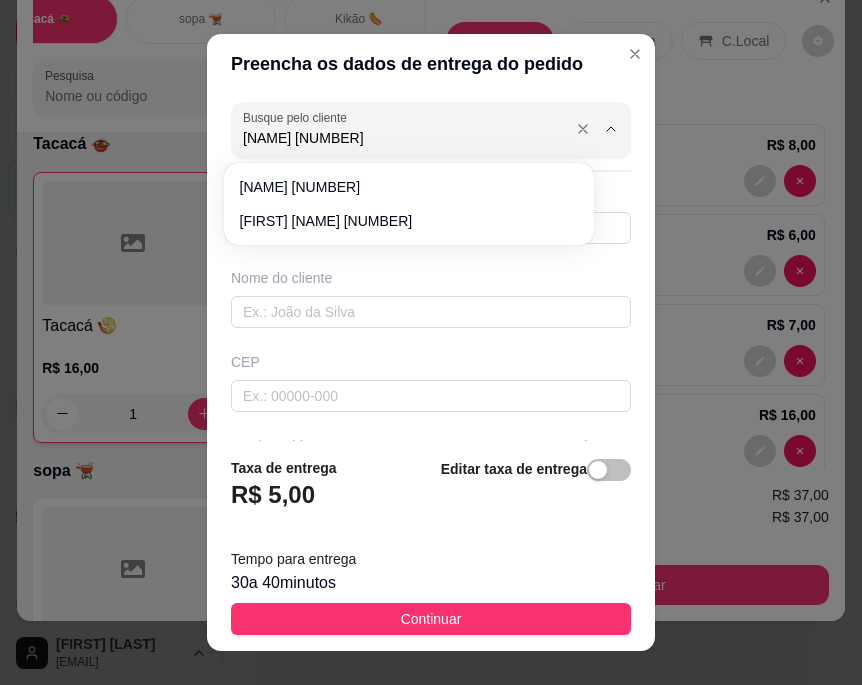 type on "[NAME] [NUMBER]" 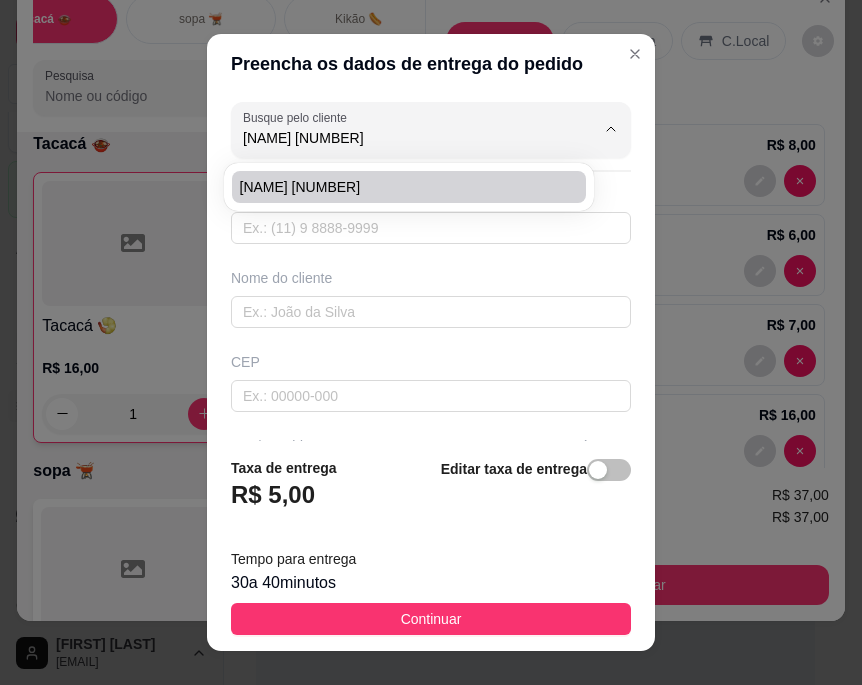 click on "[NAME] [NUMBER]" at bounding box center [399, 187] 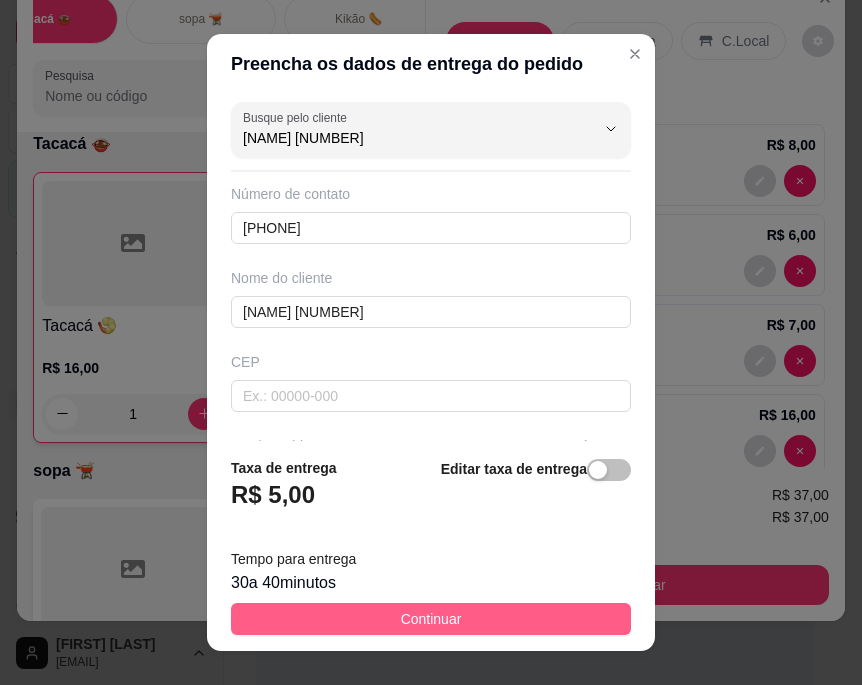 type on "[NAME] [NUMBER]" 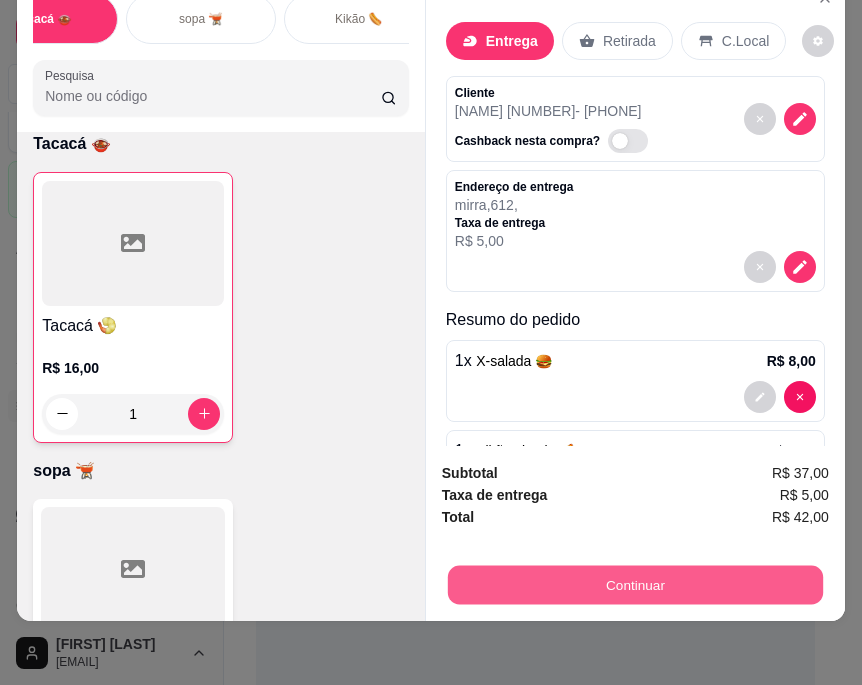 click on "Continuar" at bounding box center [635, 585] 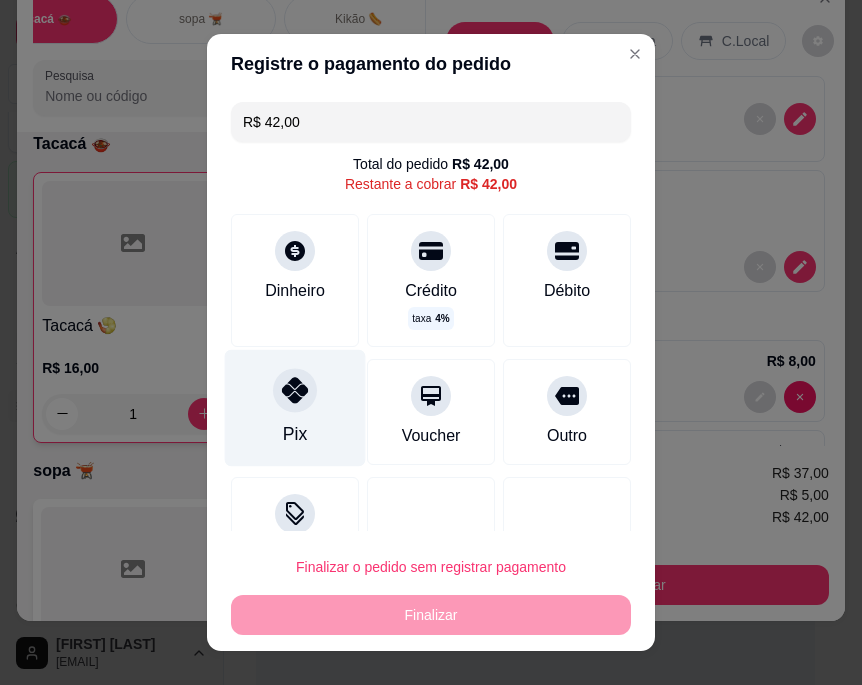 click 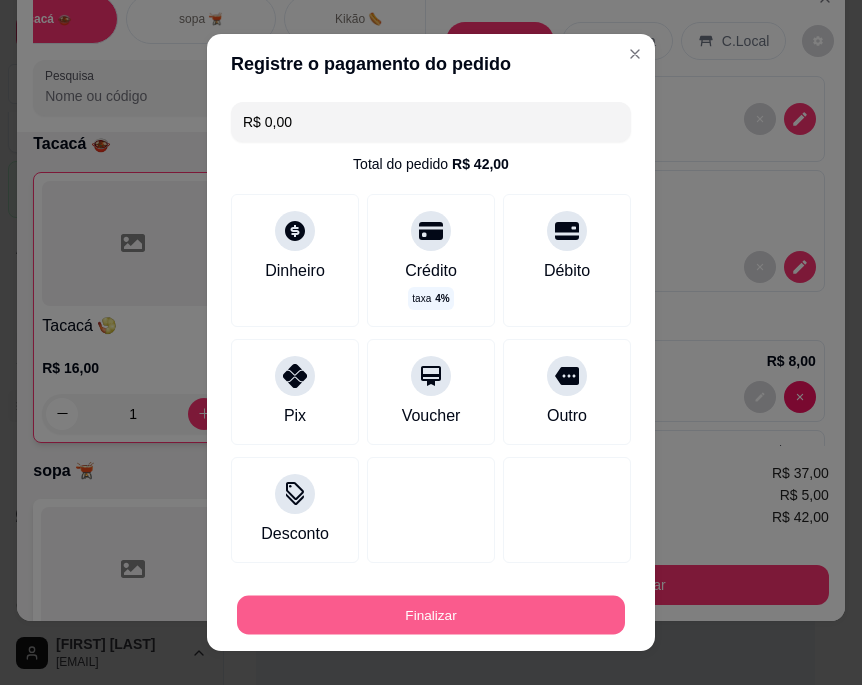 click on "Finalizar" at bounding box center [431, 614] 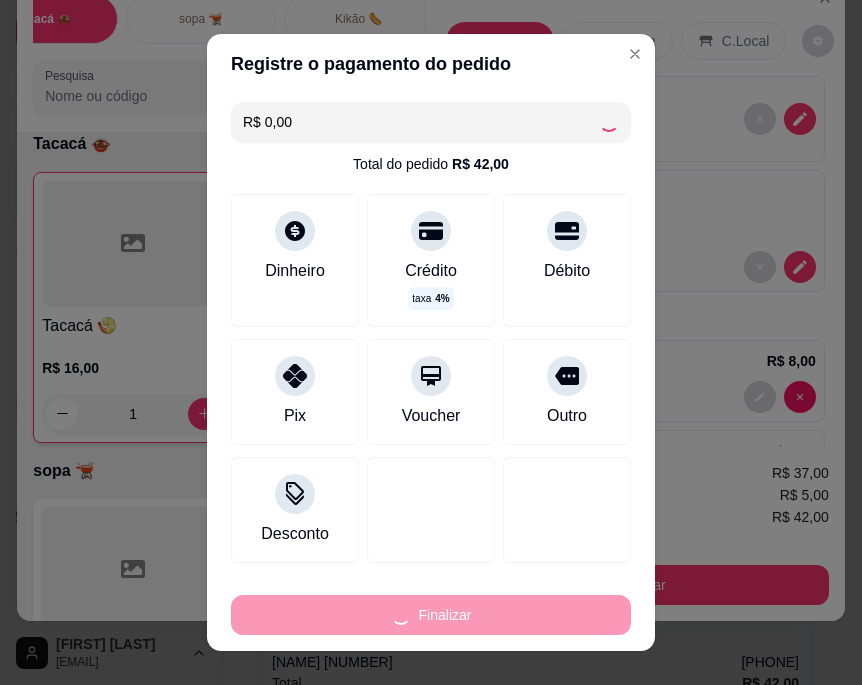 type on "0" 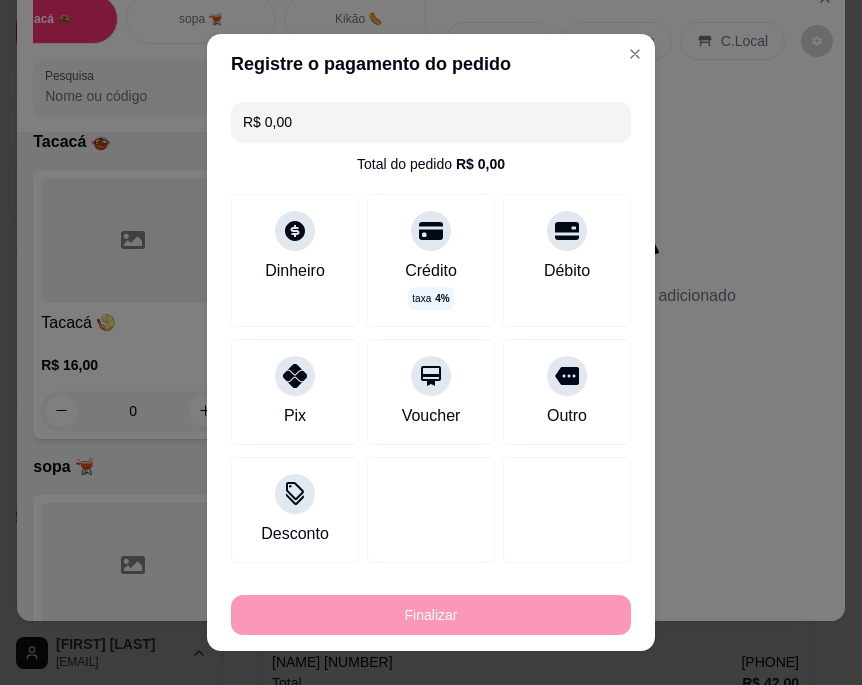 type on "-R$ 42,00" 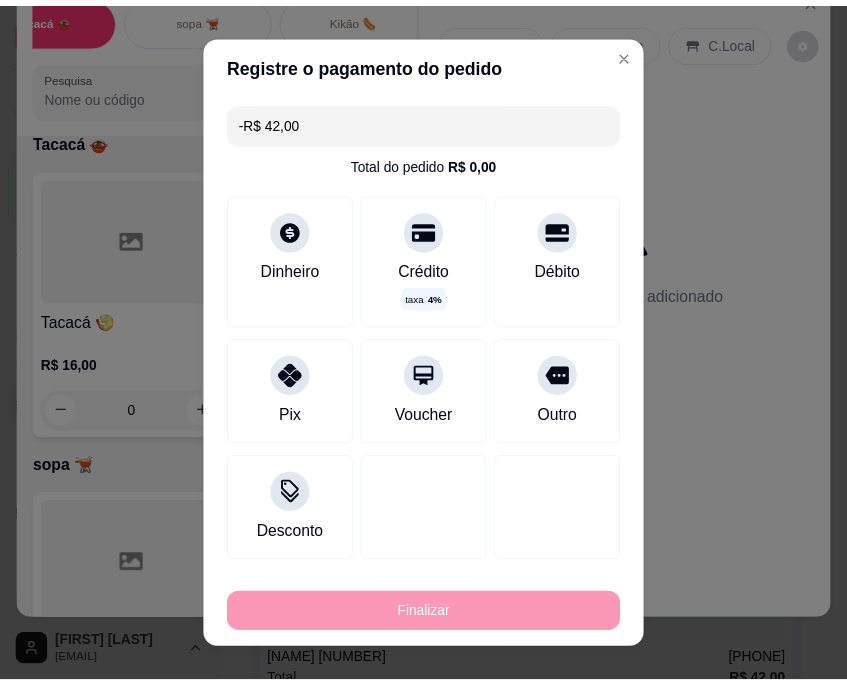 scroll, scrollTop: 6568, scrollLeft: 0, axis: vertical 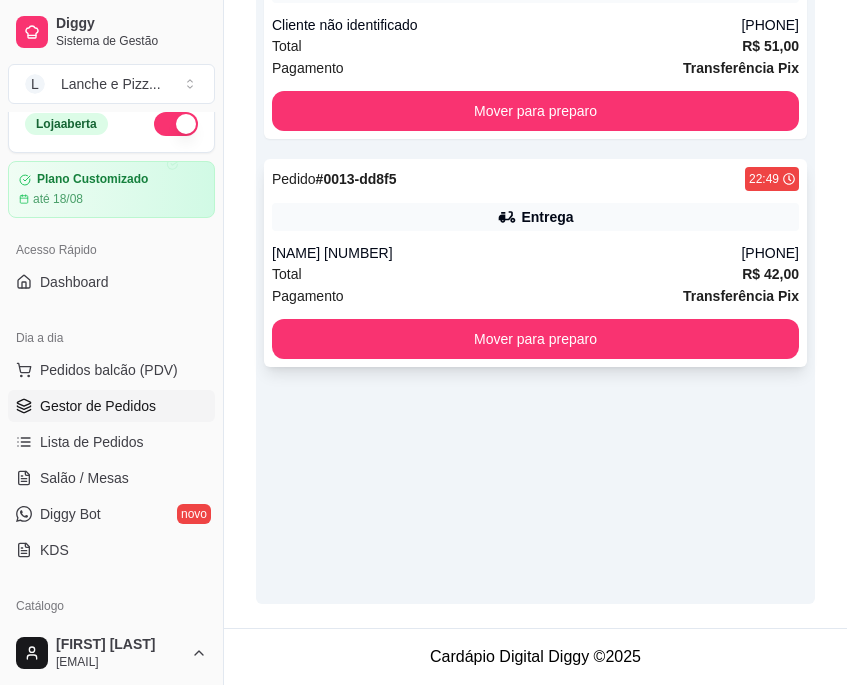 click on "Entrega" at bounding box center [535, 217] 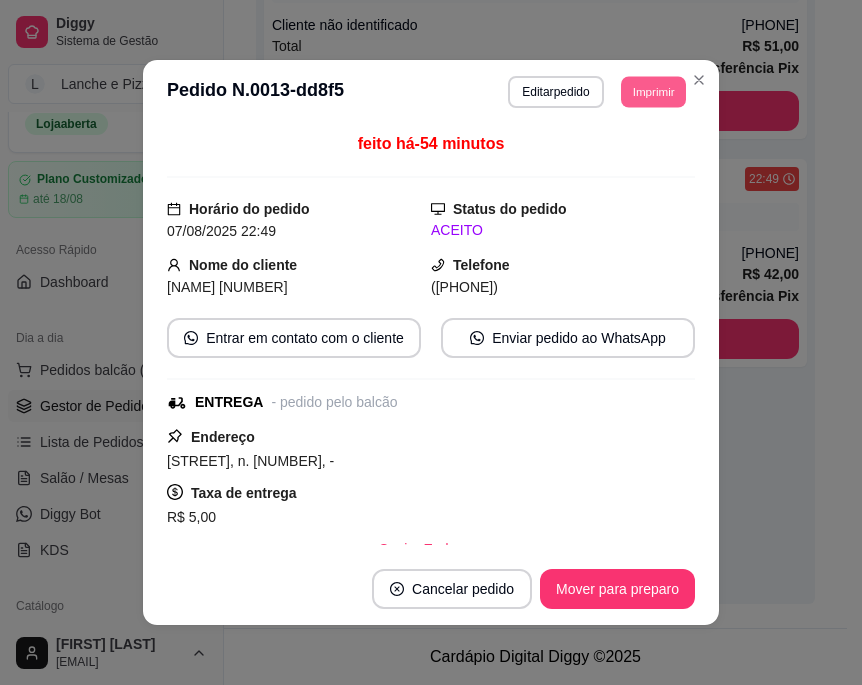click on "Imprimir" at bounding box center [653, 91] 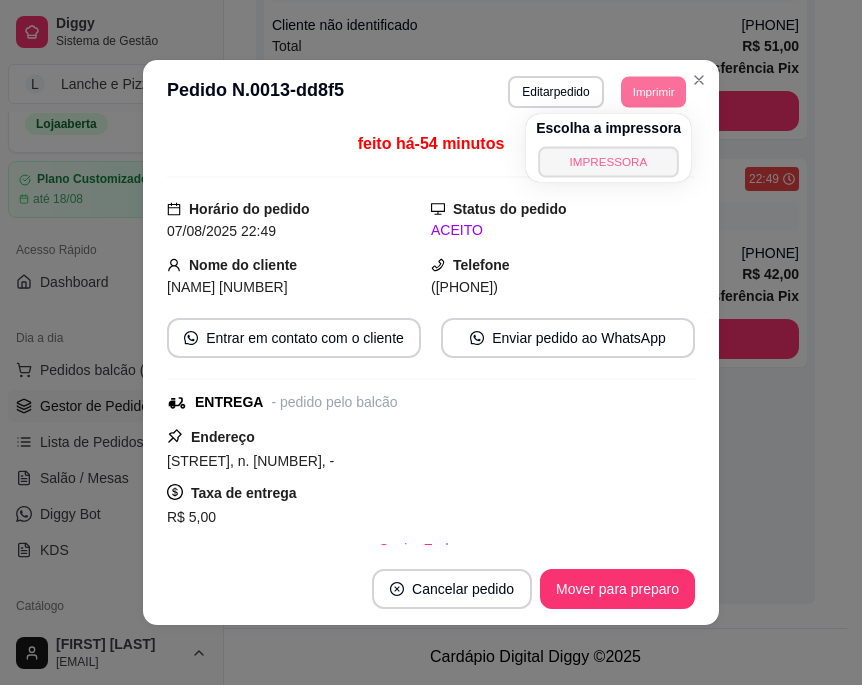 click on "IMPRESSORA" at bounding box center (608, 161) 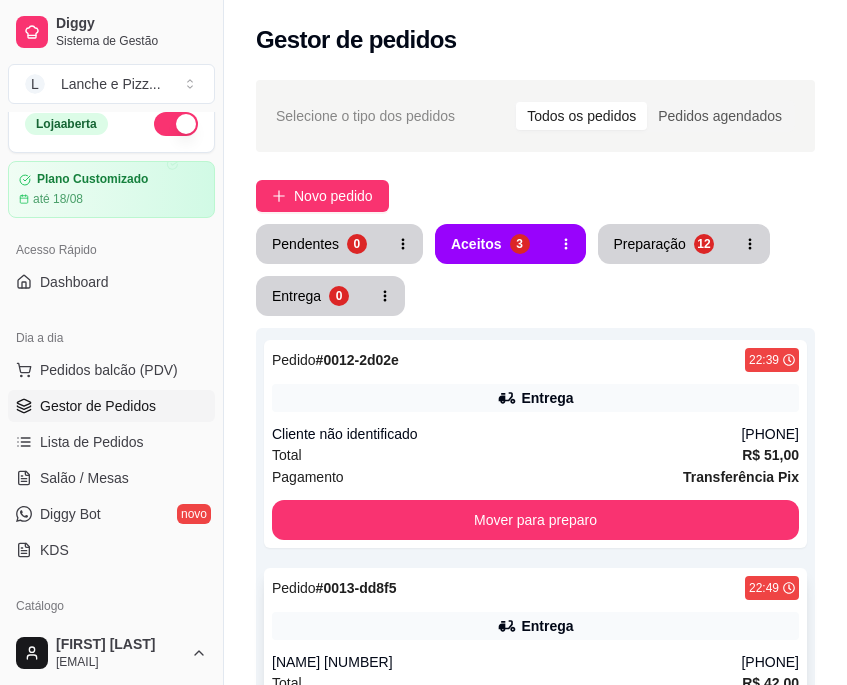 scroll, scrollTop: 106, scrollLeft: 0, axis: vertical 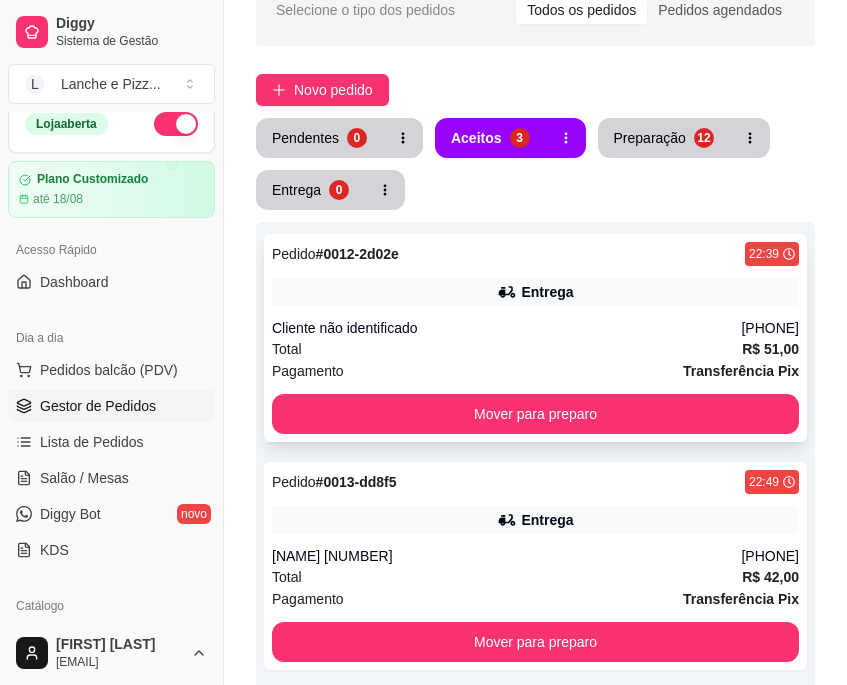 click on "Pedido  # 0012-2d02e 22:39 Entrega Cliente não identificado ([PHONE]) Total R$ 51,00 Pagamento Transferência Pix Mover para preparo" at bounding box center [535, 338] 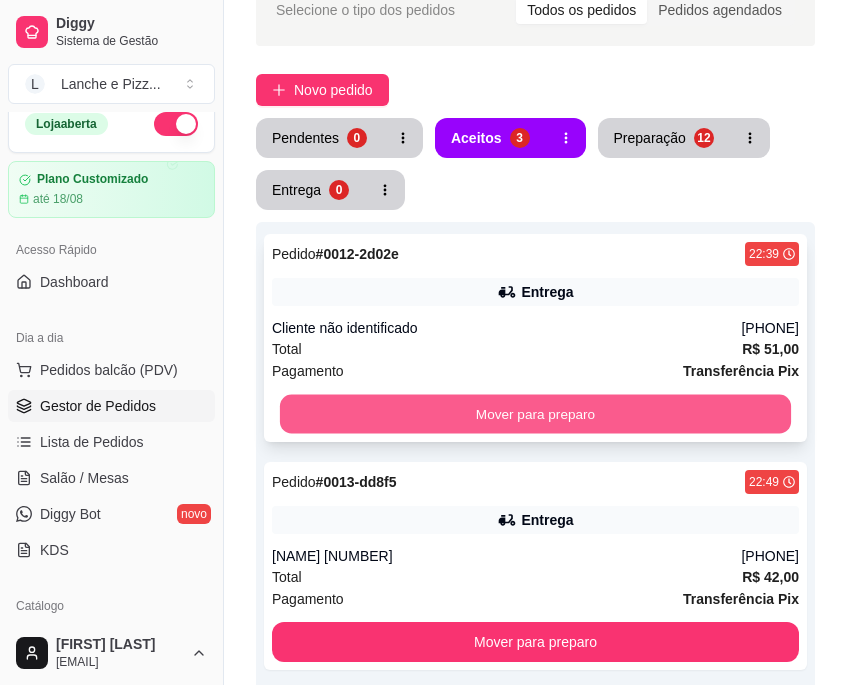click on "Mover para preparo" at bounding box center [535, 414] 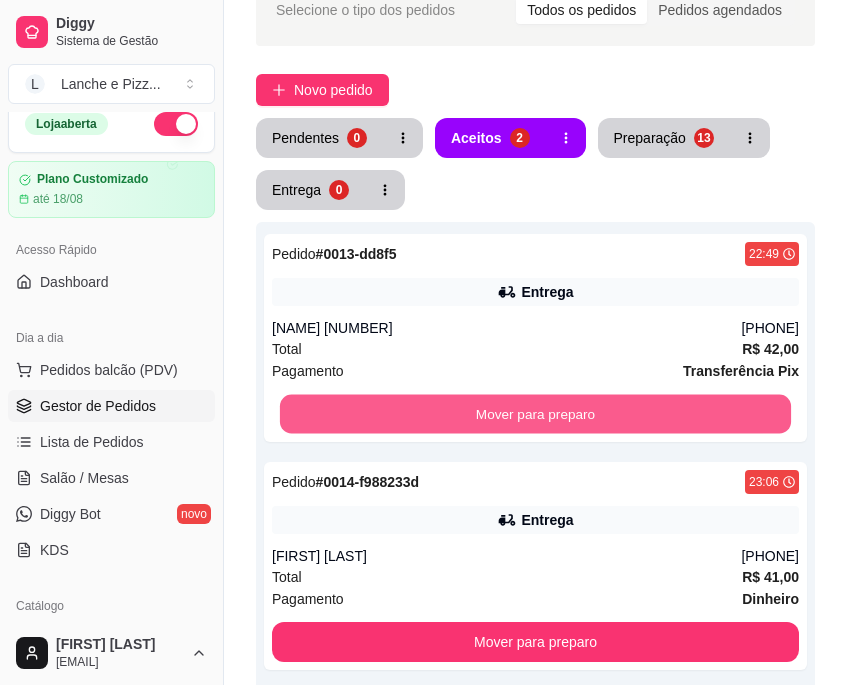 click on "Mover para preparo" at bounding box center (535, 414) 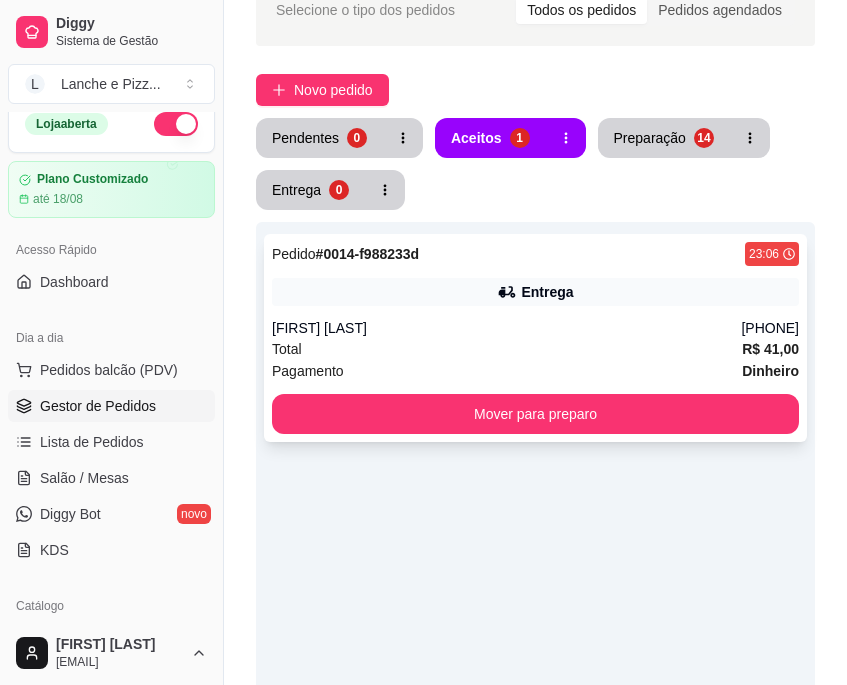 click on "[FIRST] [LAST]" at bounding box center (506, 328) 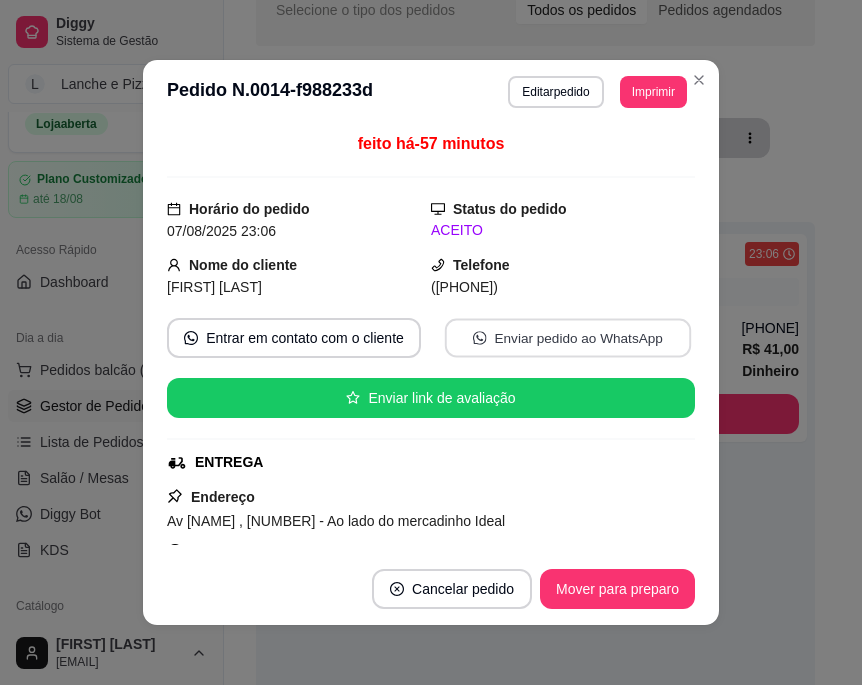 click on "Enviar pedido ao WhatsApp" at bounding box center [568, 338] 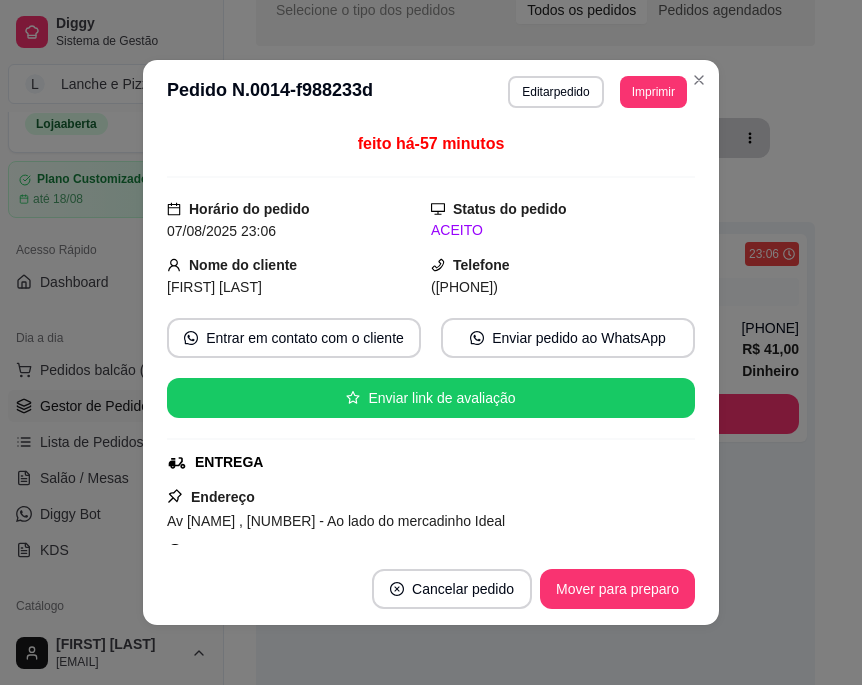 click on "Cancelar pedido Mover para preparo" at bounding box center [431, 589] 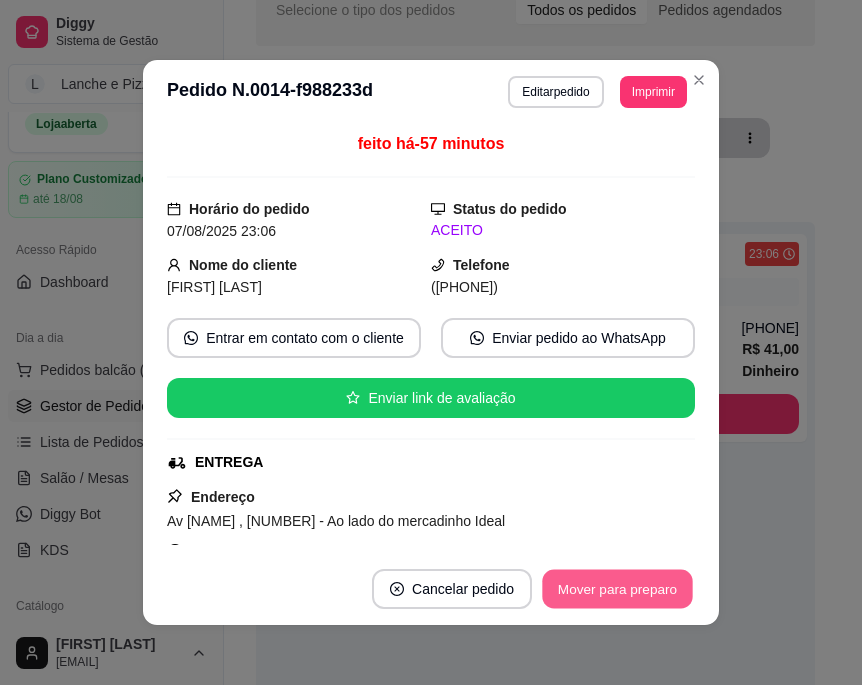 click on "Mover para preparo" at bounding box center [617, 589] 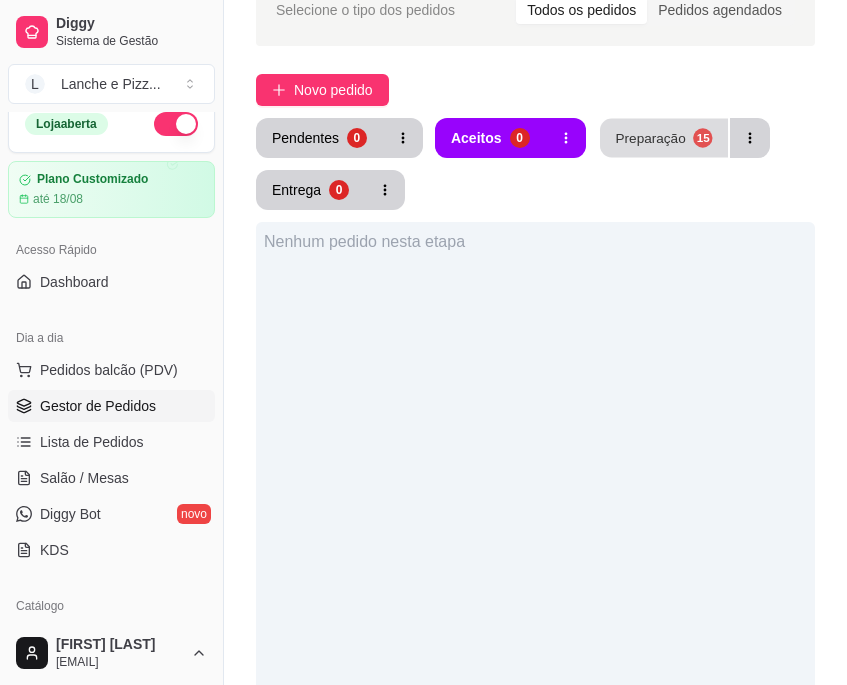 click on "Preparação 15" at bounding box center [664, 138] 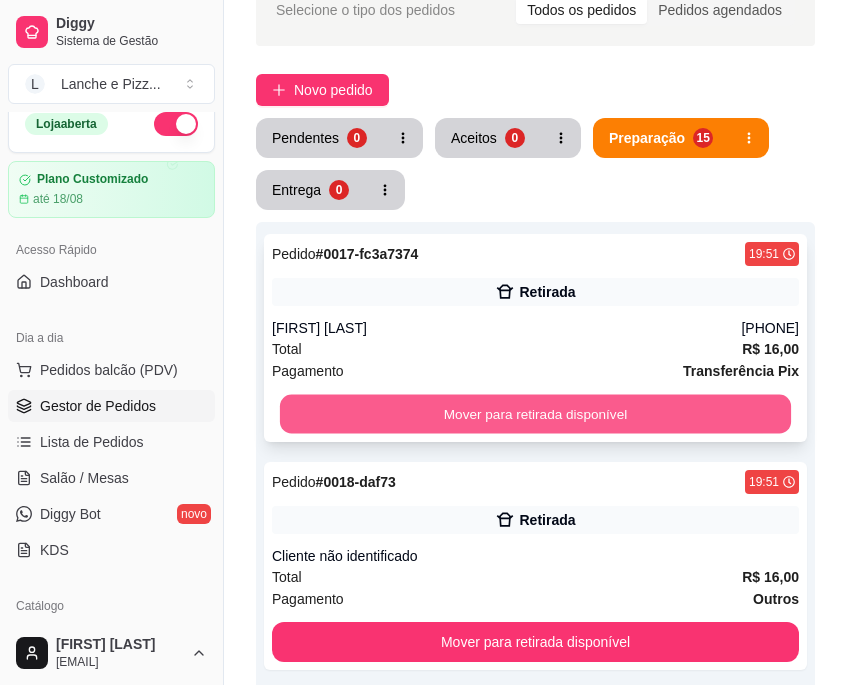 click on "Mover para retirada disponível" at bounding box center [535, 414] 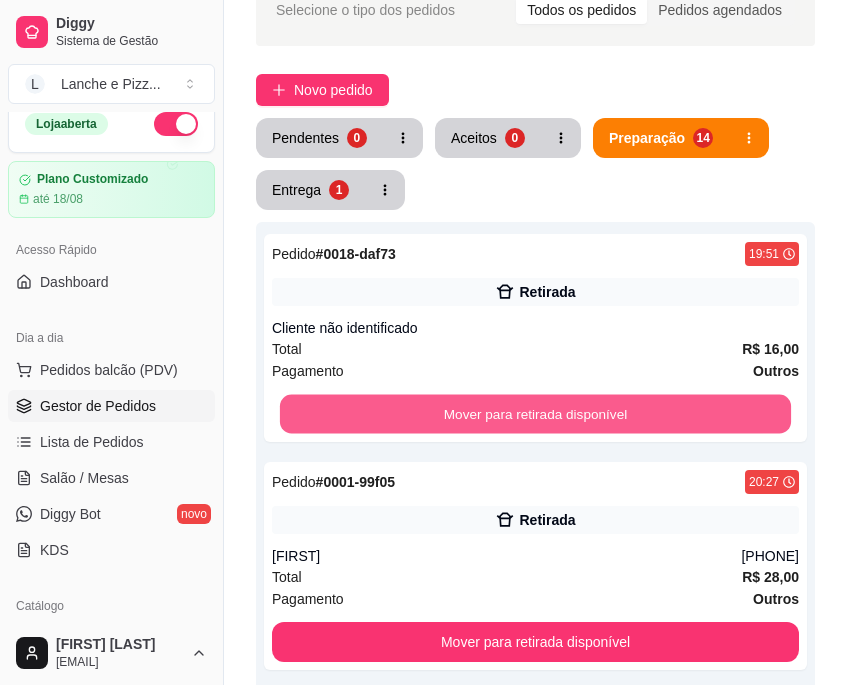 click on "Mover para retirada disponível" at bounding box center (535, 414) 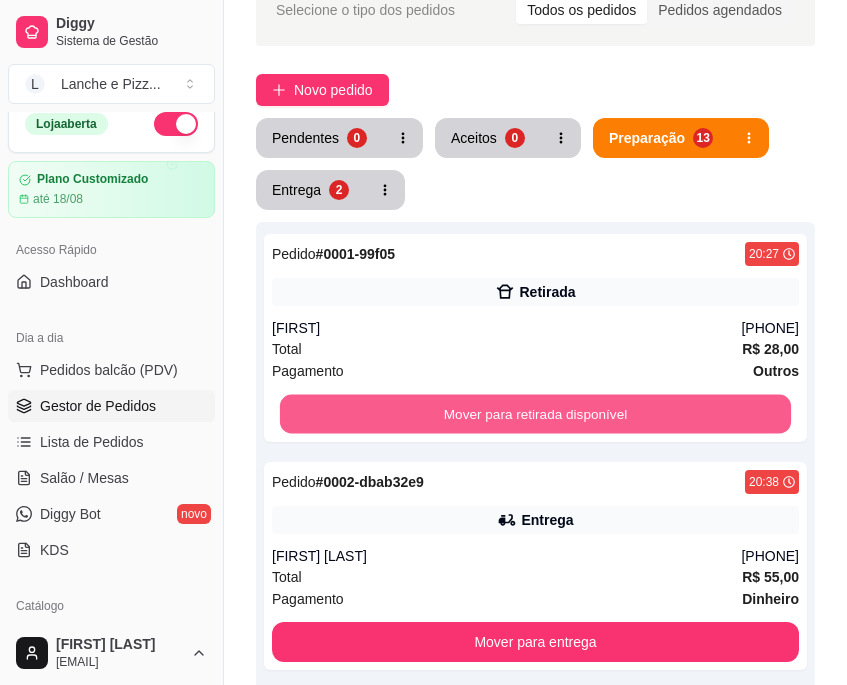 click on "Mover para retirada disponível" at bounding box center [535, 414] 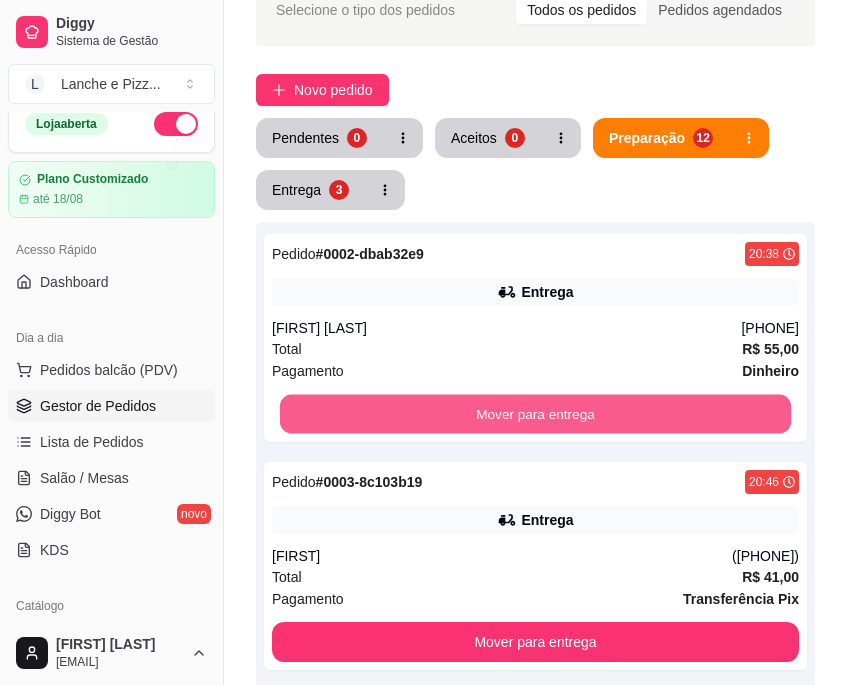 click on "Mover para entrega" at bounding box center [535, 414] 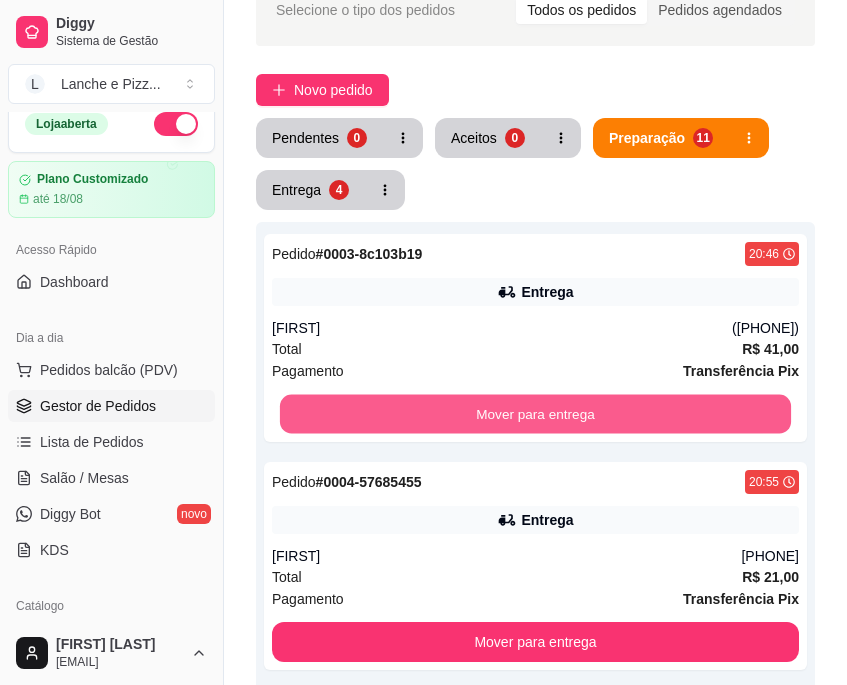 click on "Mover para entrega" at bounding box center (535, 414) 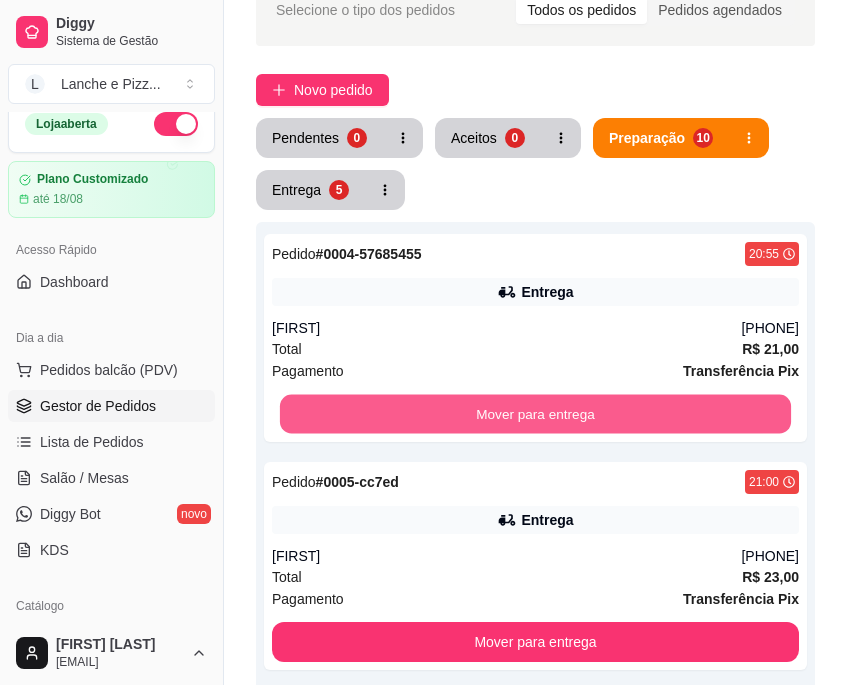 click on "Mover para entrega" at bounding box center [535, 414] 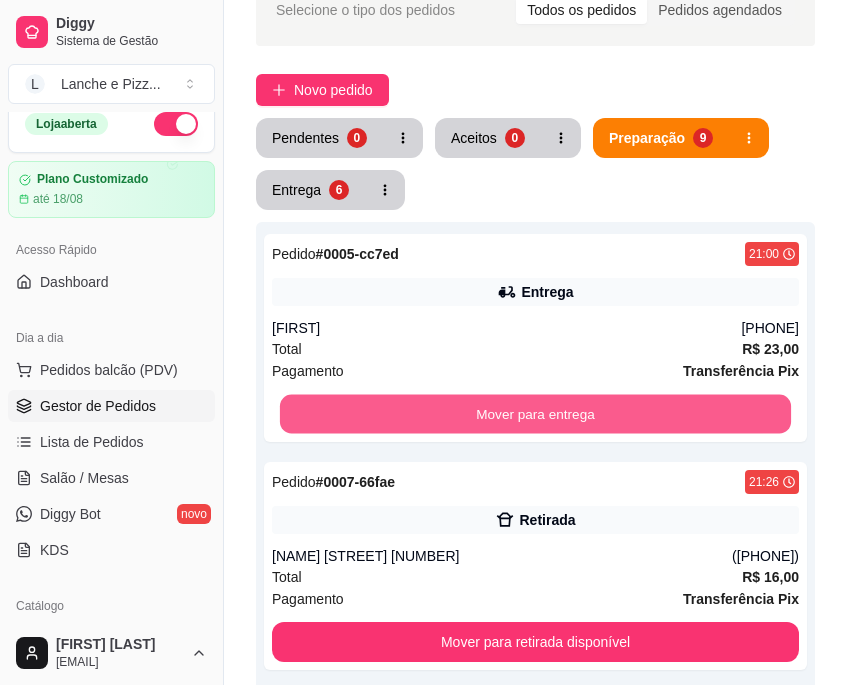 click on "Mover para entrega" at bounding box center [535, 414] 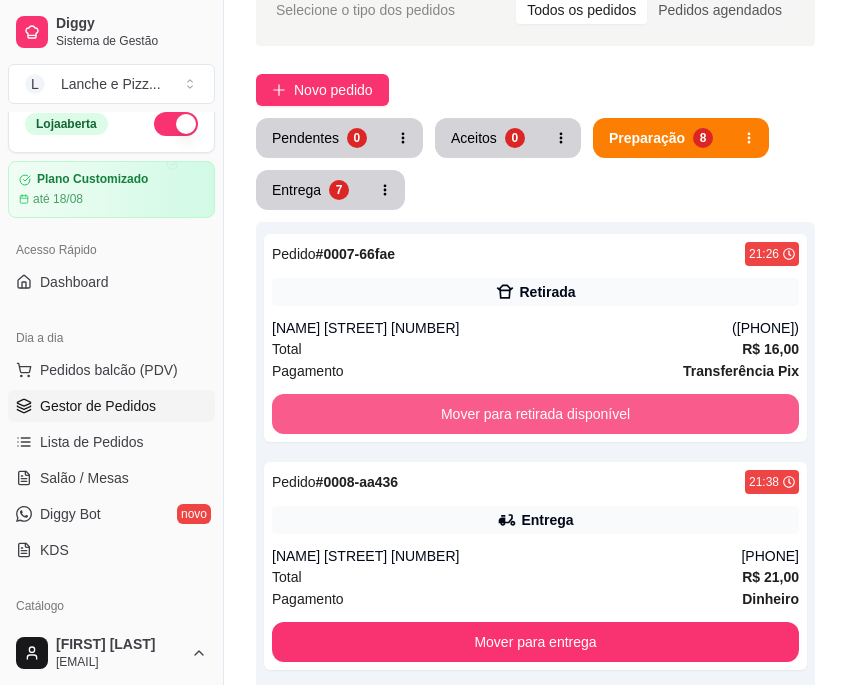 click on "Mover para retirada disponível" at bounding box center (535, 414) 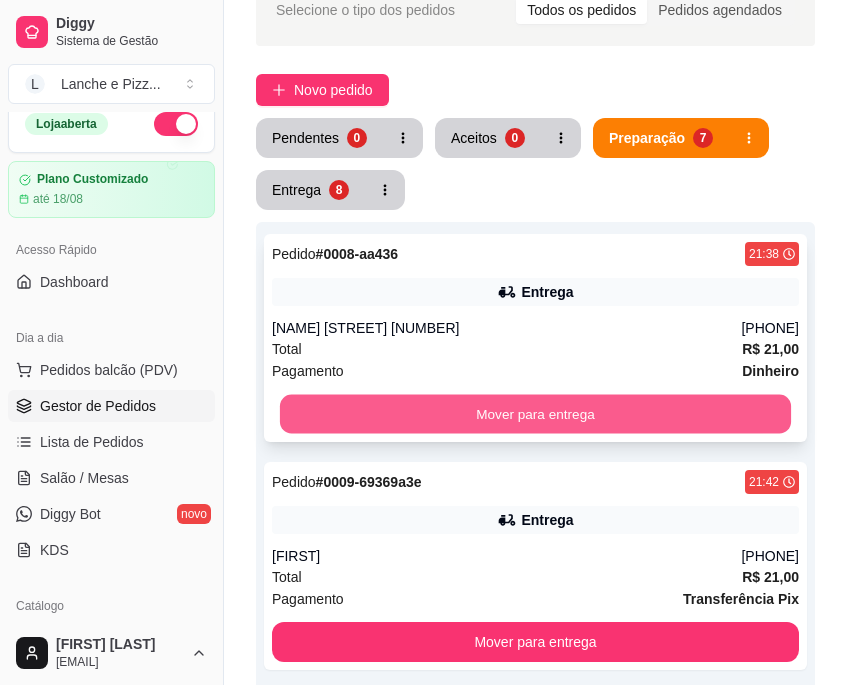 click on "Mover para entrega" at bounding box center (535, 414) 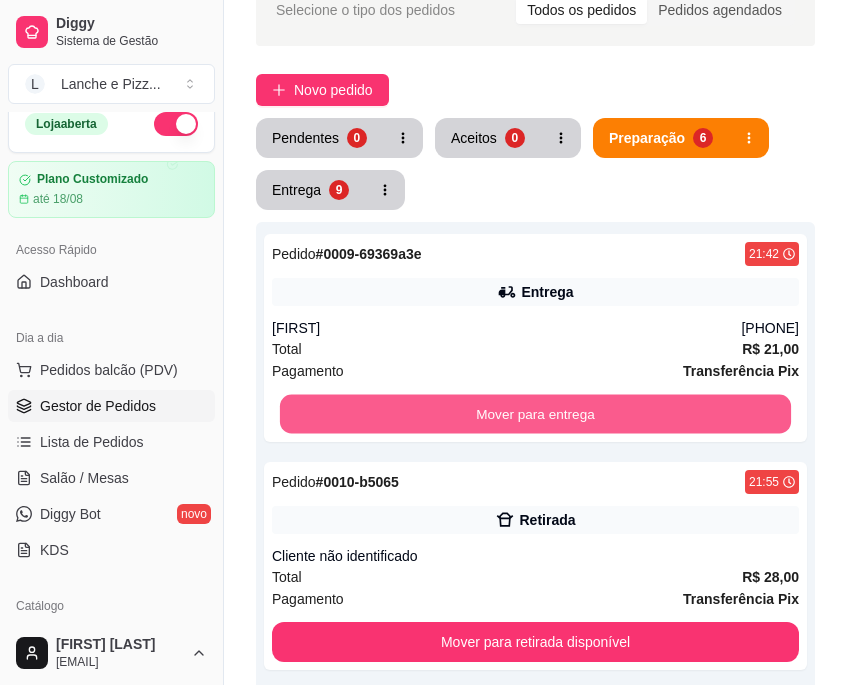 click on "Mover para entrega" at bounding box center [535, 414] 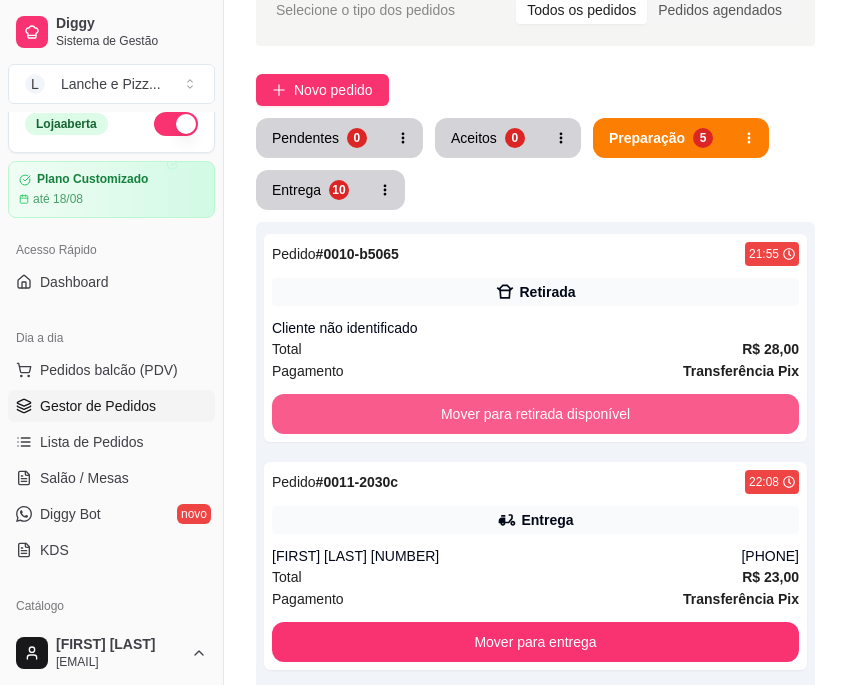 click on "Mover para retirada disponível" at bounding box center (535, 414) 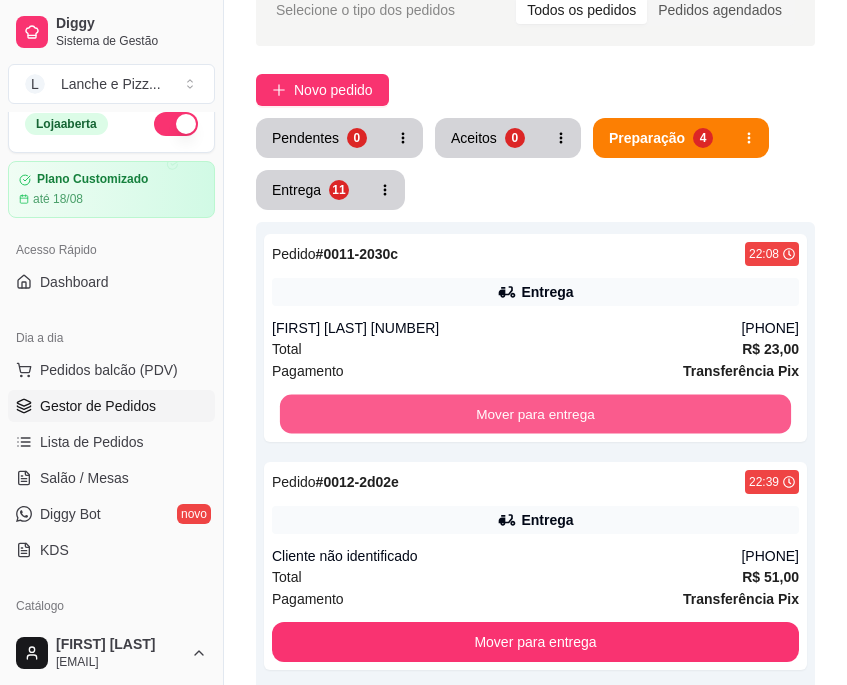 click on "Mover para entrega" at bounding box center (535, 414) 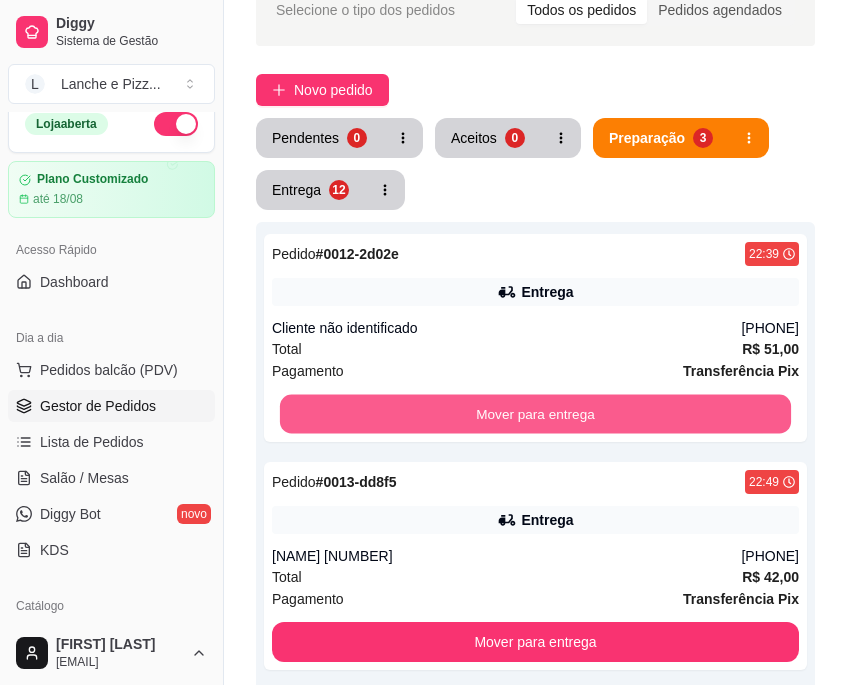 click on "Mover para entrega" at bounding box center (535, 414) 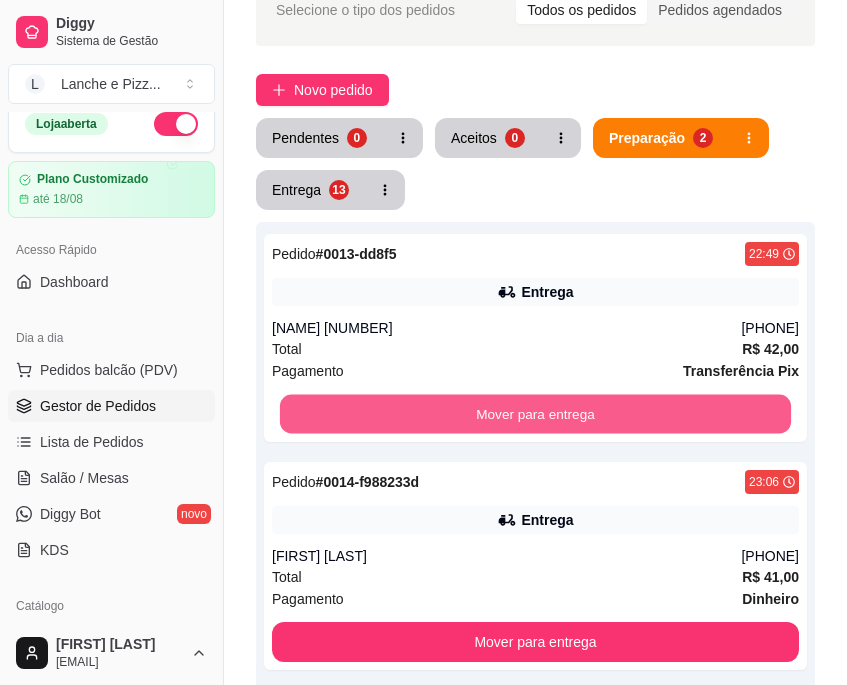 click on "Mover para entrega" at bounding box center [535, 414] 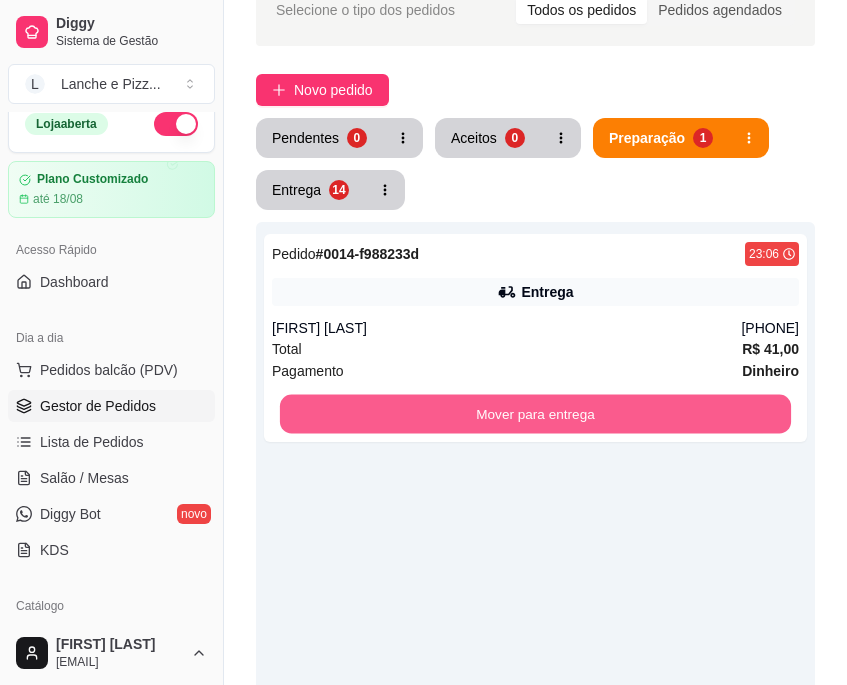 click on "Mover para entrega" at bounding box center (535, 414) 